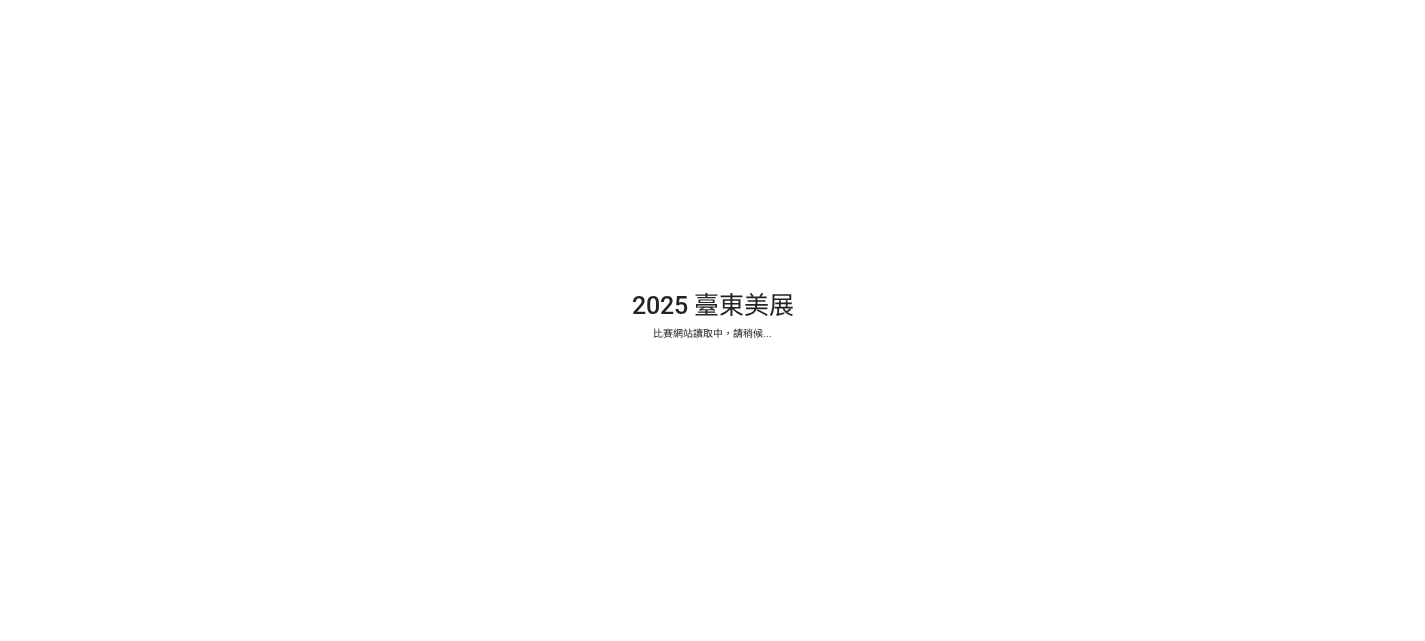 scroll, scrollTop: 0, scrollLeft: 0, axis: both 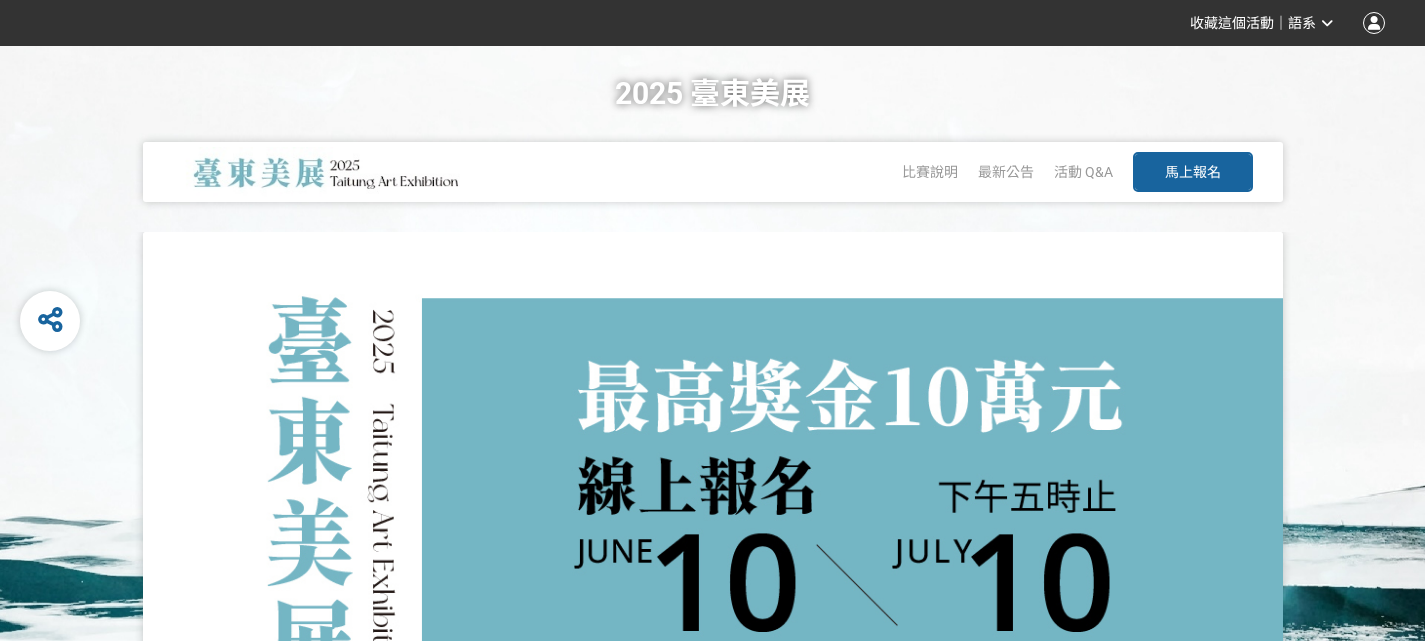 click on "馬上報名" at bounding box center (1193, 172) 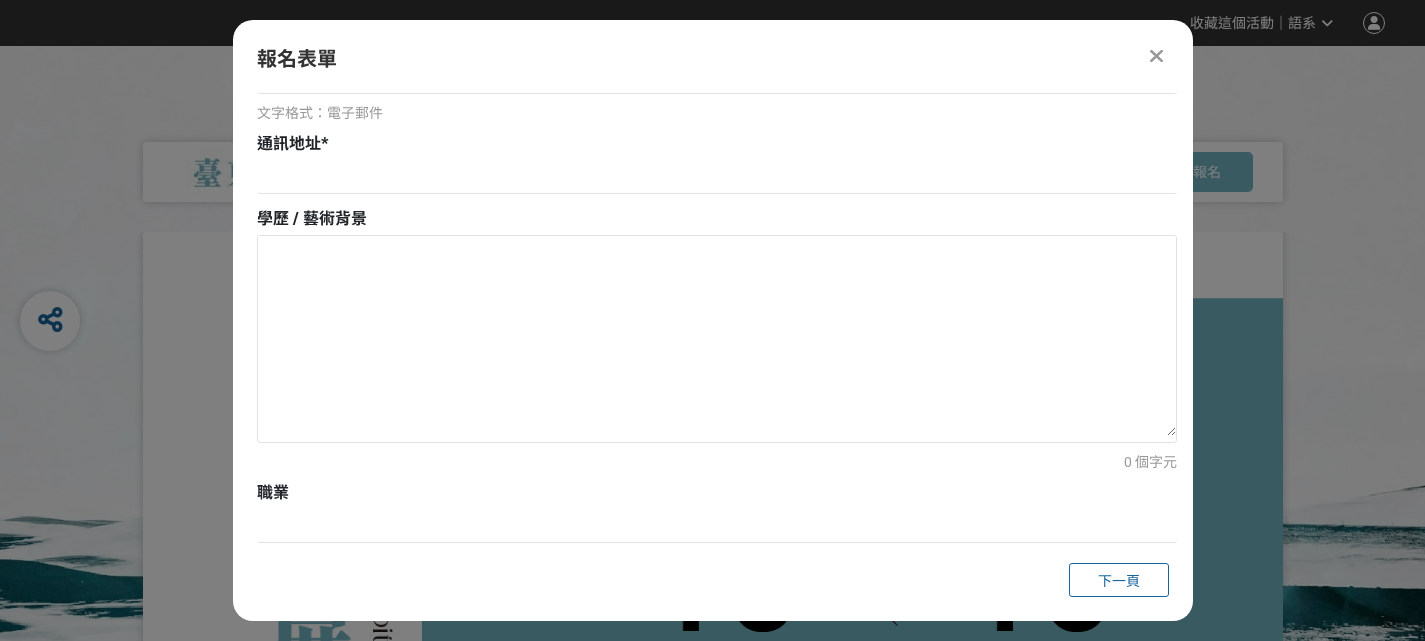 scroll, scrollTop: 775, scrollLeft: 0, axis: vertical 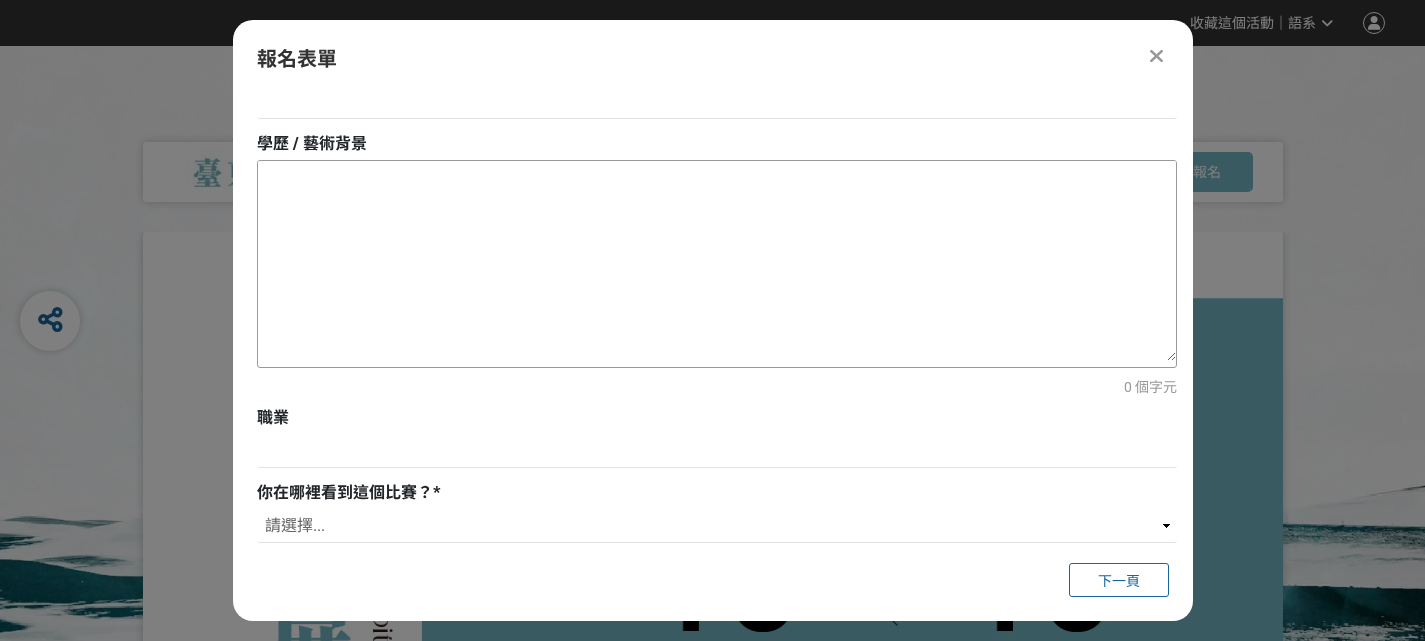 click at bounding box center (717, 261) 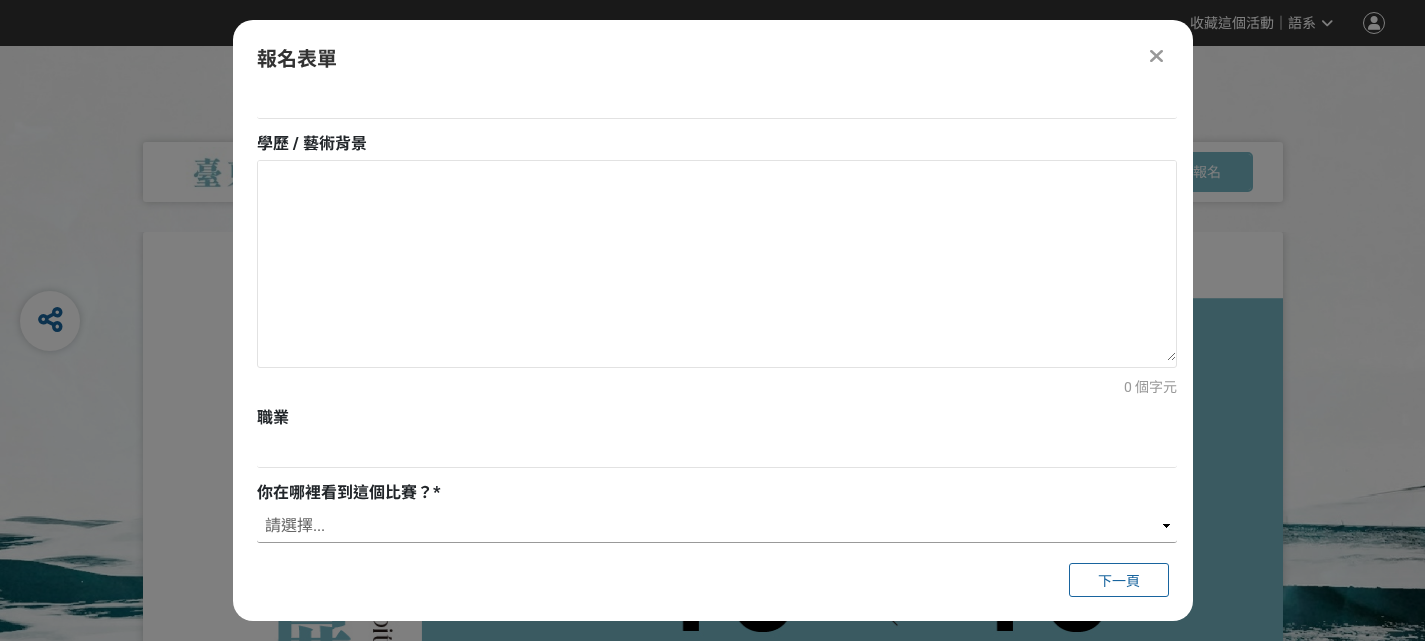 click on "請選擇... 獎金獵人網站 Facebook / Instagram 校園講座 / 老師系上推薦 電子郵件 海報 其他" at bounding box center [717, 526] 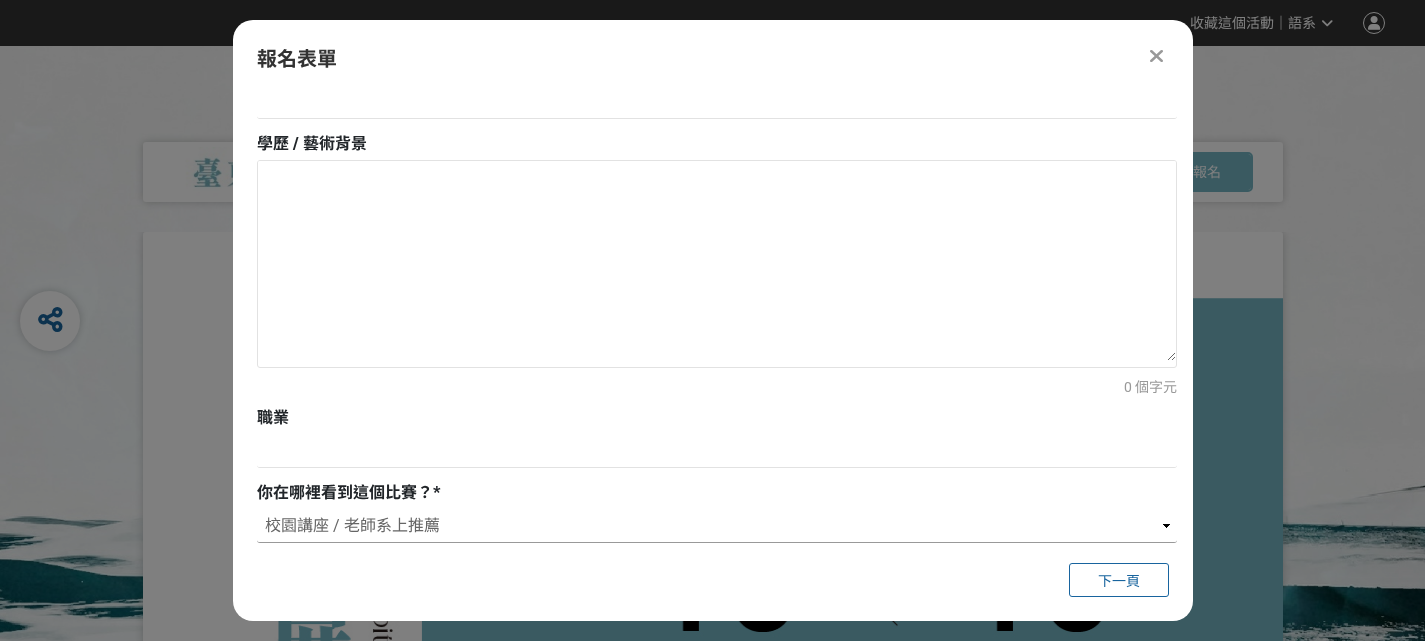 click on "請選擇... 獎金獵人網站 Facebook / Instagram 校園講座 / 老師系上推薦 電子郵件 海報 其他" at bounding box center [717, 526] 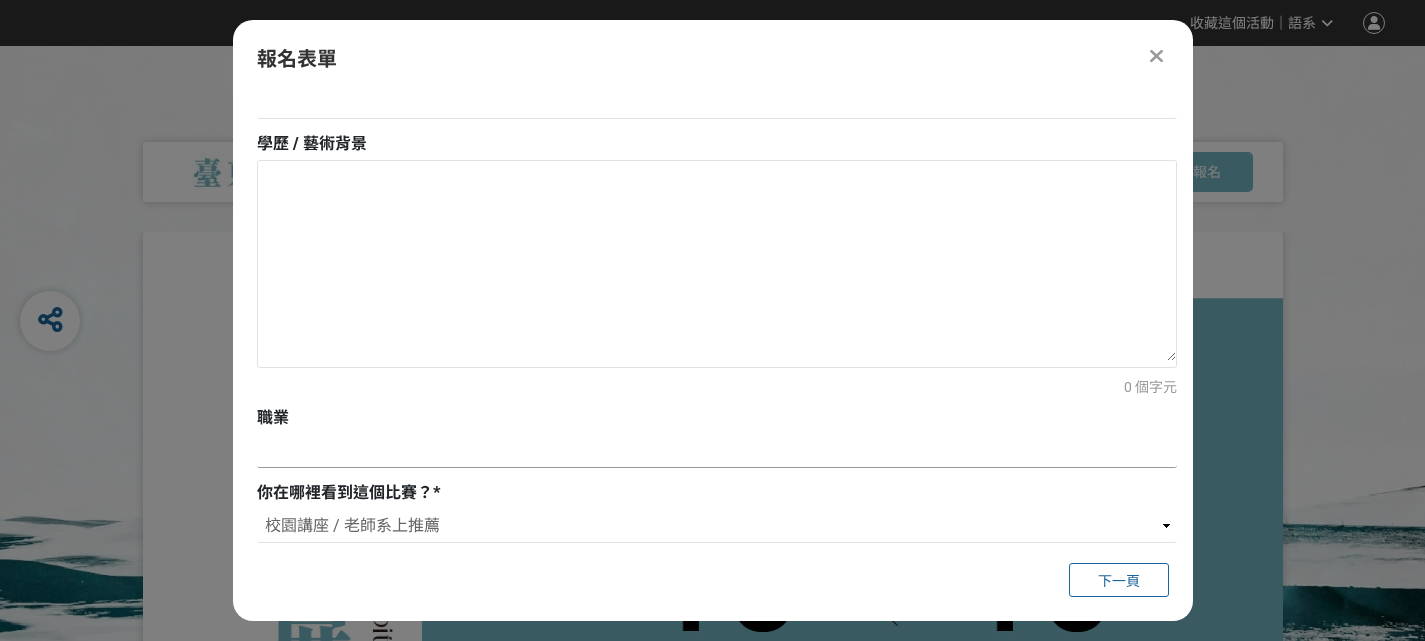 click at bounding box center (717, 451) 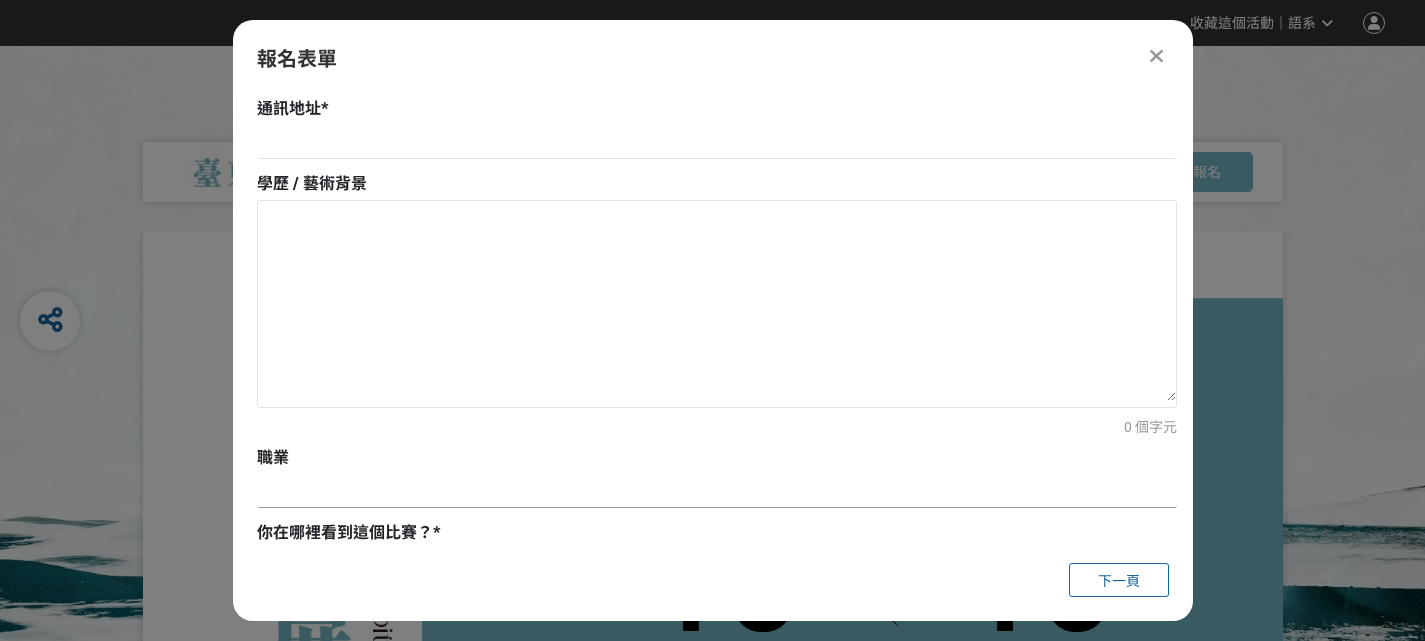 scroll, scrollTop: 775, scrollLeft: 0, axis: vertical 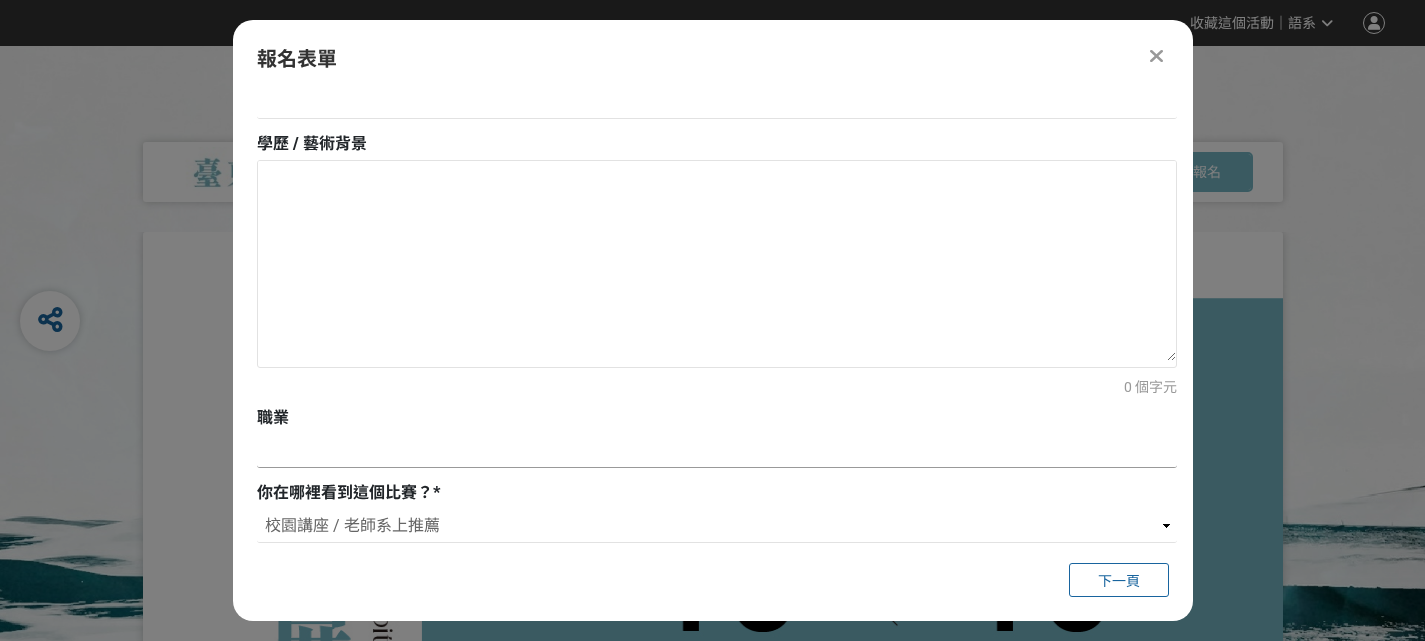 click at bounding box center [717, 451] 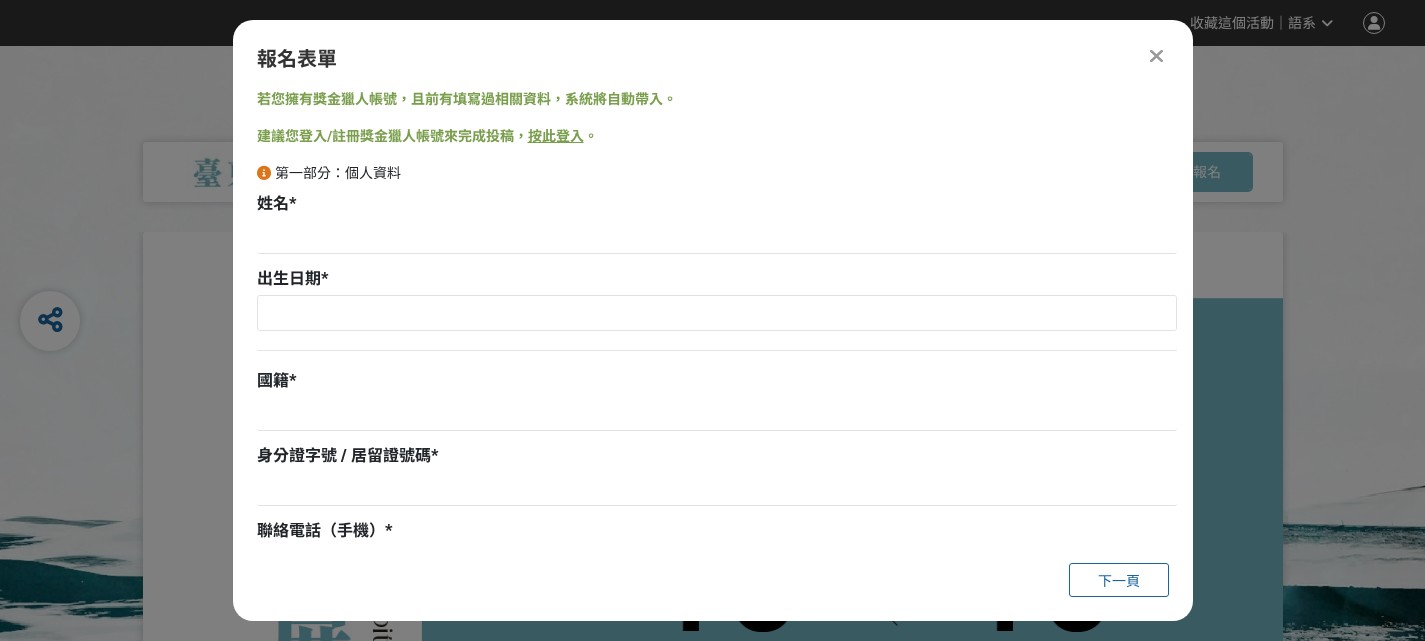 scroll, scrollTop: 0, scrollLeft: 0, axis: both 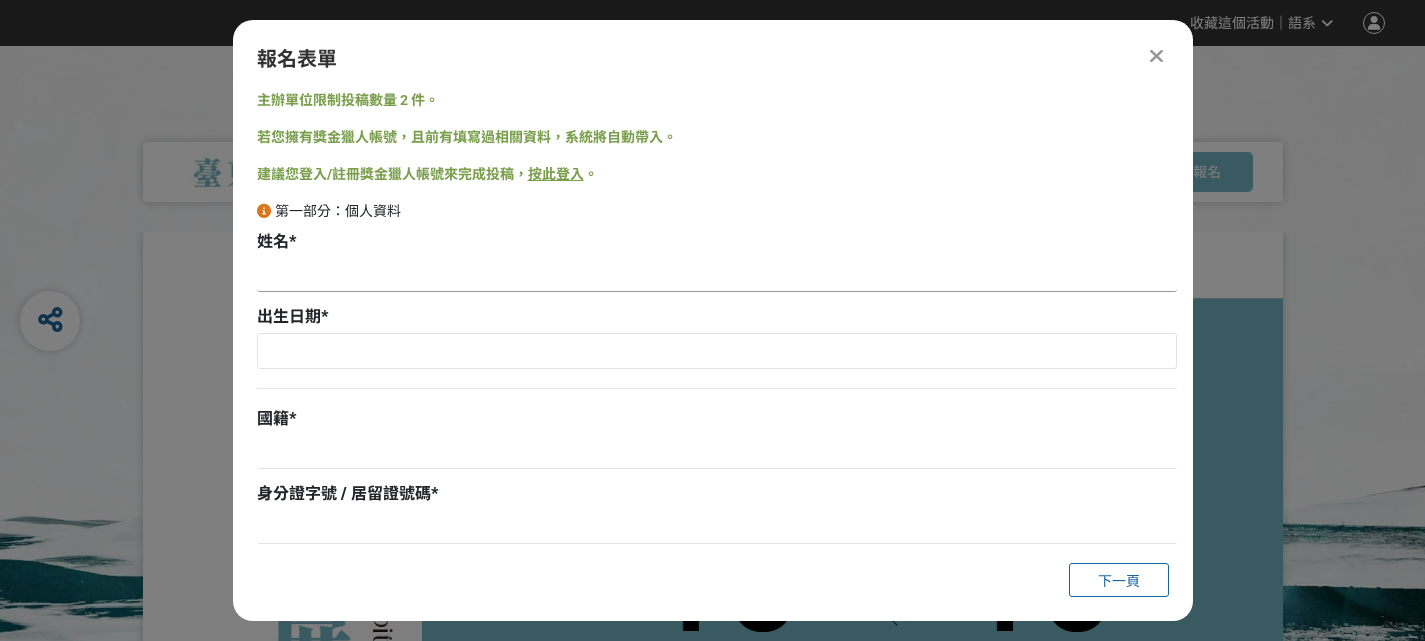 click at bounding box center [717, 275] 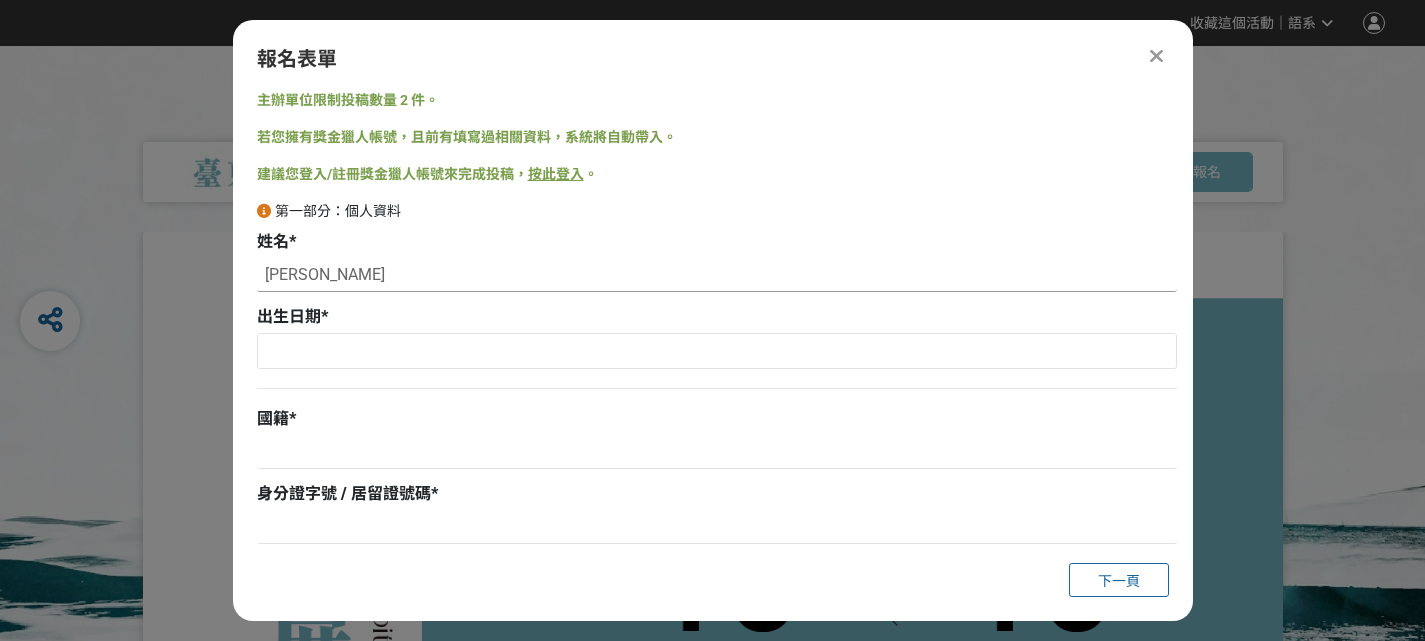 type on "[PERSON_NAME]" 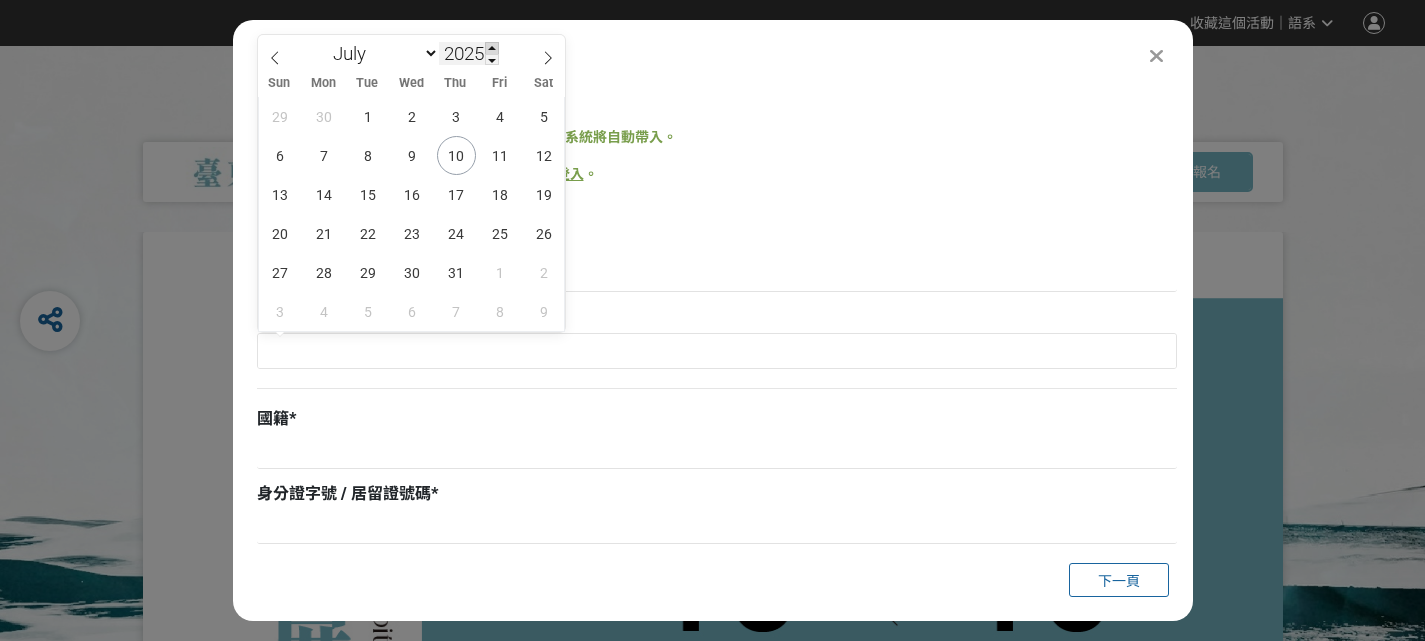click at bounding box center [492, 48] 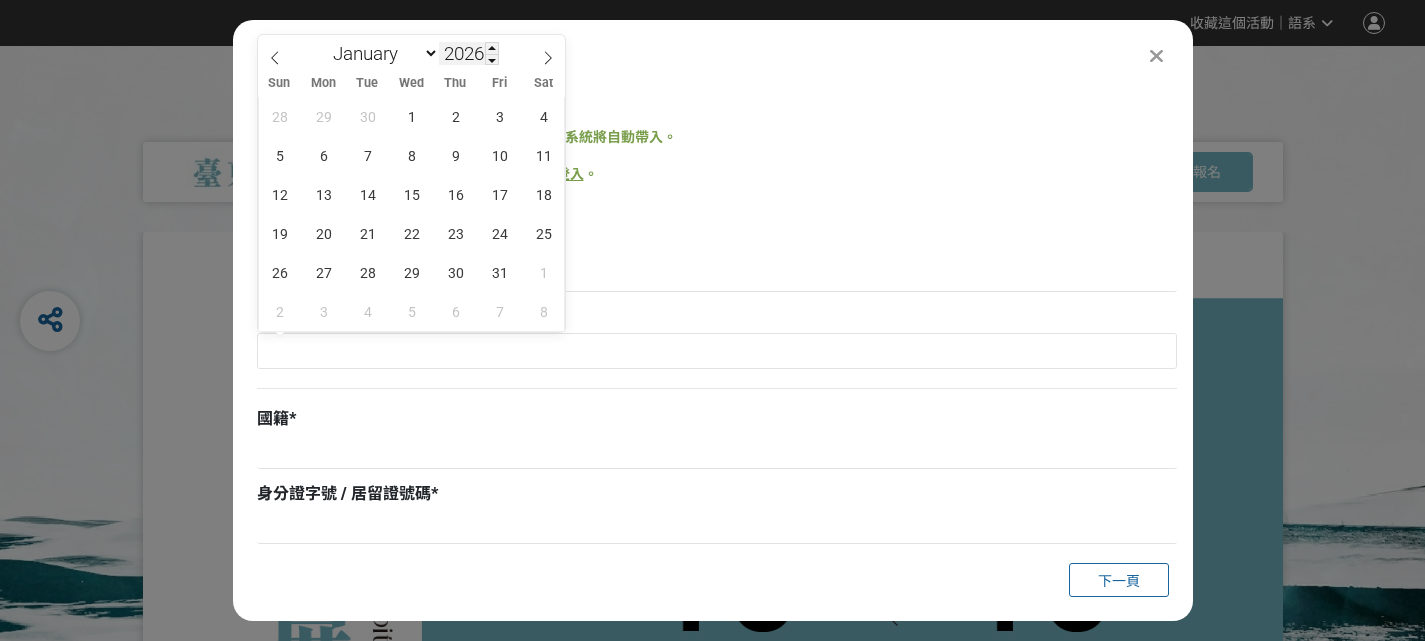 click on "2026" at bounding box center [469, 53] 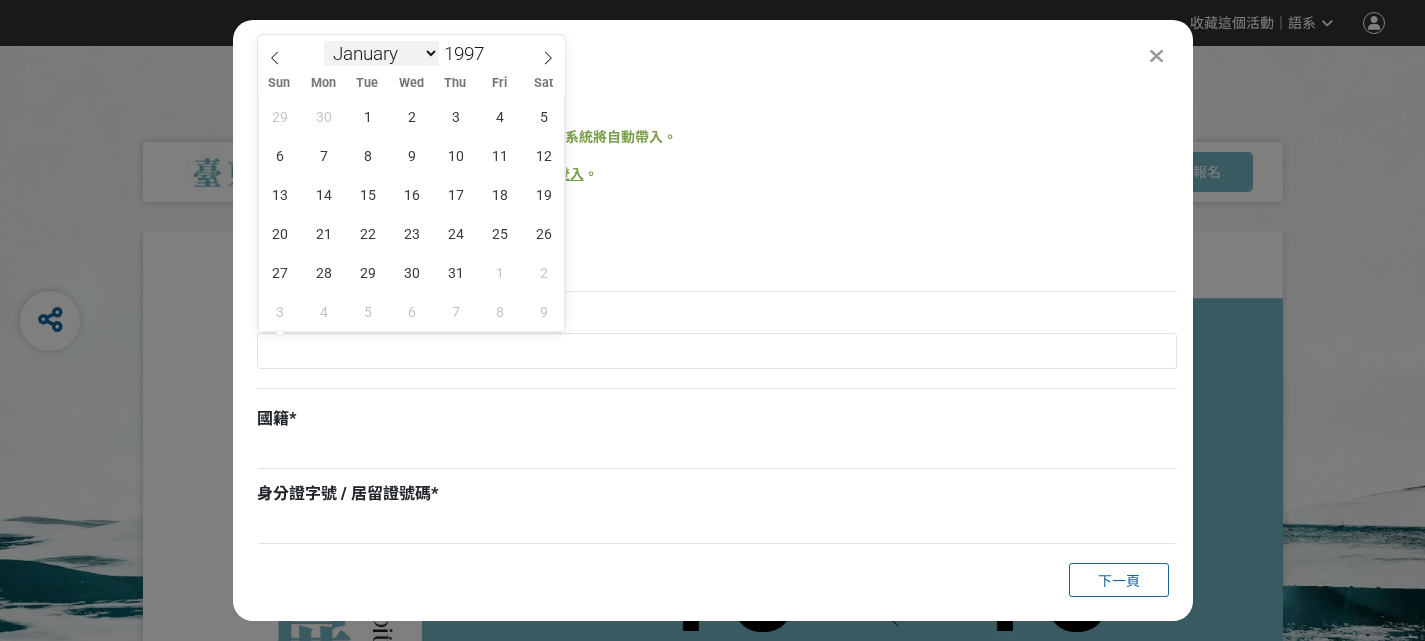 type on "1997" 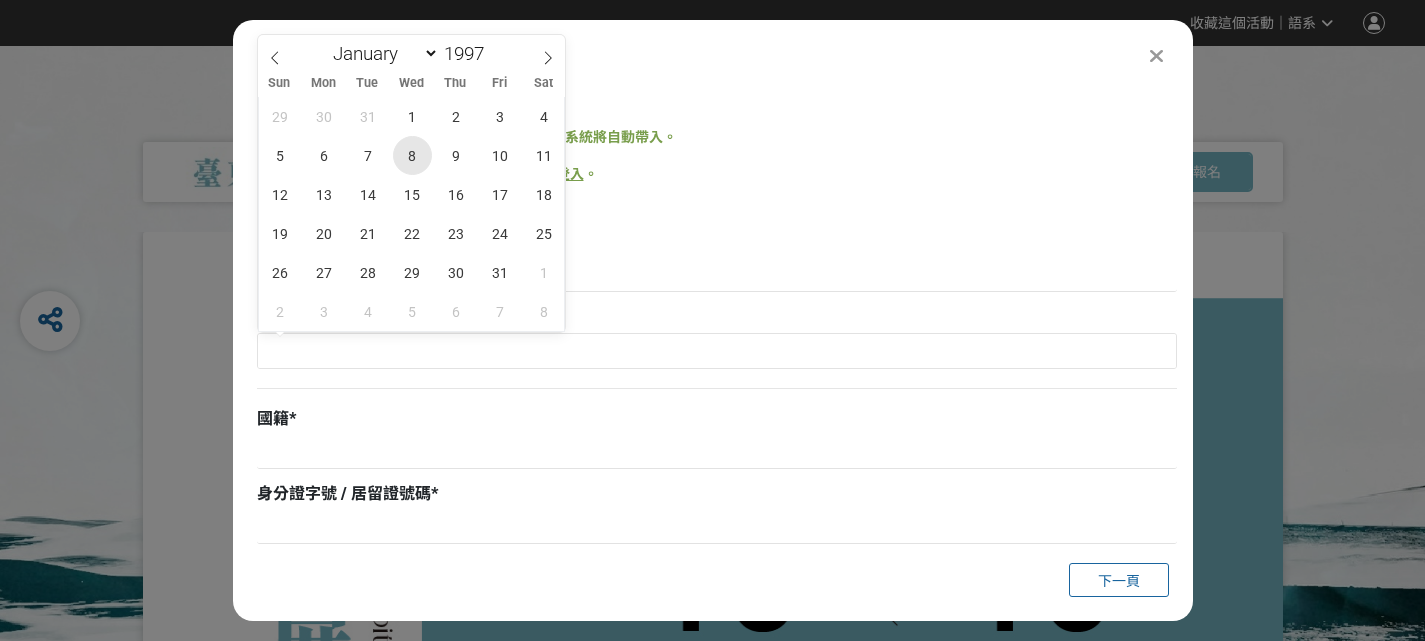 click on "8" at bounding box center [412, 155] 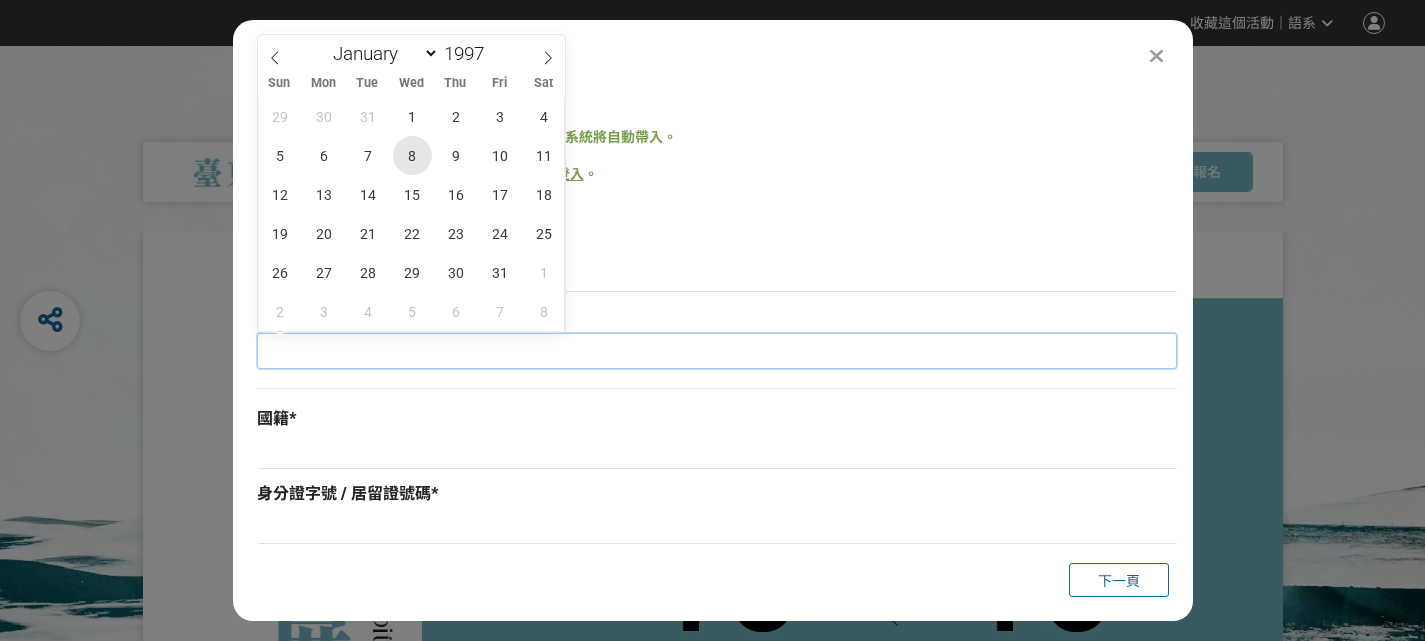 type on "1997-01-08" 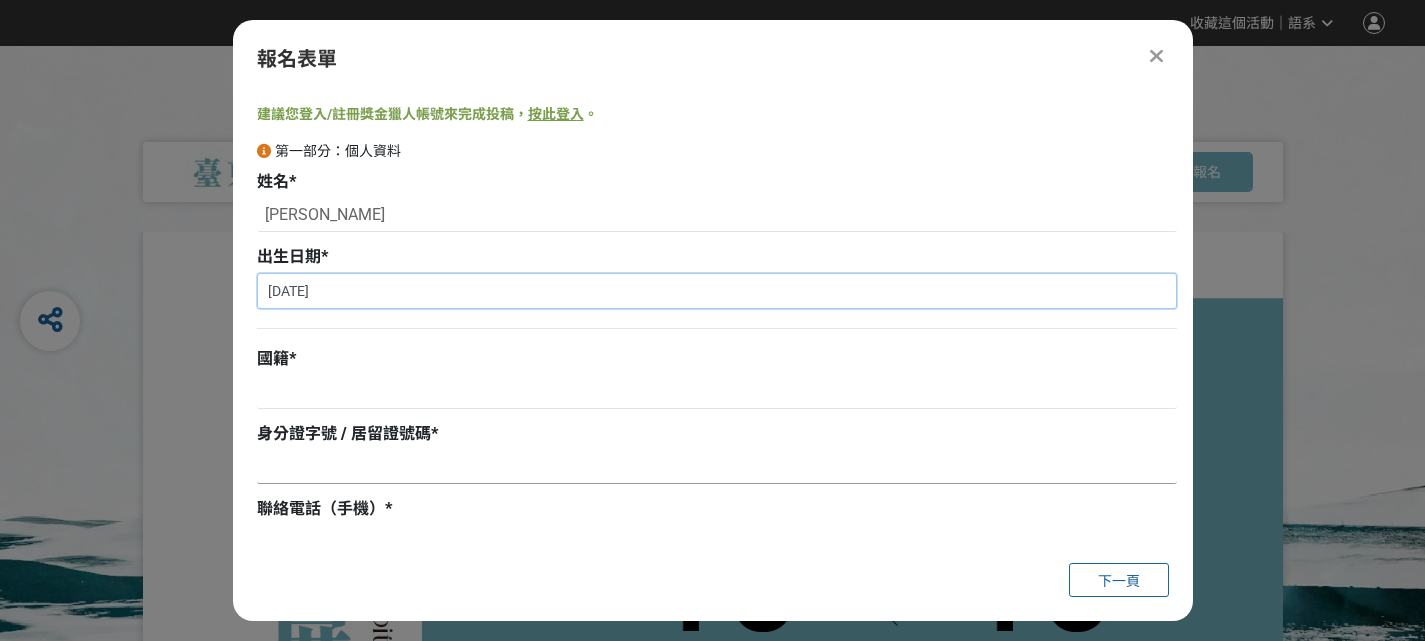 scroll, scrollTop: 200, scrollLeft: 0, axis: vertical 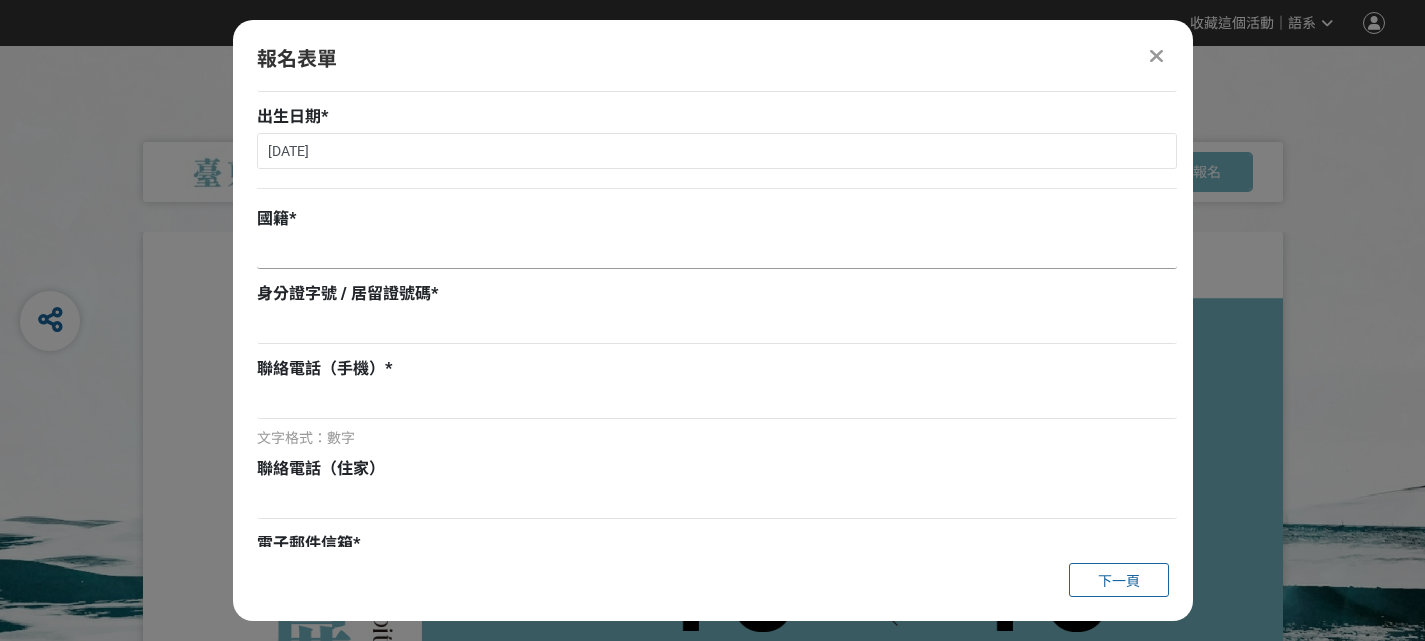 click at bounding box center [717, 252] 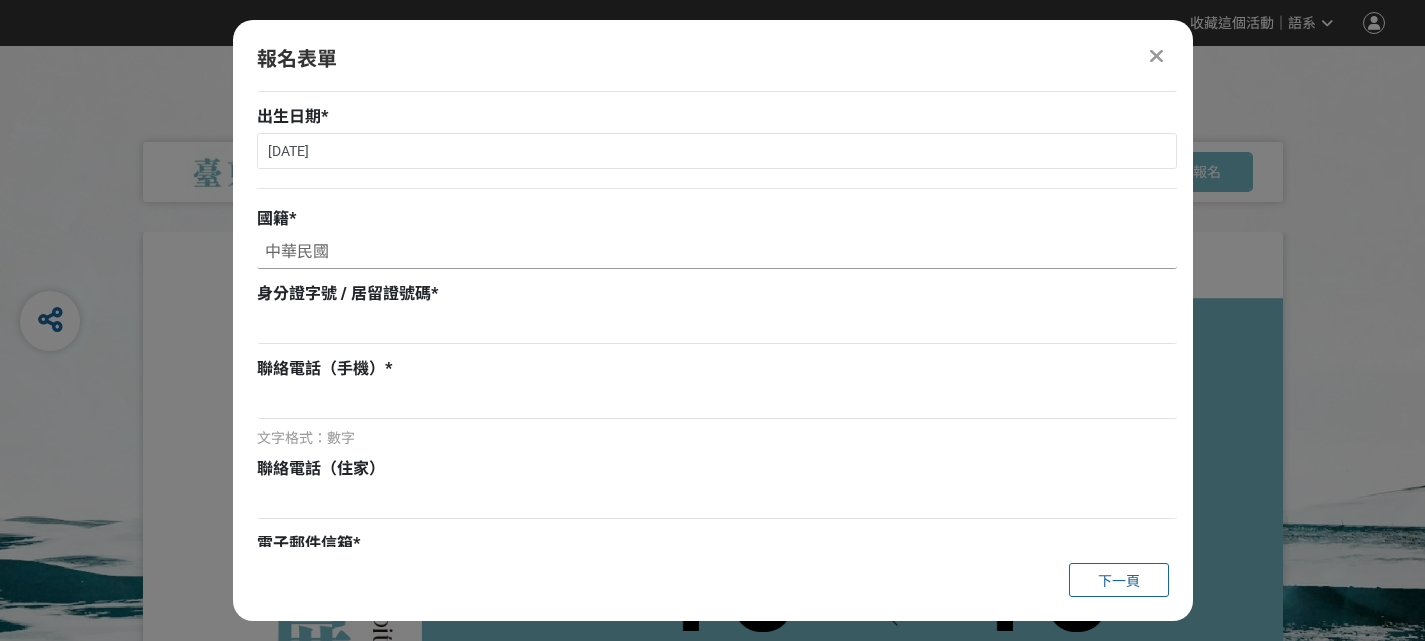 type on "中華民國" 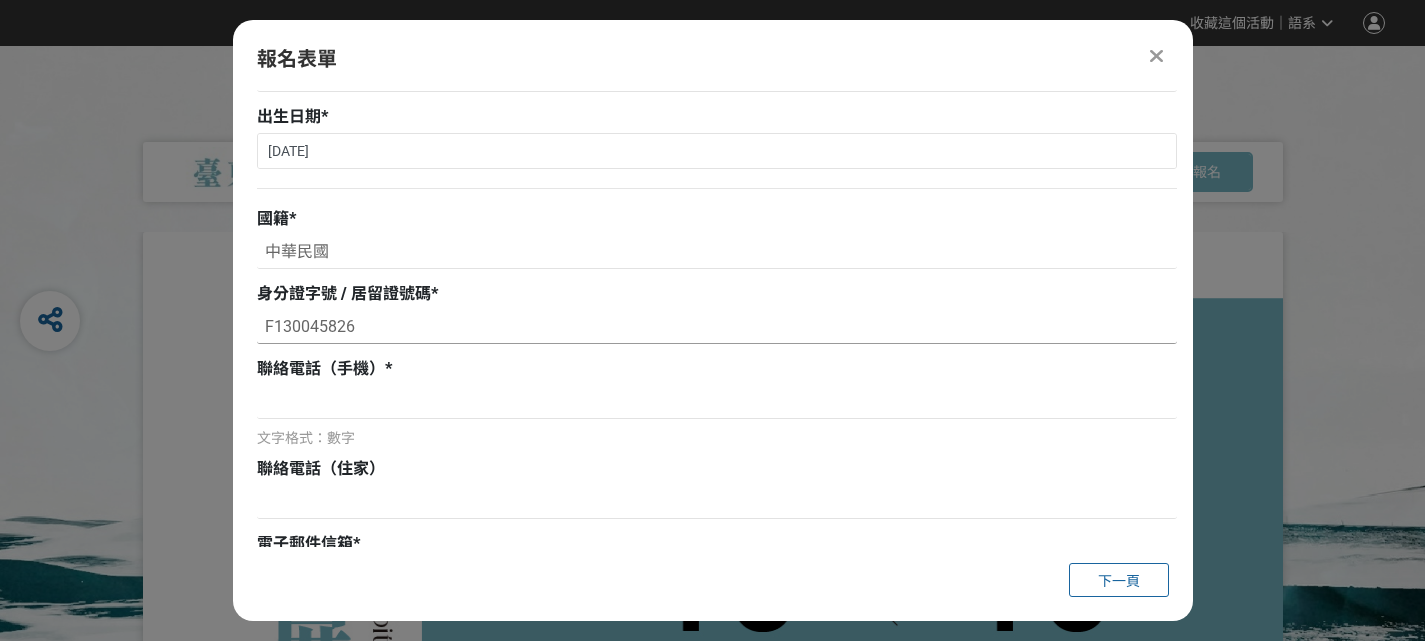 type on "F130045826" 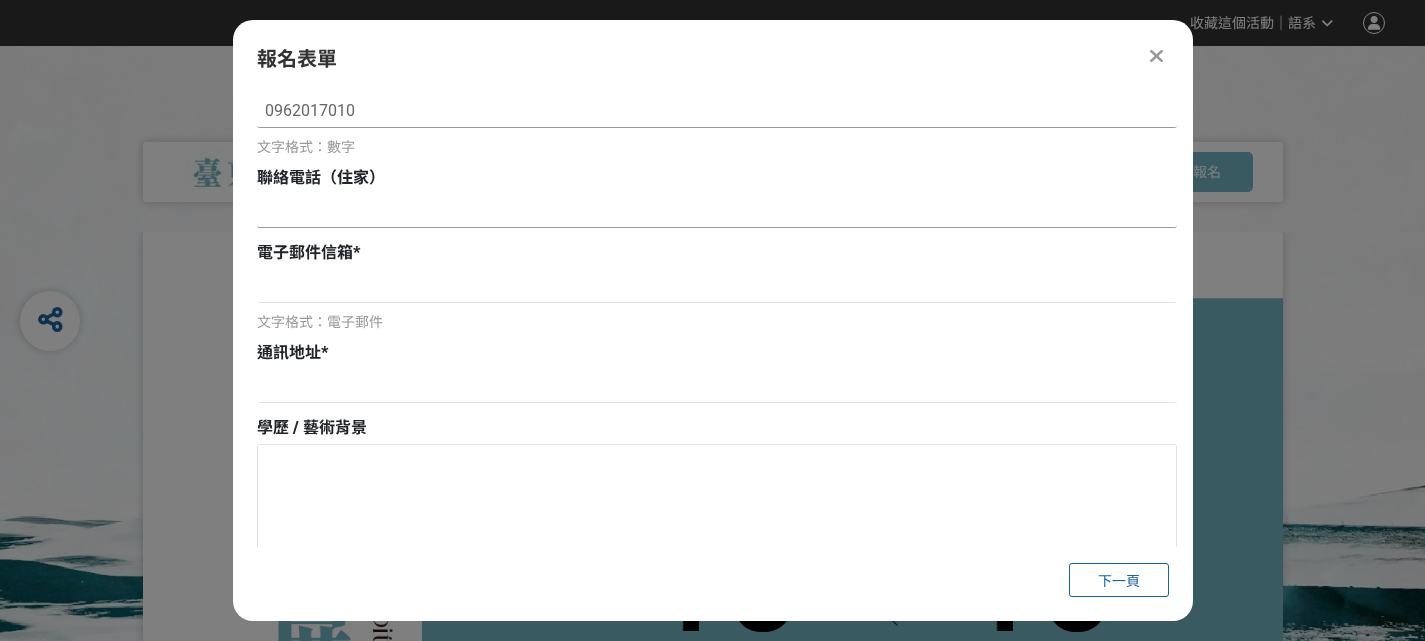 scroll, scrollTop: 500, scrollLeft: 0, axis: vertical 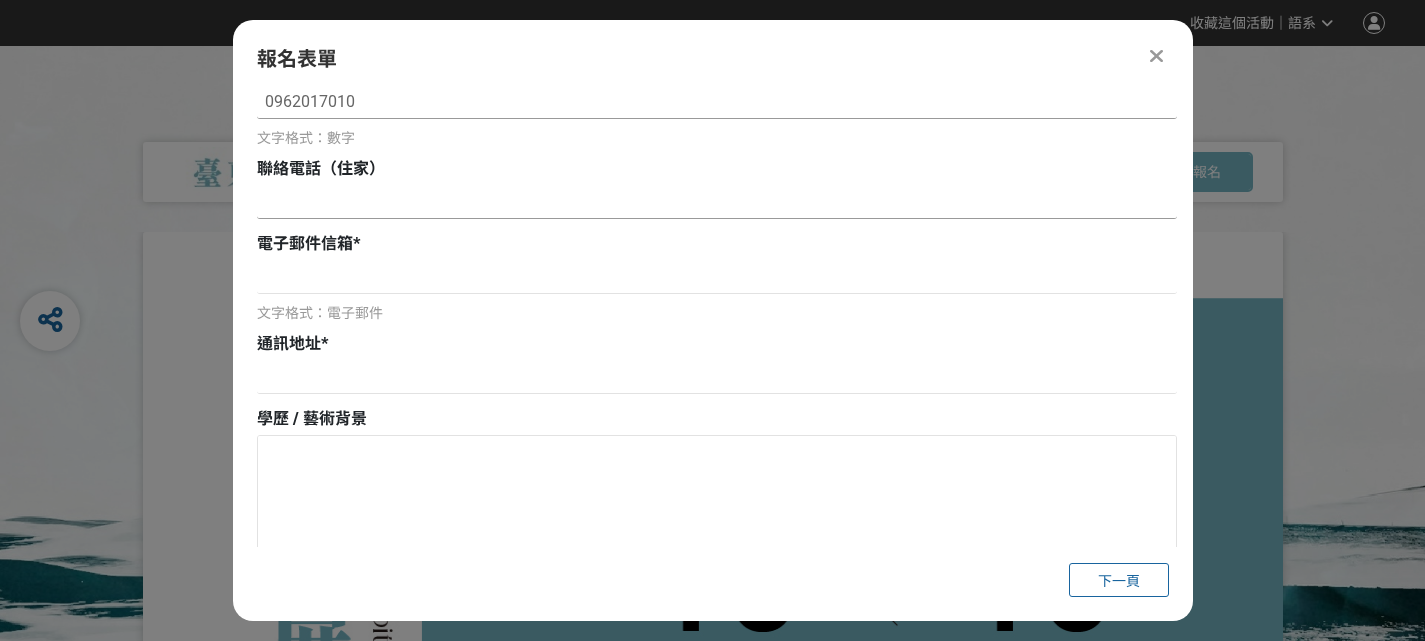 type on "0962017010" 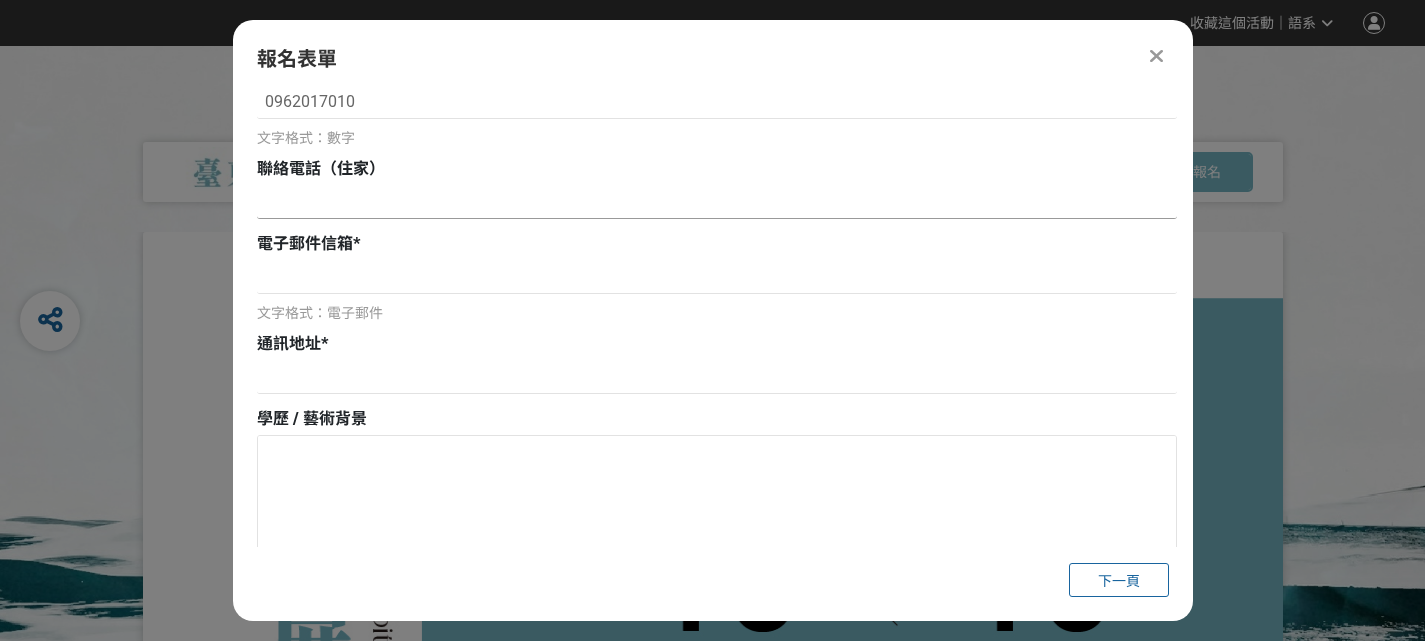click at bounding box center (717, 202) 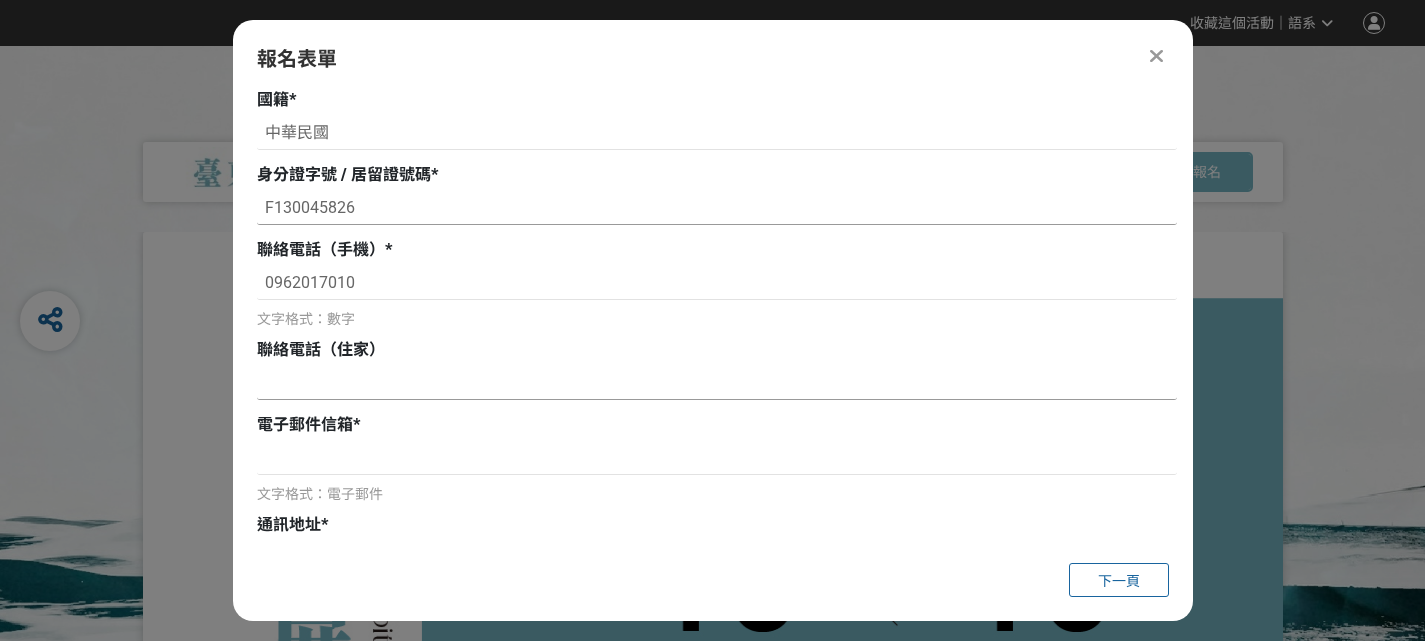 scroll, scrollTop: 300, scrollLeft: 0, axis: vertical 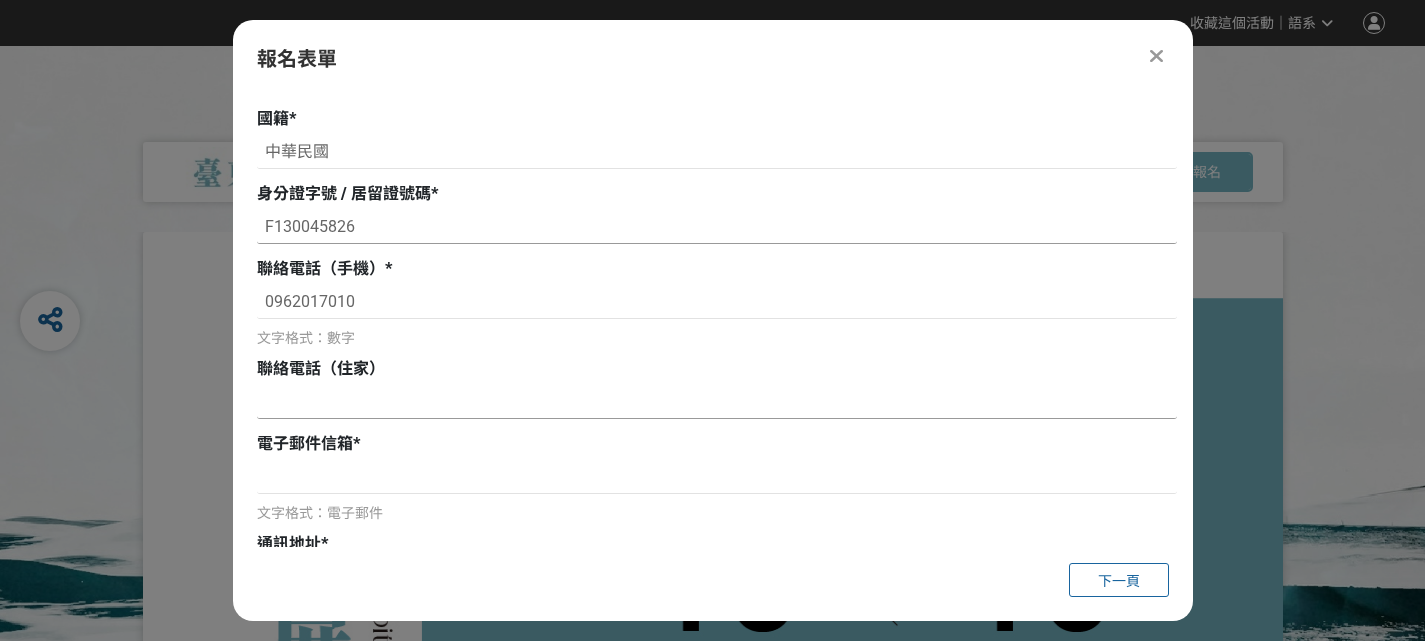 type on "0962017010" 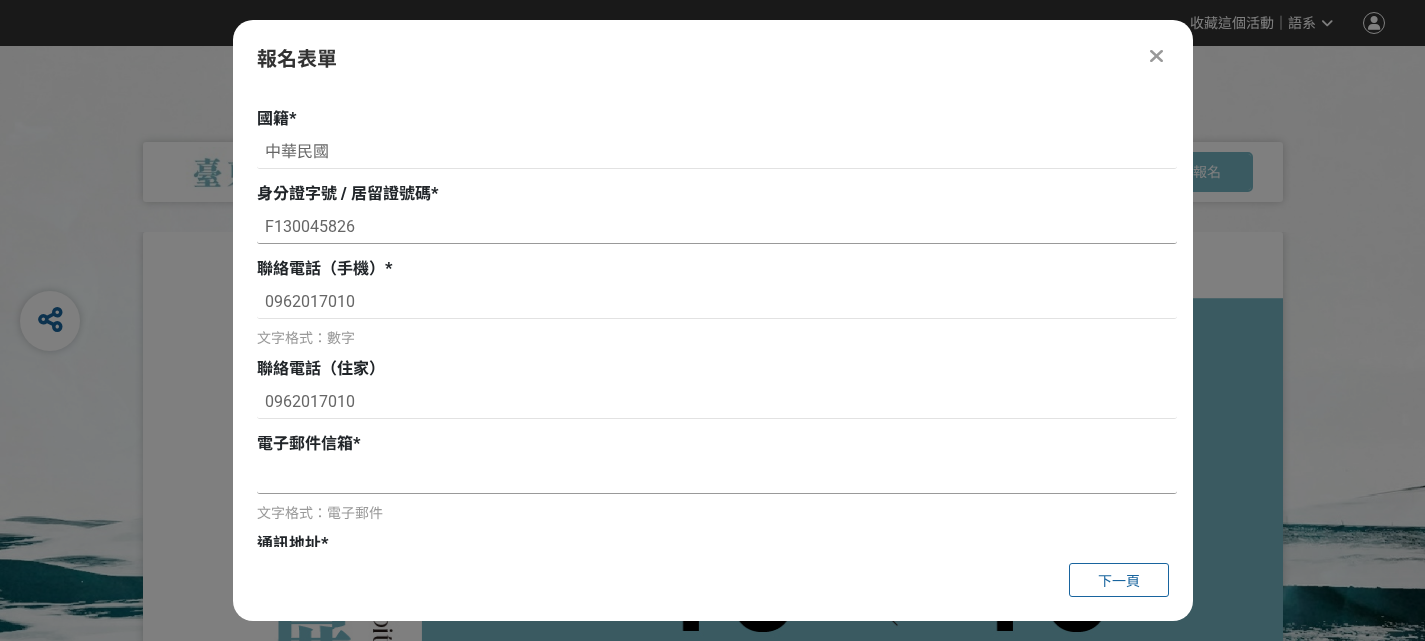 type on "s976699a@gmail.com" 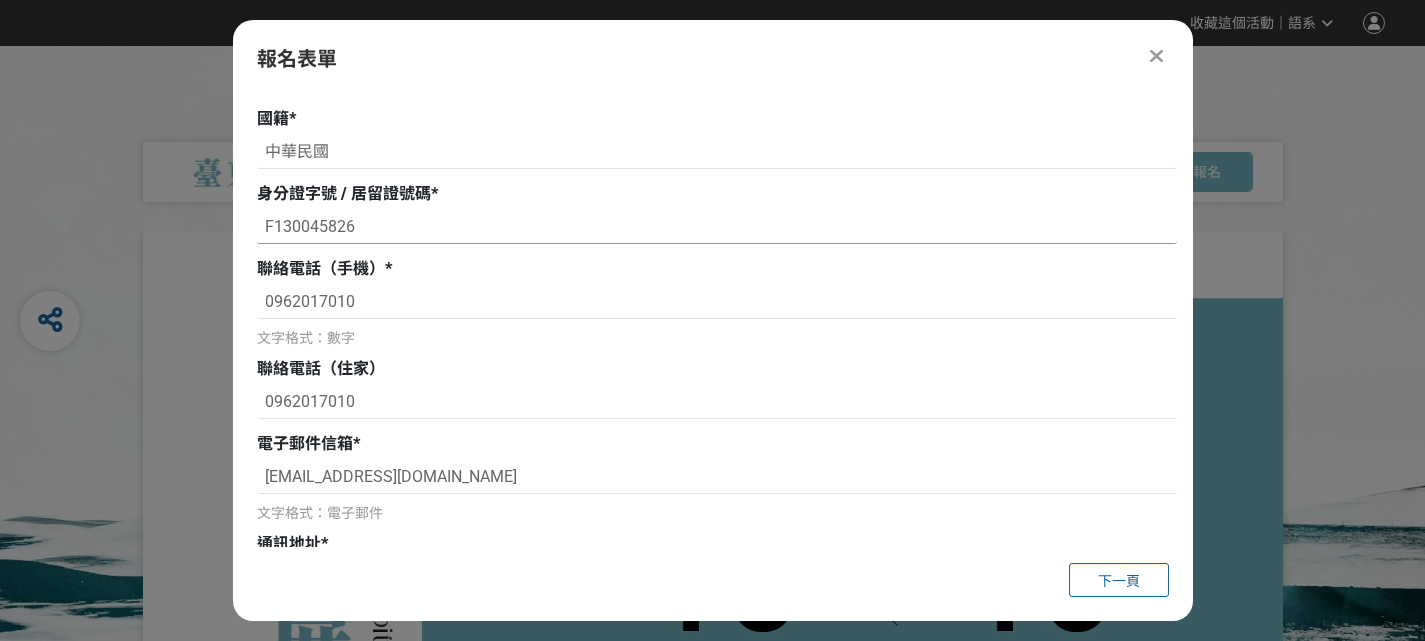 type on "2F., No. 17, Ln. 38, Min'an W. Rd." 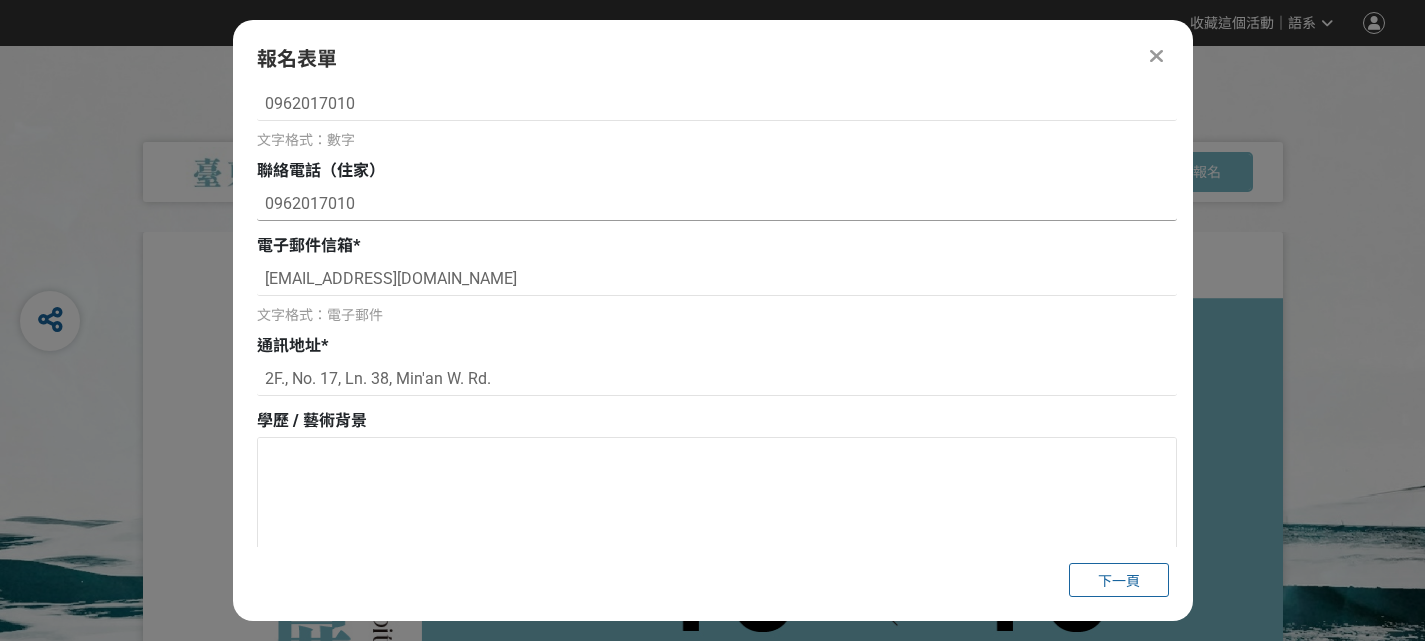 scroll, scrollTop: 500, scrollLeft: 0, axis: vertical 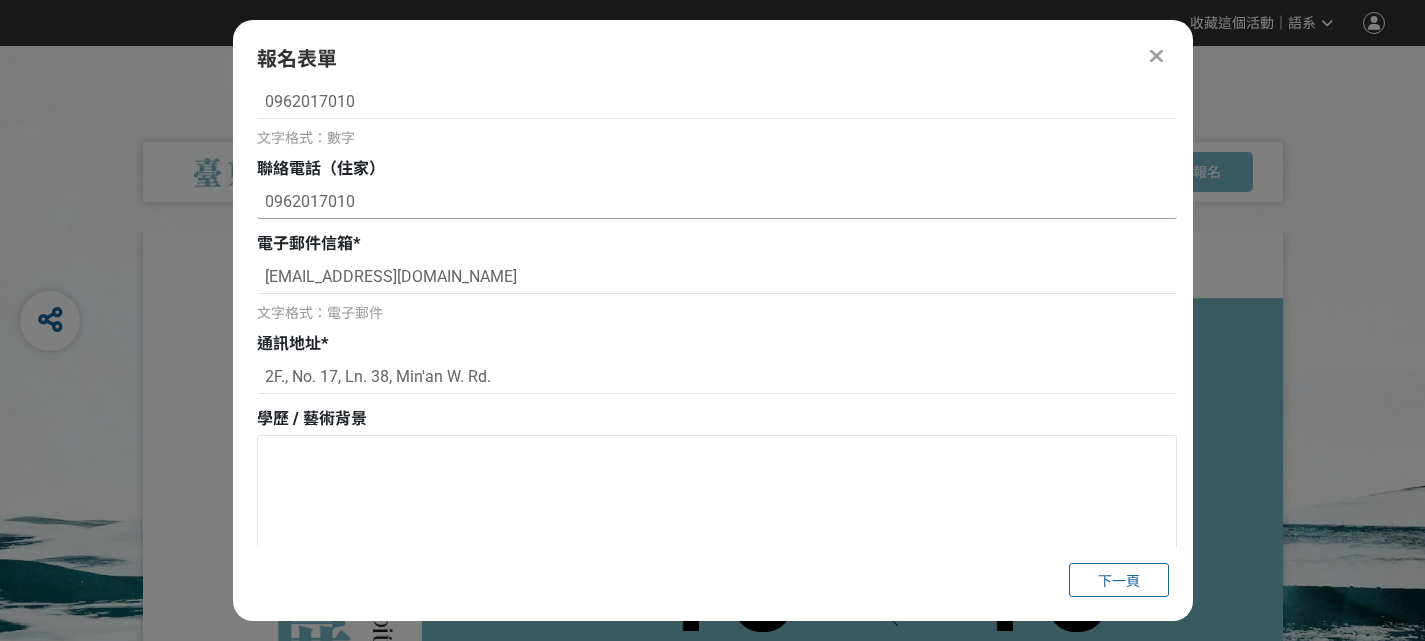 drag, startPoint x: 439, startPoint y: 202, endPoint x: 217, endPoint y: 200, distance: 222.009 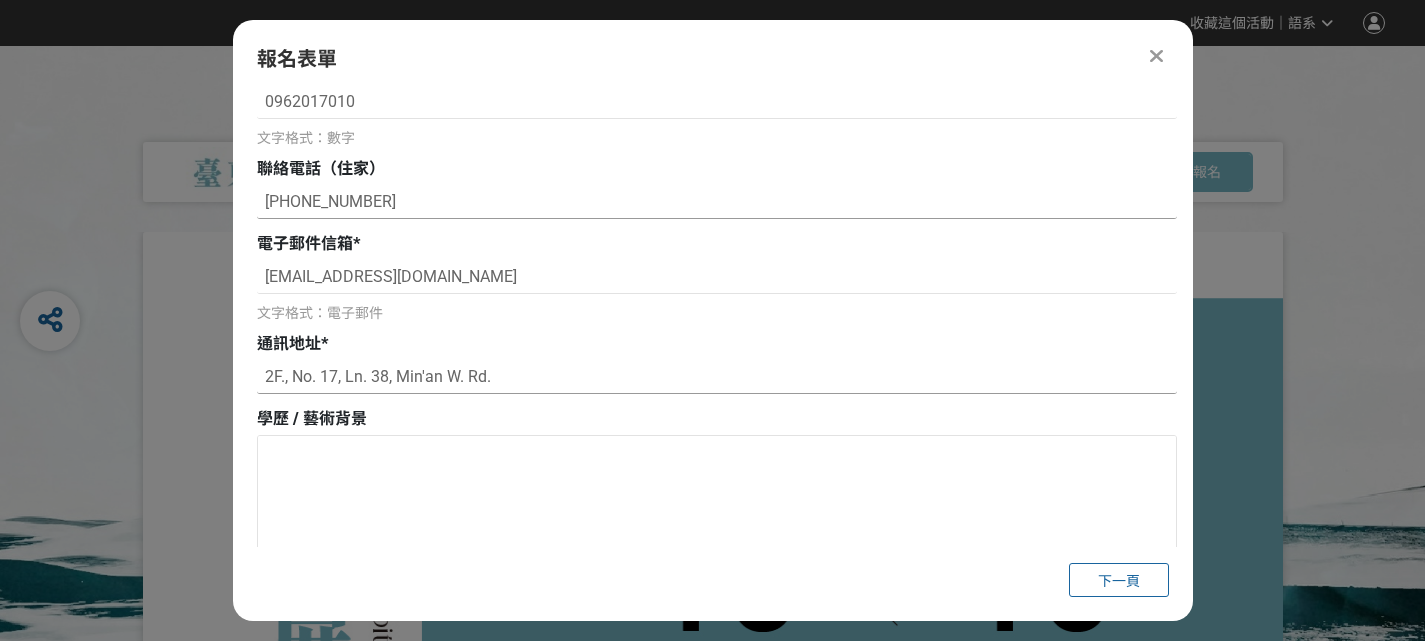 type on "(02)22031583" 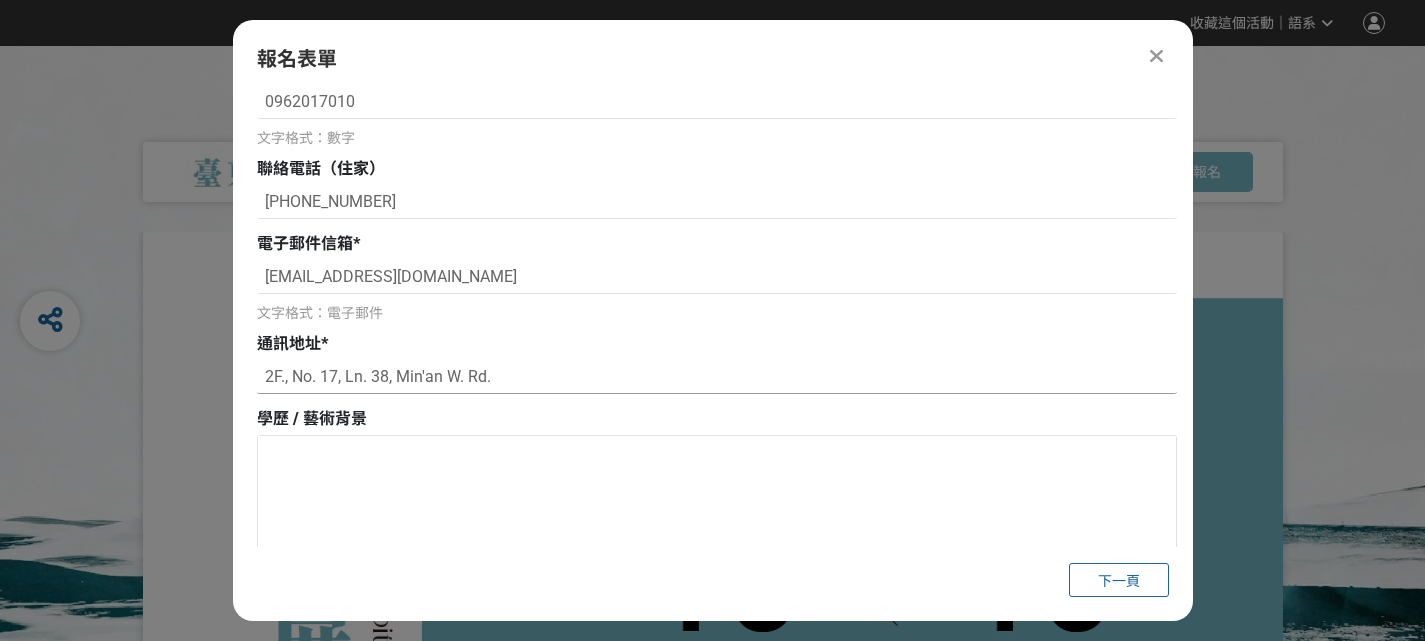 drag, startPoint x: 517, startPoint y: 385, endPoint x: 164, endPoint y: 370, distance: 353.31854 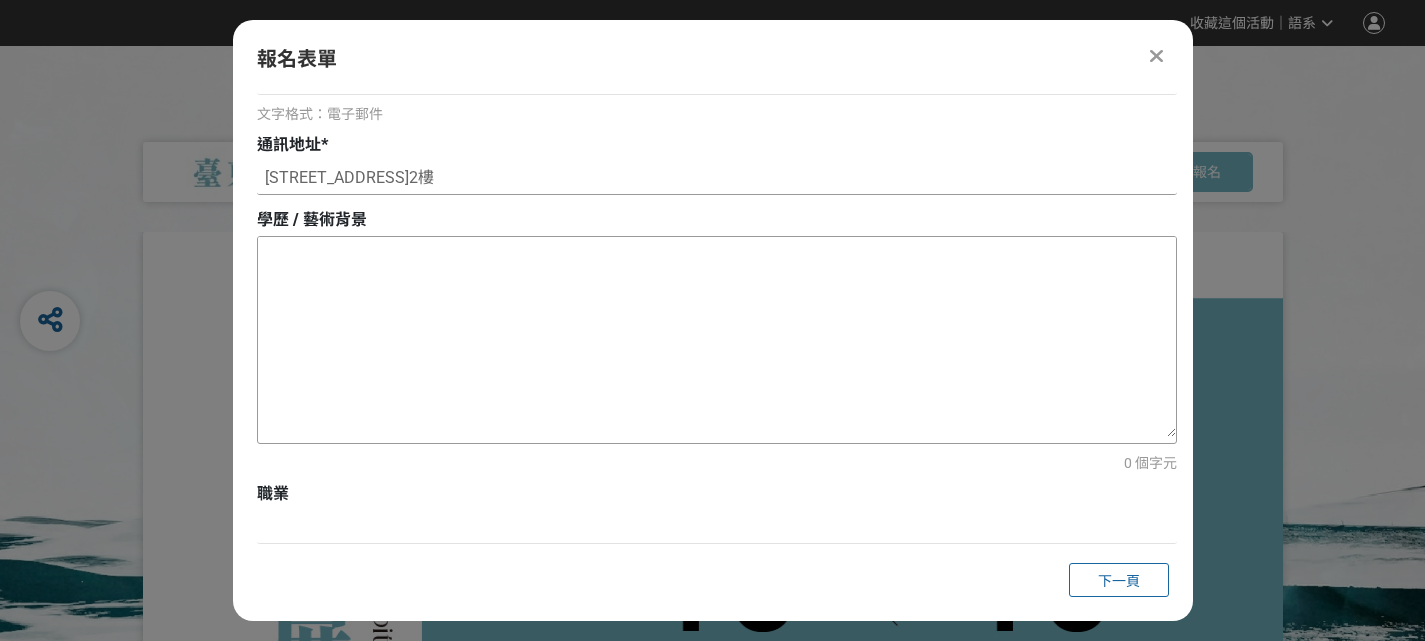 scroll, scrollTop: 675, scrollLeft: 0, axis: vertical 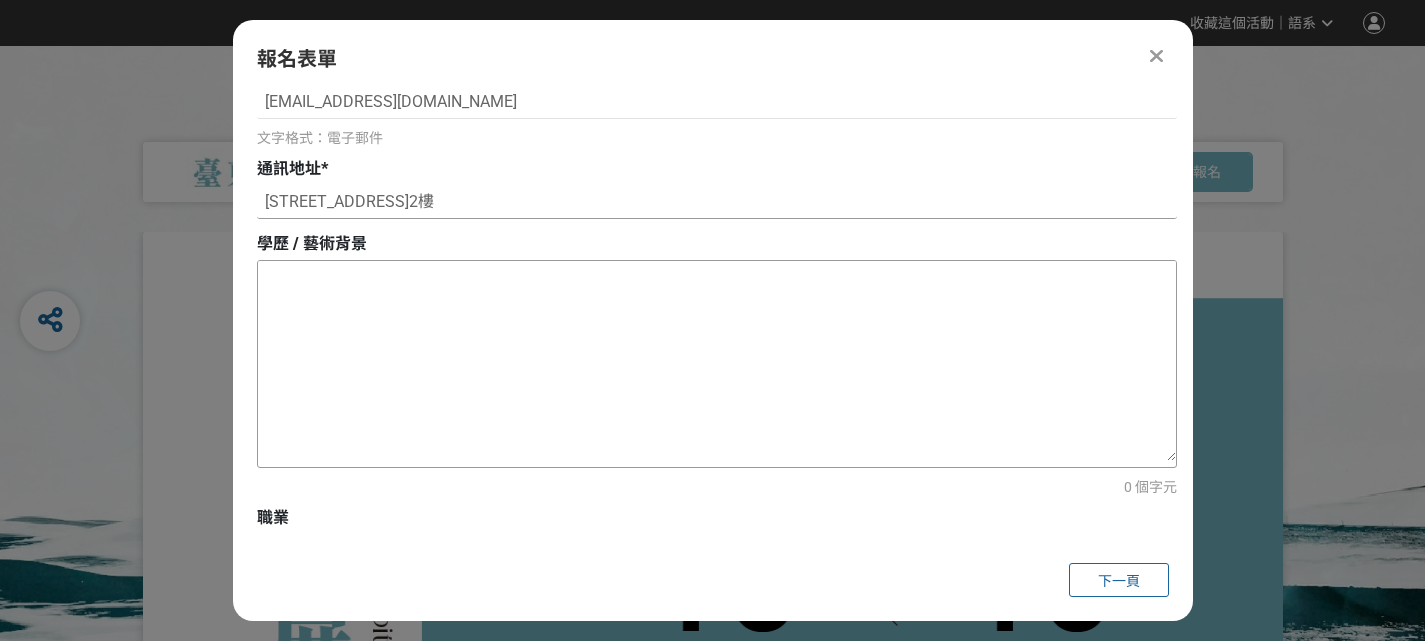 type on "新北市新莊區民安西路38巷17號2樓" 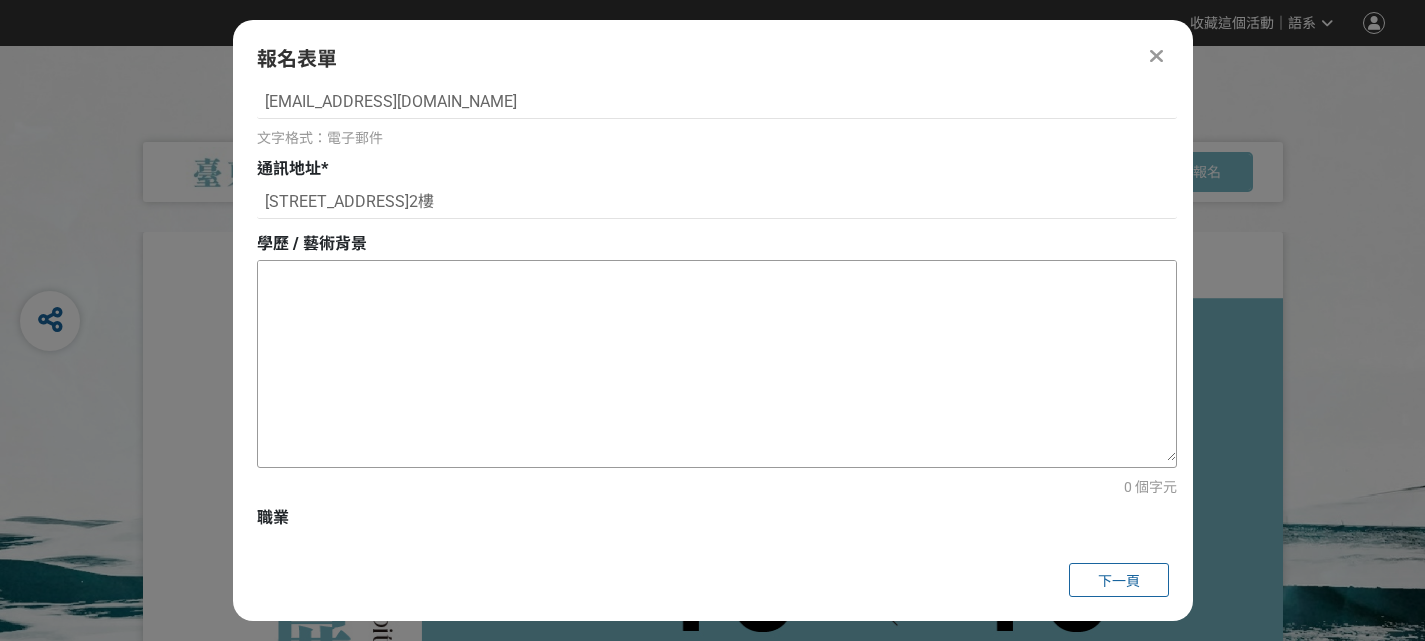 click at bounding box center (717, 361) 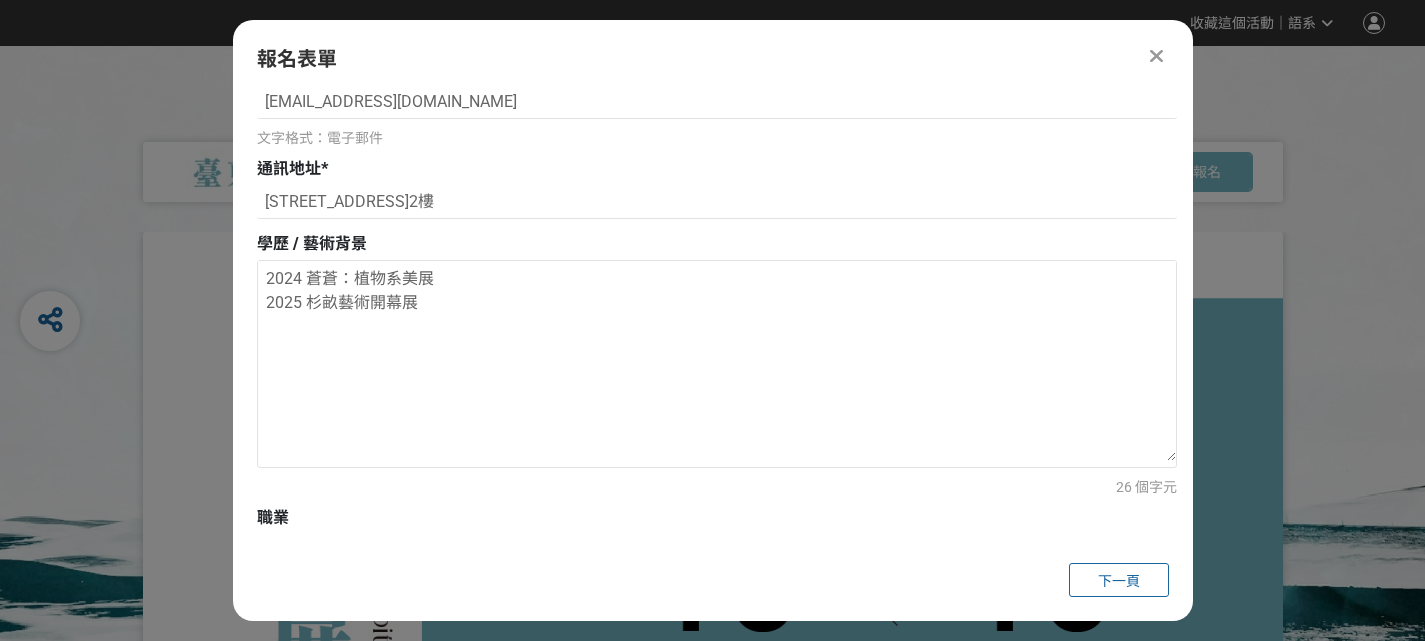 drag, startPoint x: 450, startPoint y: 392, endPoint x: 164, endPoint y: 234, distance: 326.7415 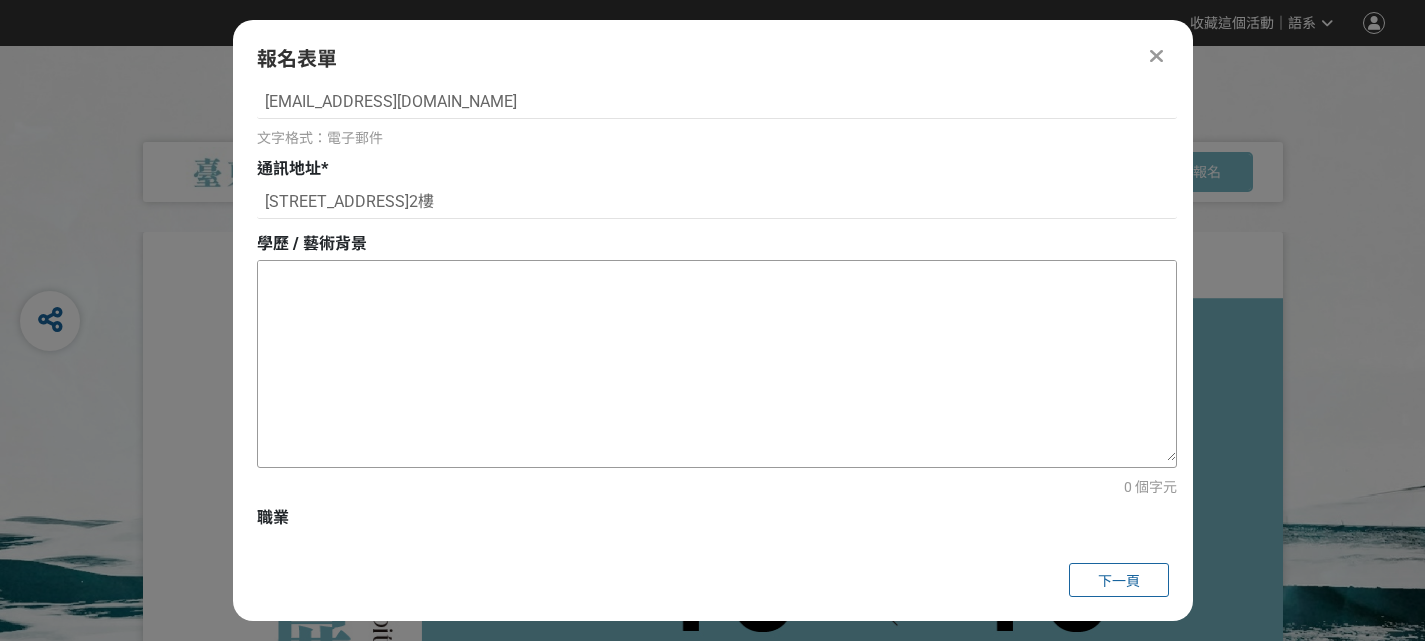 click at bounding box center (717, 361) 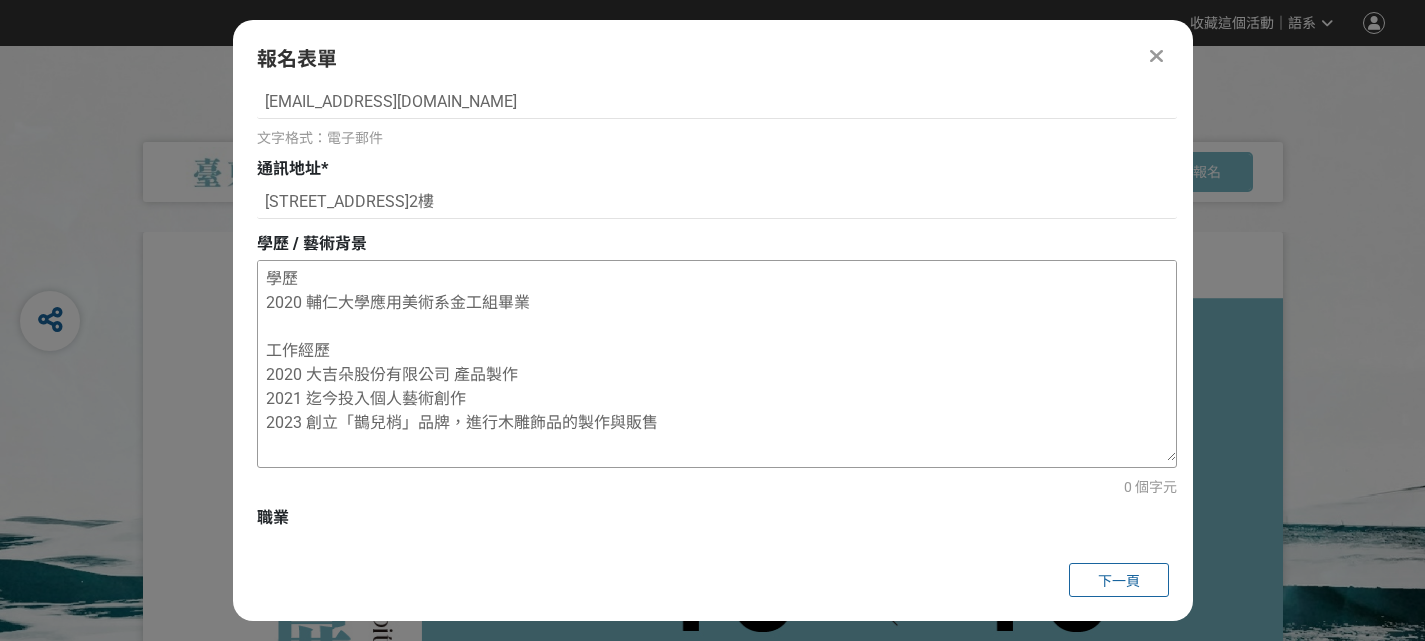 scroll, scrollTop: 283, scrollLeft: 0, axis: vertical 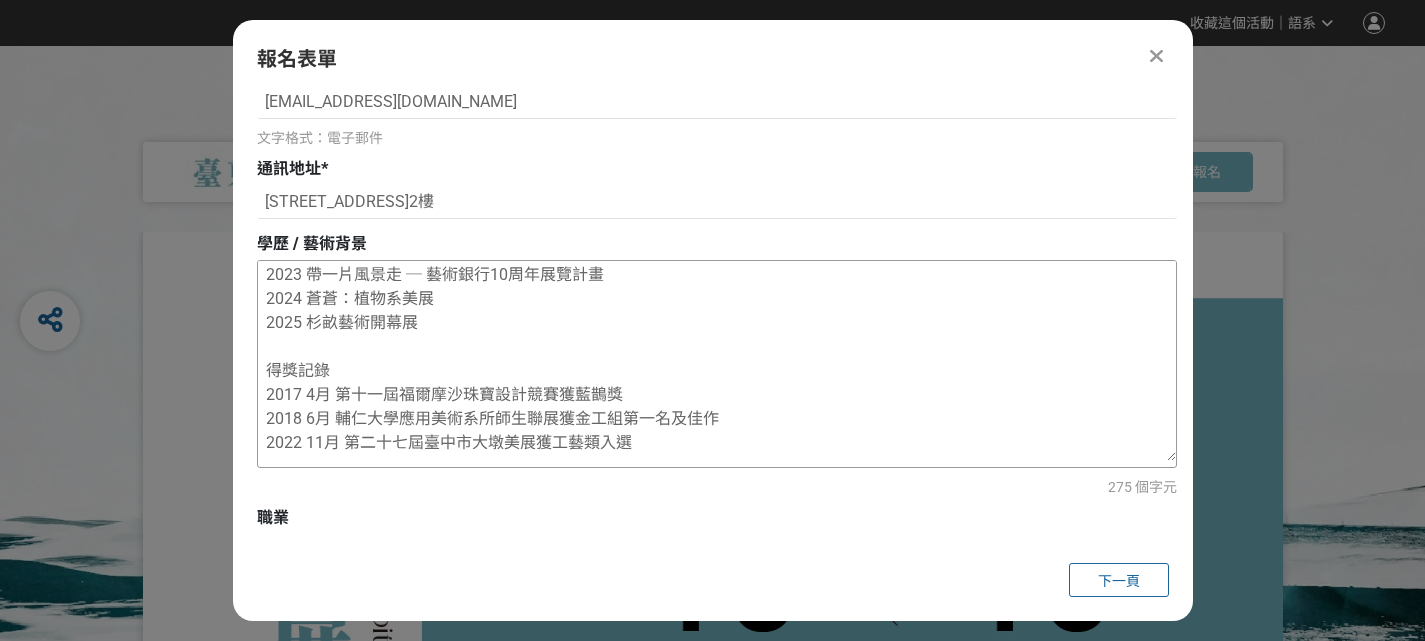 click on "學歷
2020 輔仁大學應用美術系金工組畢業
工作經歷
2020 大吉朵股份有限公司 產品製作
2021 迄今投入個人藝術創作
2023 創立「鵲兒梢」品牌，進行木雕飾品的製作與販售
參展經歷
2018 輔仁大學應用美術系所師生聯展
2019 新一代設計展
2023 帶一片風景走 ─ 藝術銀行10周年展覽計畫
2024 蒼蒼：植物系美展
2025 杉畝藝術開幕展
得獎記錄
2017 4月 第十一屆福爾摩沙珠寶設計競賽獲藍鵲獎
2018 6月 輔仁大學應用美術系所師生聯展獲金工組第一名及佳作
2022 11月 第二十七屆臺中市大墩美展獲工藝類入選" at bounding box center [717, 361] 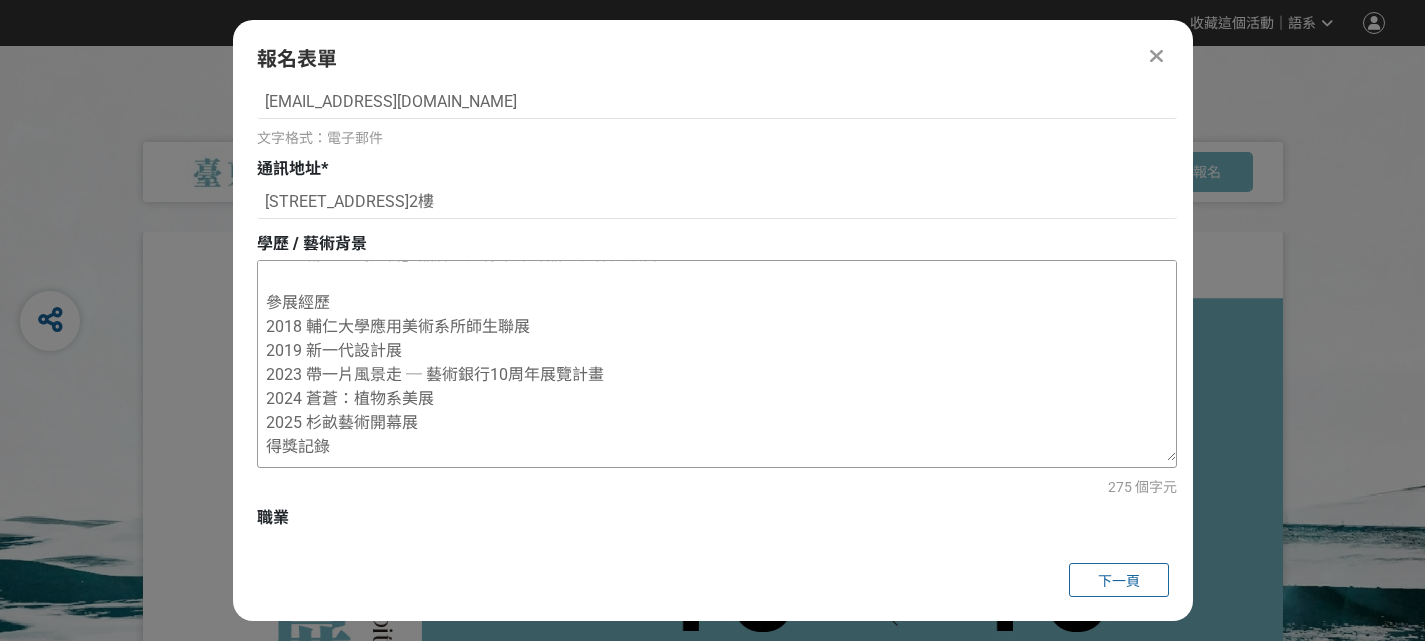 scroll, scrollTop: 68, scrollLeft: 0, axis: vertical 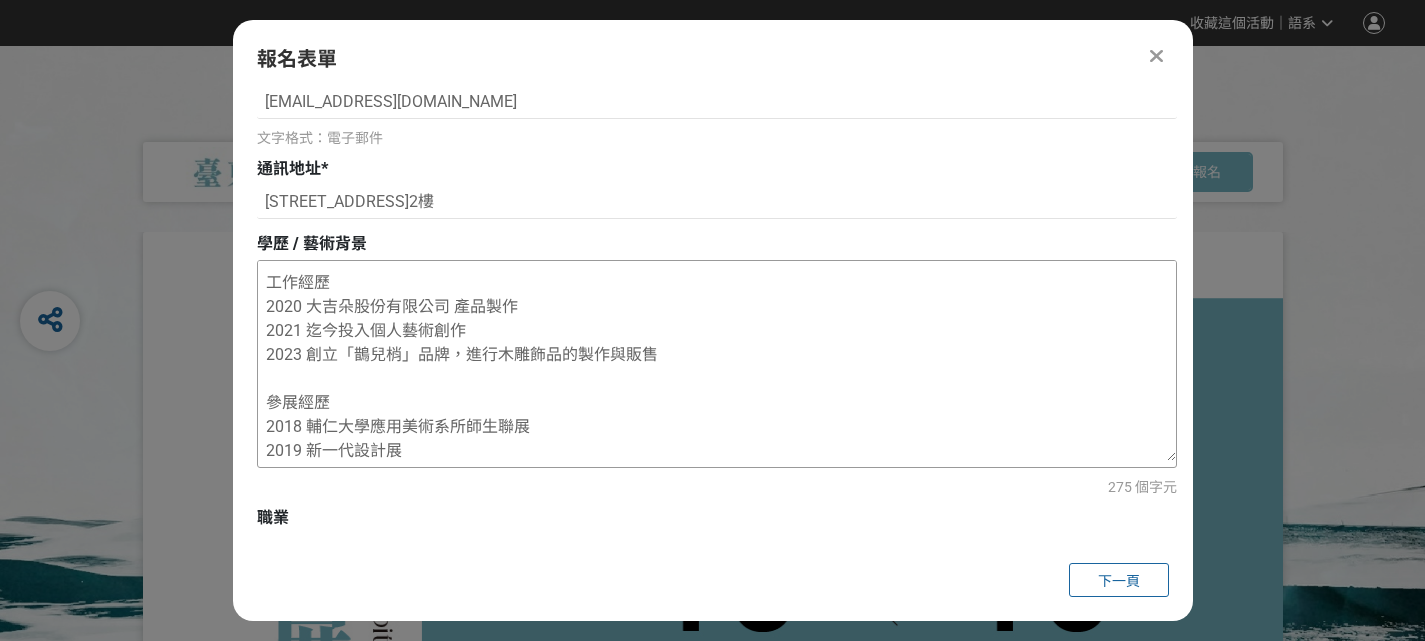 click on "學歷
2020 輔仁大學應用美術系金工組畢業
工作經歷
2020 大吉朵股份有限公司 產品製作
2021 迄今投入個人藝術創作
2023 創立「鵲兒梢」品牌，進行木雕飾品的製作與販售
參展經歷
2018 輔仁大學應用美術系所師生聯展
2019 新一代設計展
2023 帶一片風景走 ─ 藝術銀行10周年展覽計畫
2024 蒼蒼：植物系美展
2025 杉畝藝術開幕展
得獎記錄
2017 4月 第十一屆福爾摩沙珠寶設計競賽獲藍鵲獎
2018 6月 輔仁大學應用美術系所師生聯展獲金工組第一名及佳作
2022 11月 第二十七屆臺中市大墩美展獲工藝類入選" at bounding box center (717, 361) 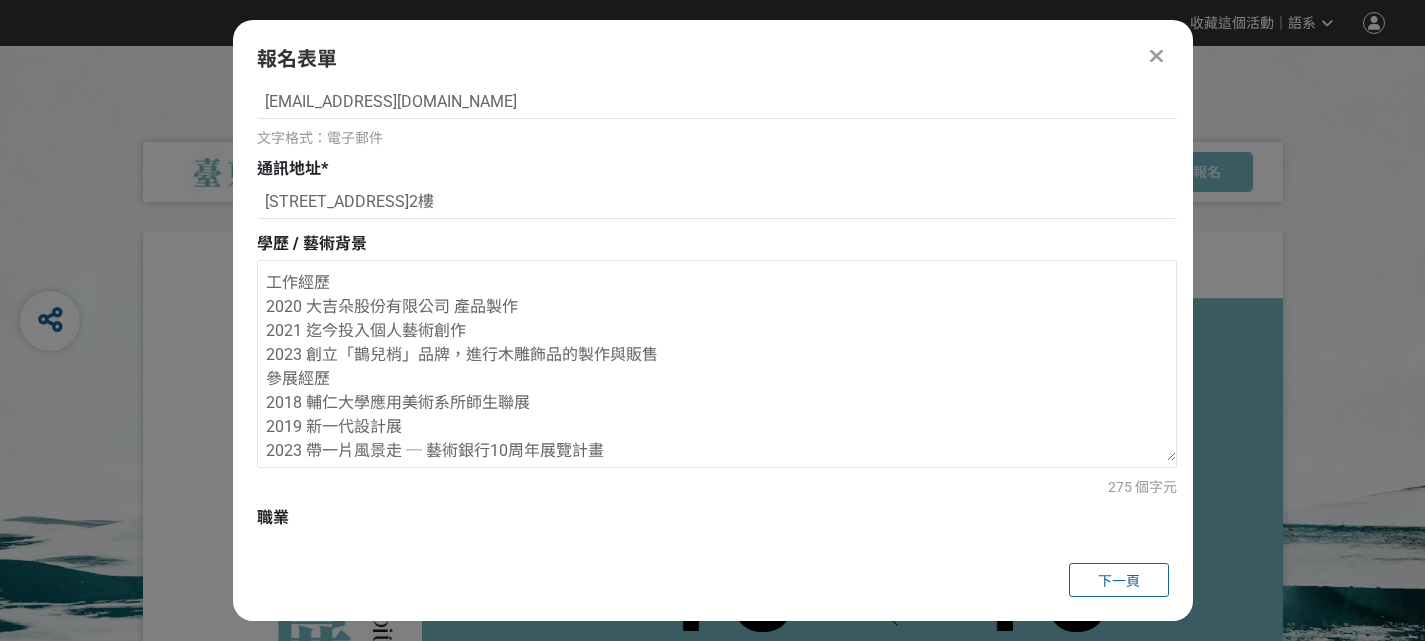 drag, startPoint x: 749, startPoint y: 365, endPoint x: 134, endPoint y: 273, distance: 621.8432 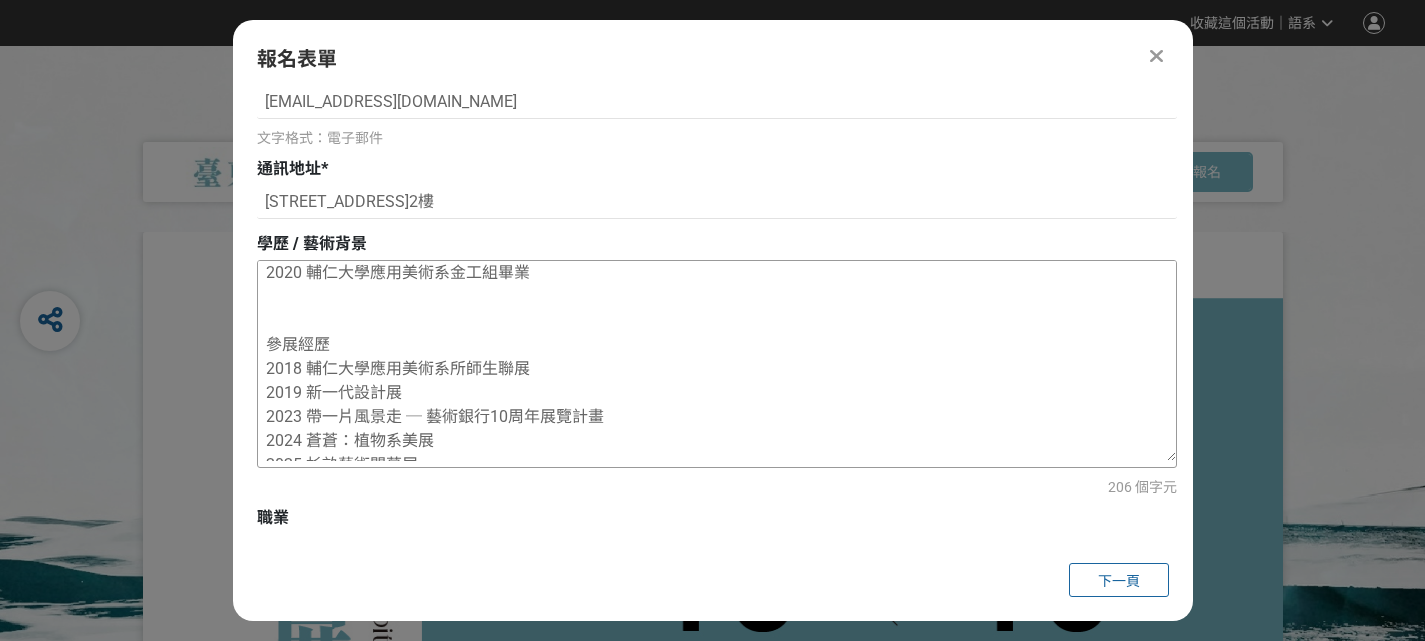 scroll, scrollTop: 0, scrollLeft: 0, axis: both 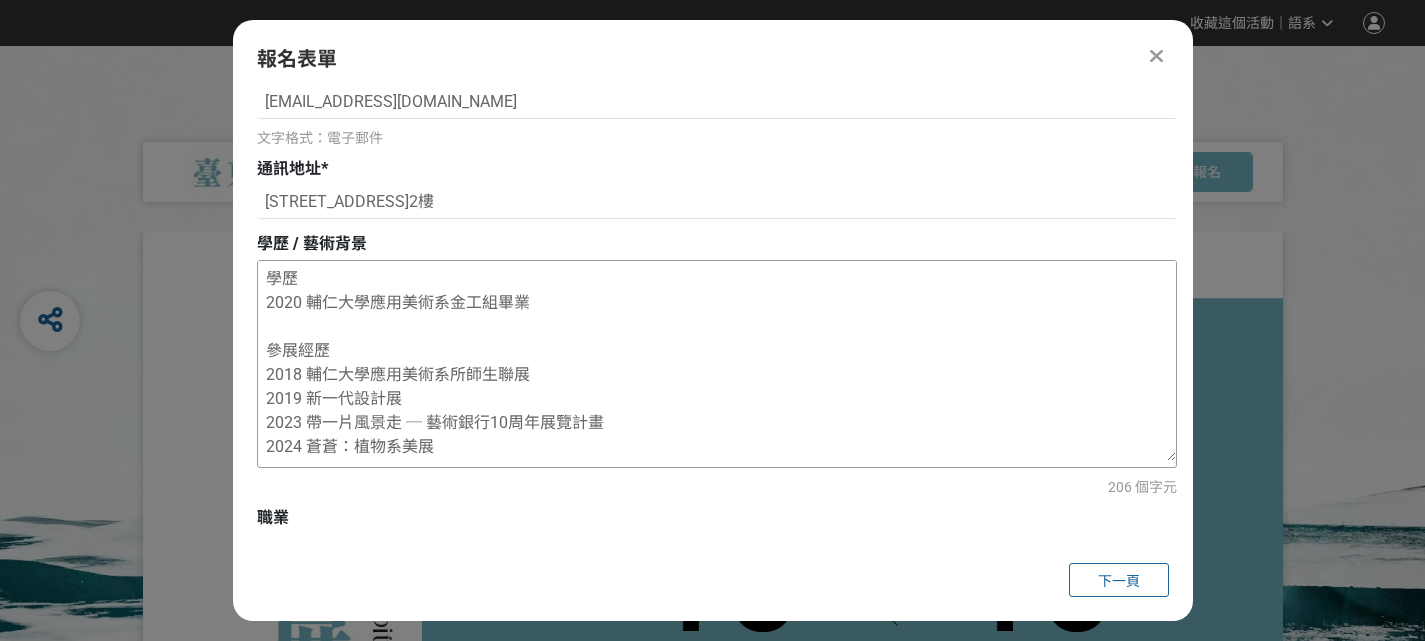 click on "學歷
2020 輔仁大學應用美術系金工組畢業
參展經歷
2018 輔仁大學應用美術系所師生聯展
2019 新一代設計展
2023 帶一片風景走 ─ 藝術銀行10周年展覽計畫
2024 蒼蒼：植物系美展
2025 杉畝藝術開幕展
得獎記錄
2017 4月 第十一屆福爾摩沙珠寶設計競賽獲藍鵲獎
2018 6月 輔仁大學應用美術系所師生聯展獲金工組第一名及佳作
2022 11月 第二十七屆臺中市大墩美展獲工藝類入選" at bounding box center (717, 361) 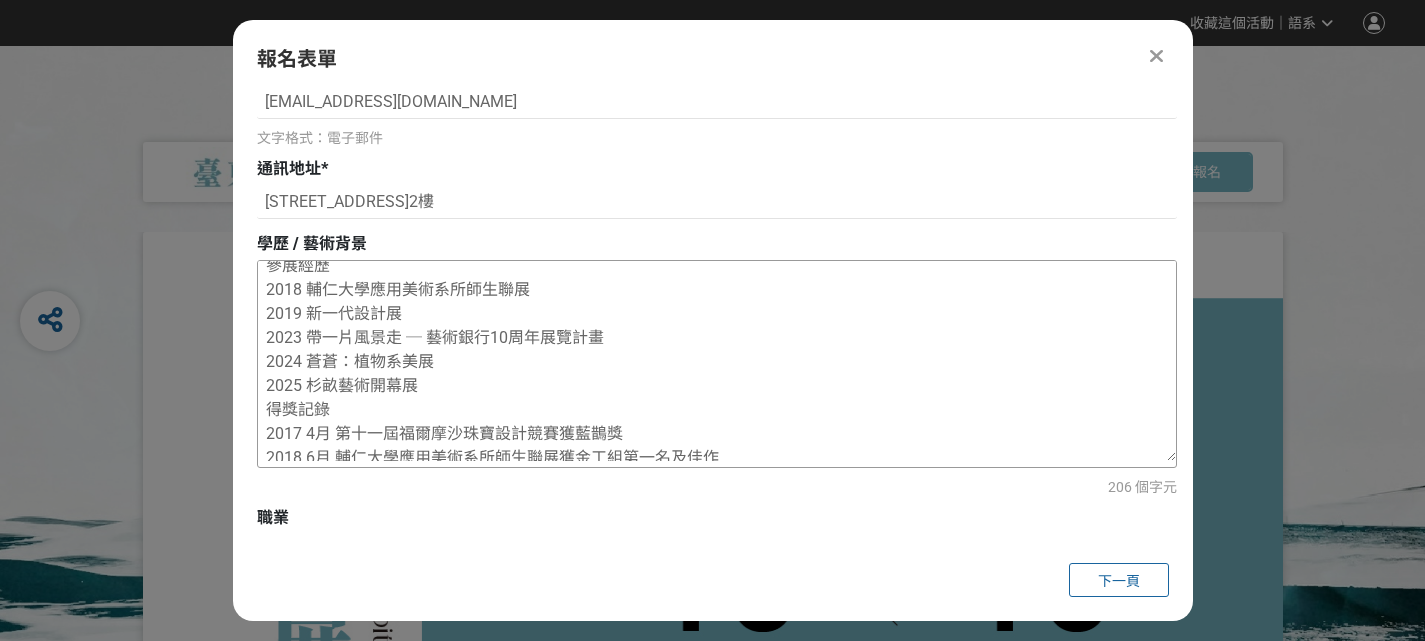 scroll, scrollTop: 0, scrollLeft: 0, axis: both 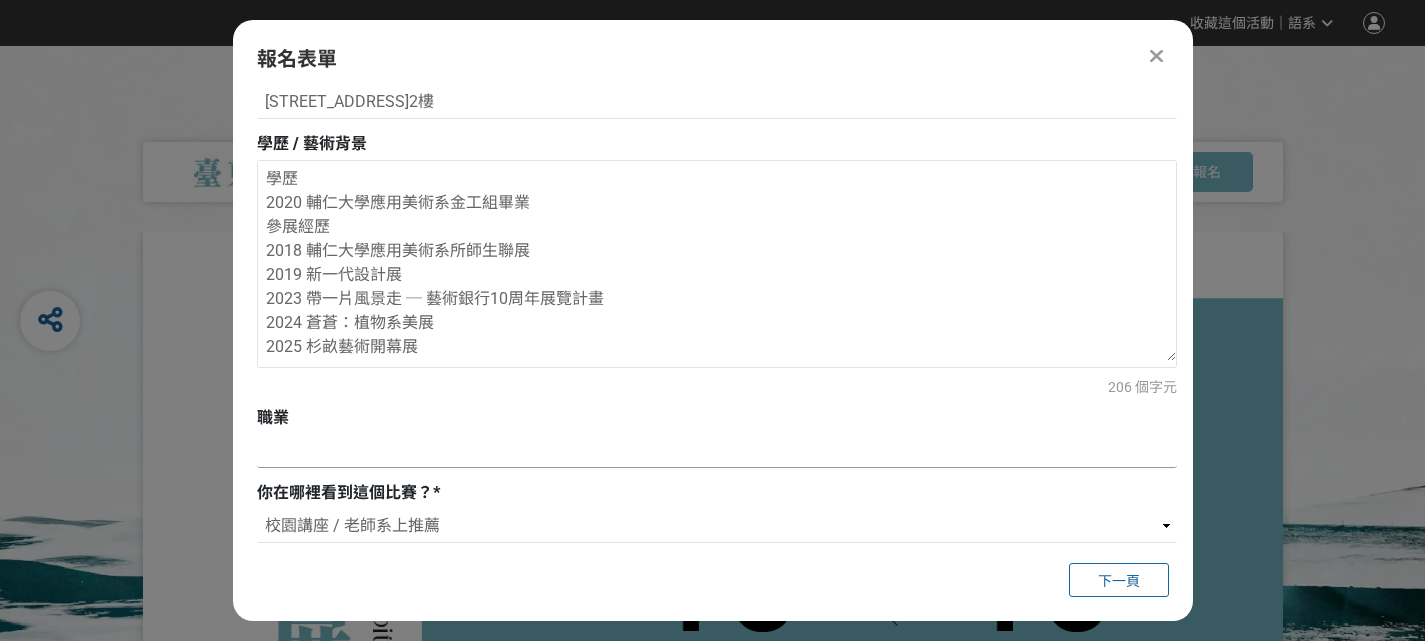 type on "學歷
2020 輔仁大學應用美術系金工組畢業
參展經歷
2018 輔仁大學應用美術系所師生聯展
2019 新一代設計展
2023 帶一片風景走 ─ 藝術銀行10周年展覽計畫
2024 蒼蒼：植物系美展
2025 杉畝藝術開幕展
得獎記錄
2017 4月 第十一屆福爾摩沙珠寶設計競賽獲藍鵲獎
2018 6月 輔仁大學應用美術系所師生聯展獲金工組第一名及佳作
2022 11月 第二十七屆臺中市大墩美展獲工藝類入選" 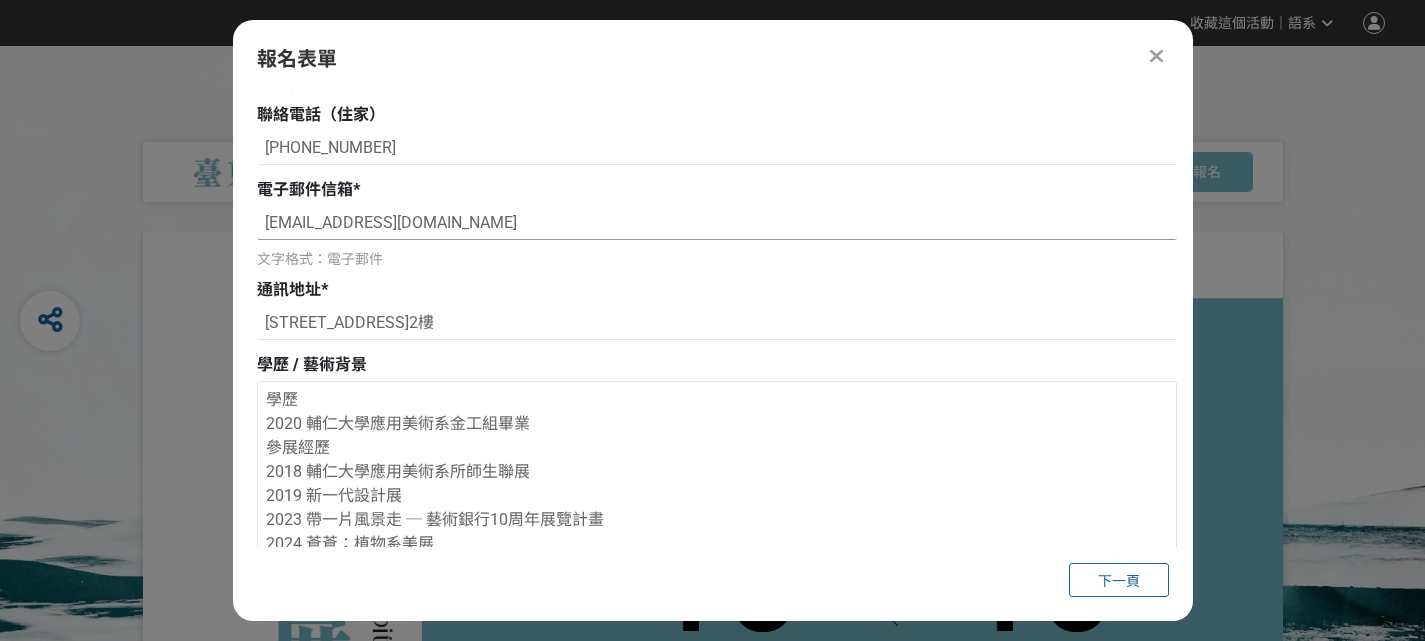 scroll, scrollTop: 600, scrollLeft: 0, axis: vertical 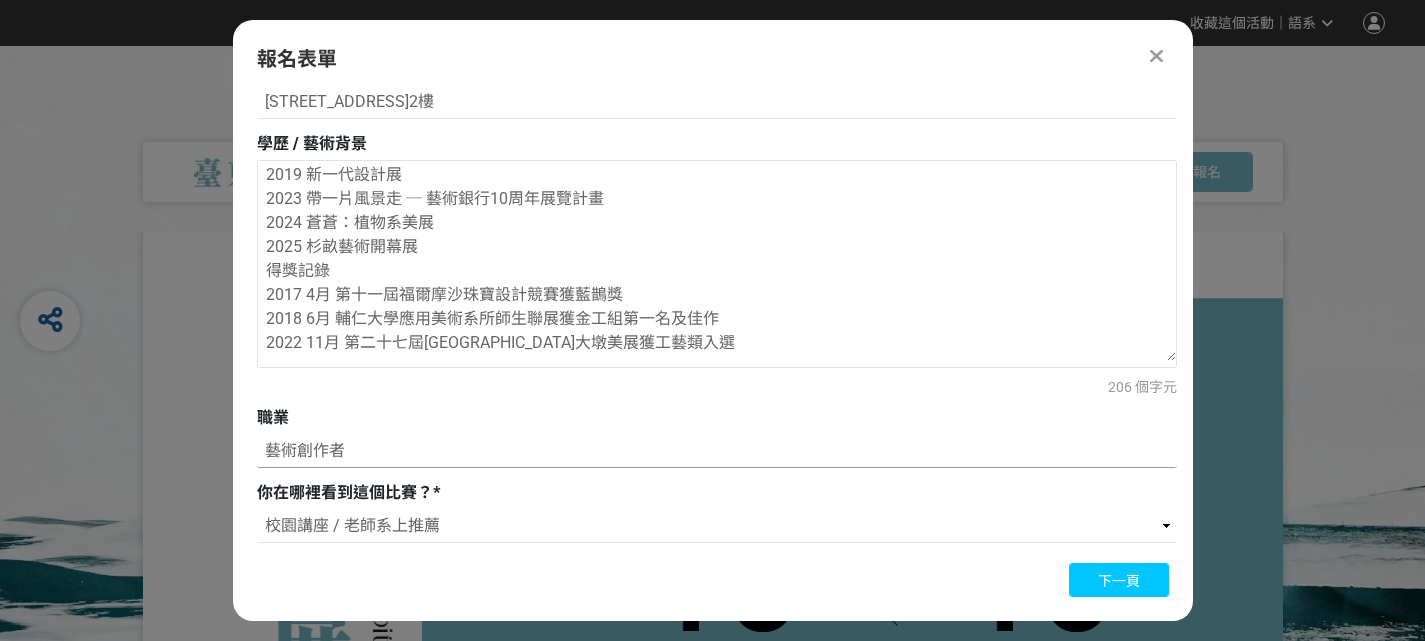 type on "藝術創作者" 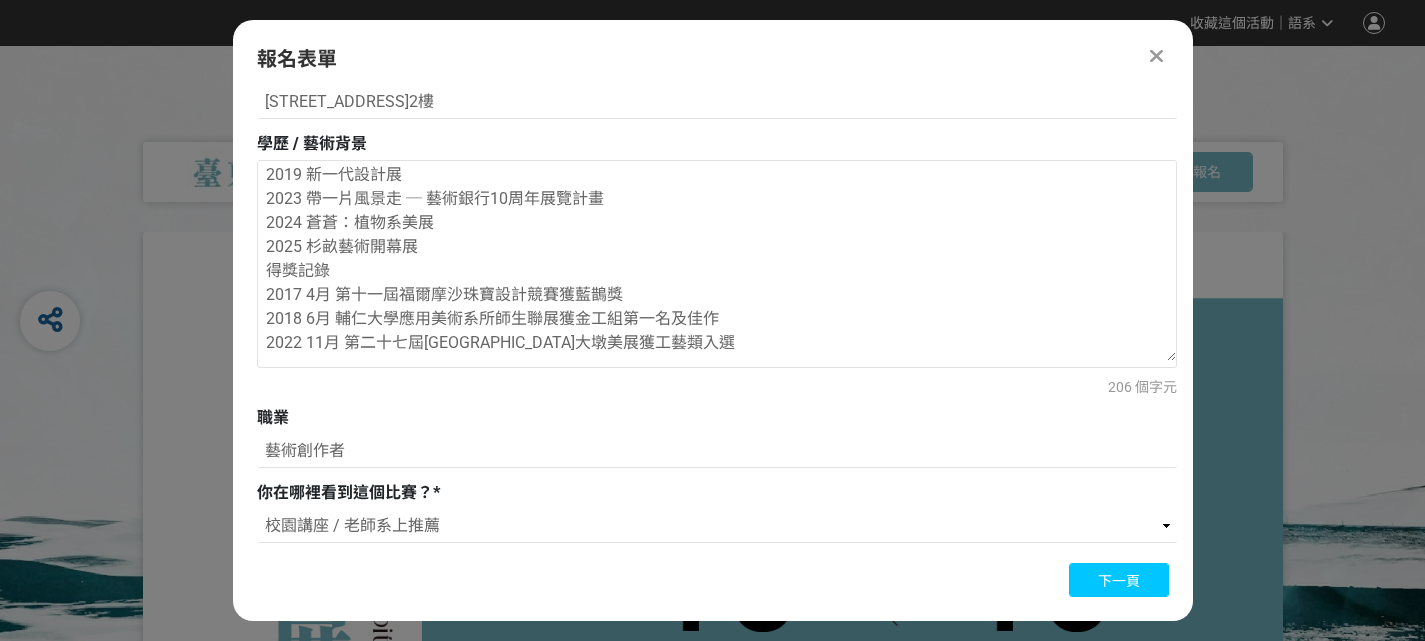 click on "下一頁" at bounding box center [1119, 581] 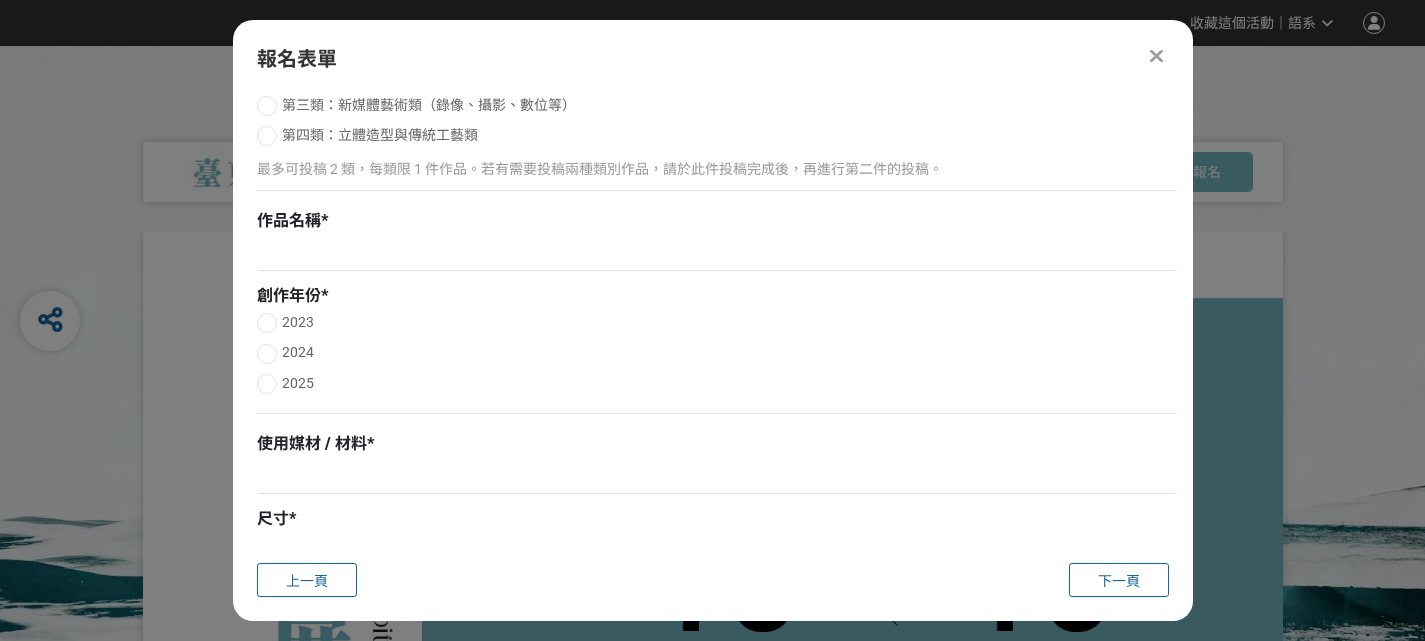 scroll, scrollTop: 0, scrollLeft: 0, axis: both 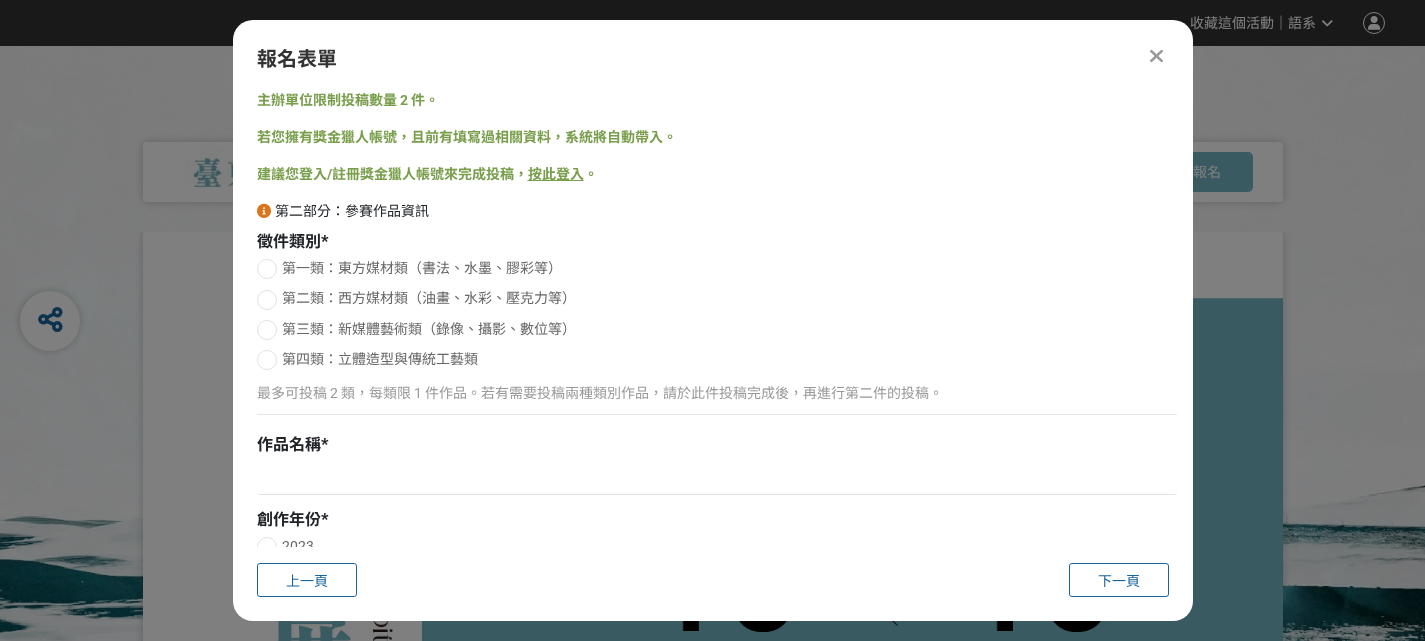 click at bounding box center (267, 360) 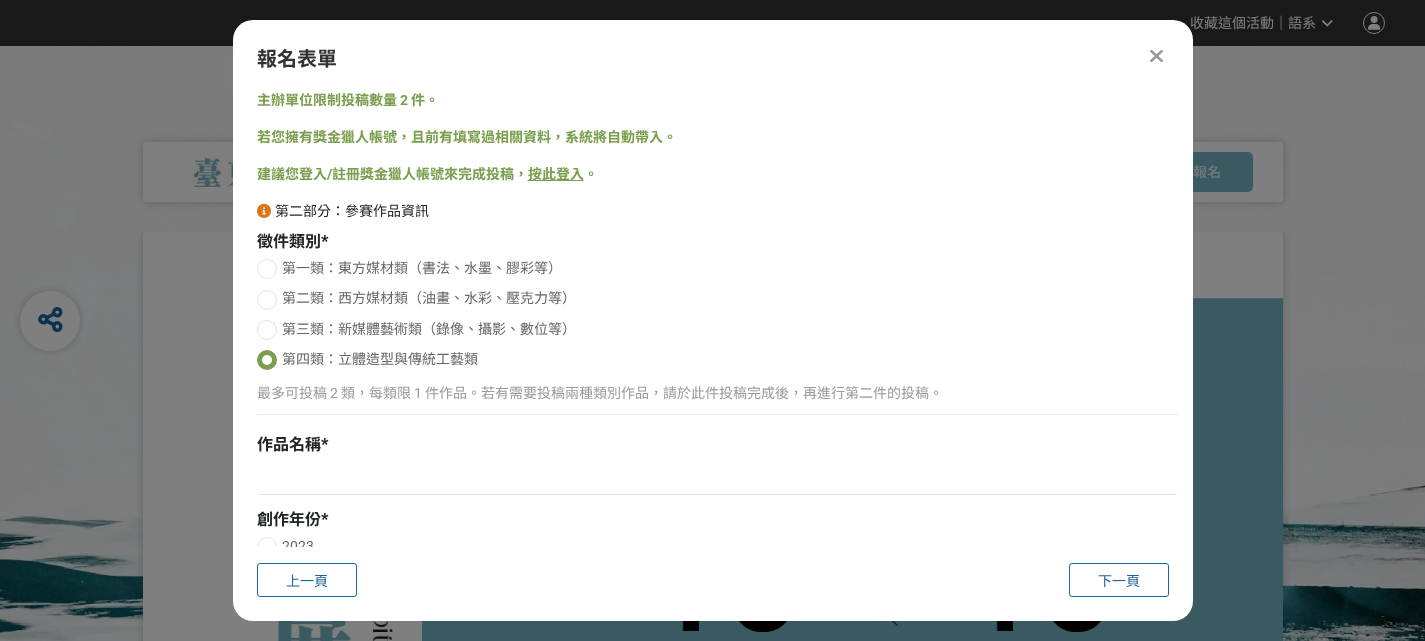 scroll, scrollTop: 100, scrollLeft: 0, axis: vertical 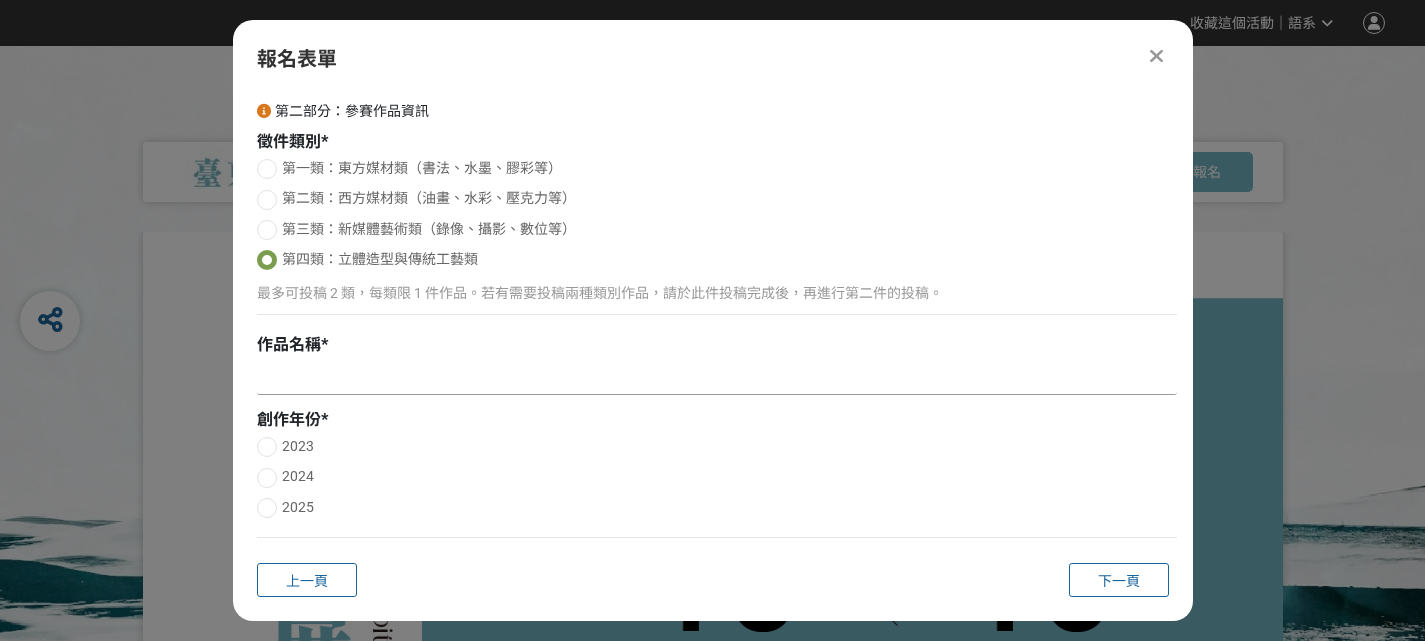click at bounding box center (717, 378) 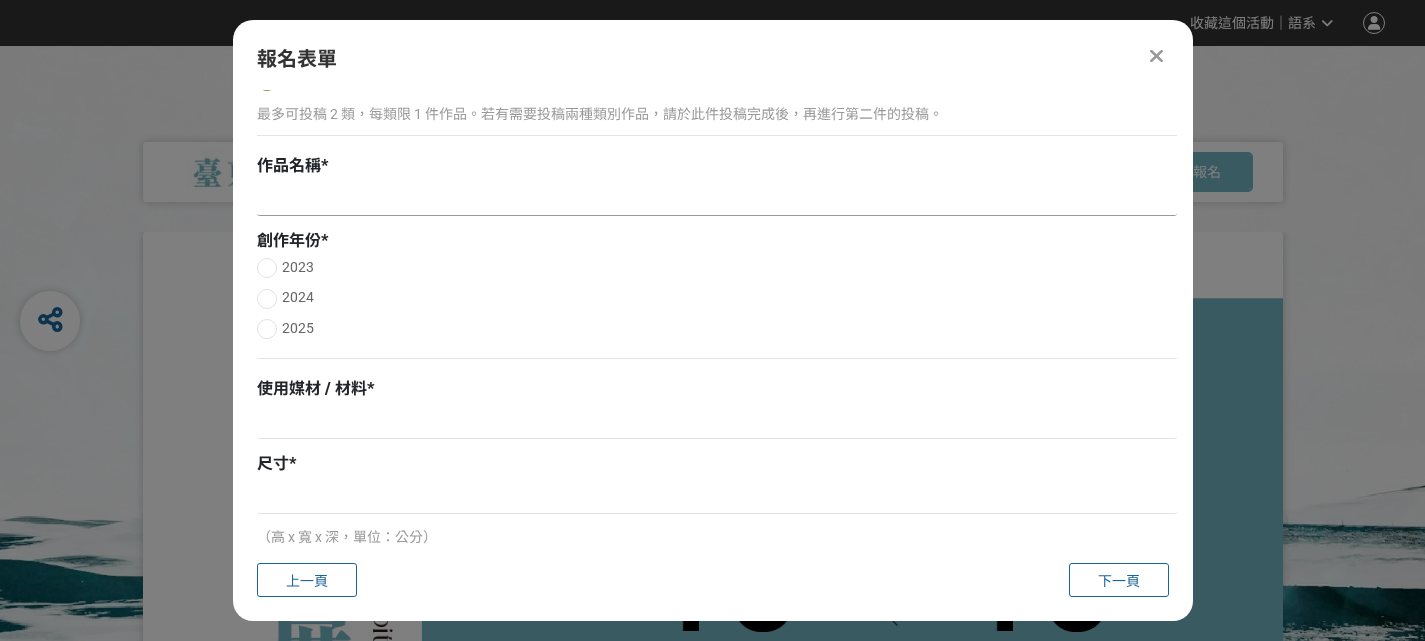 scroll, scrollTop: 300, scrollLeft: 0, axis: vertical 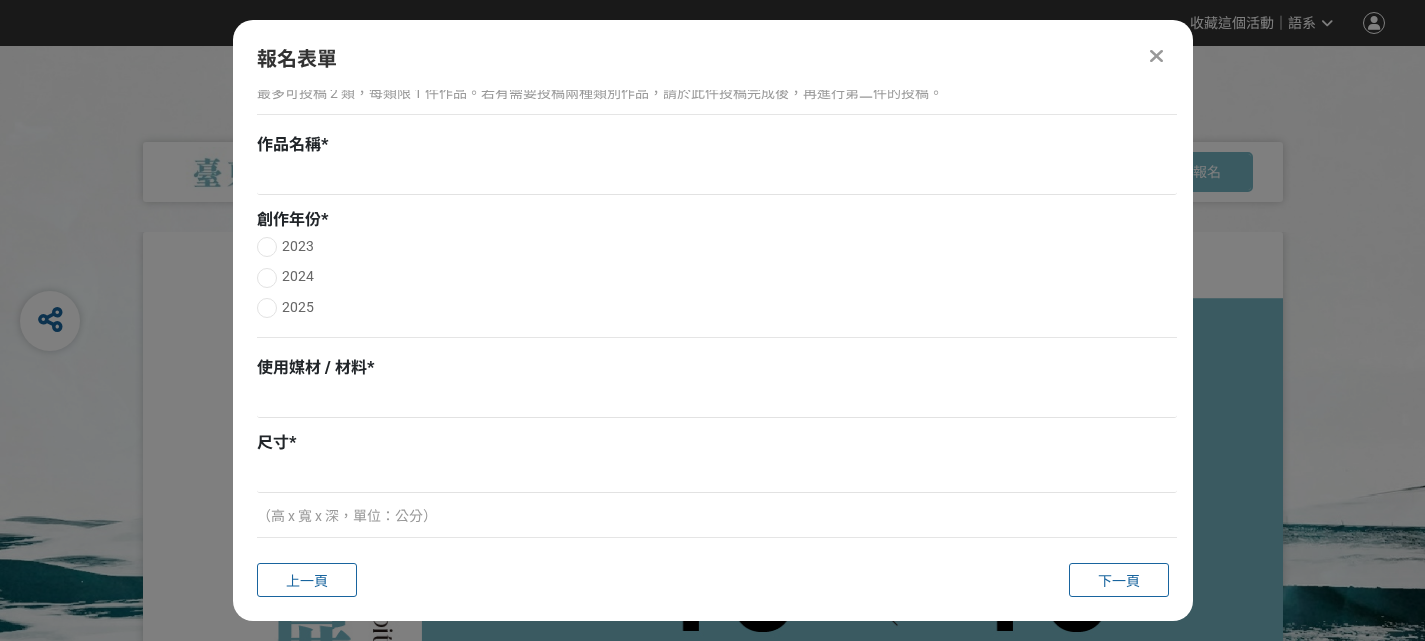 click on "2025" at bounding box center [717, 307] 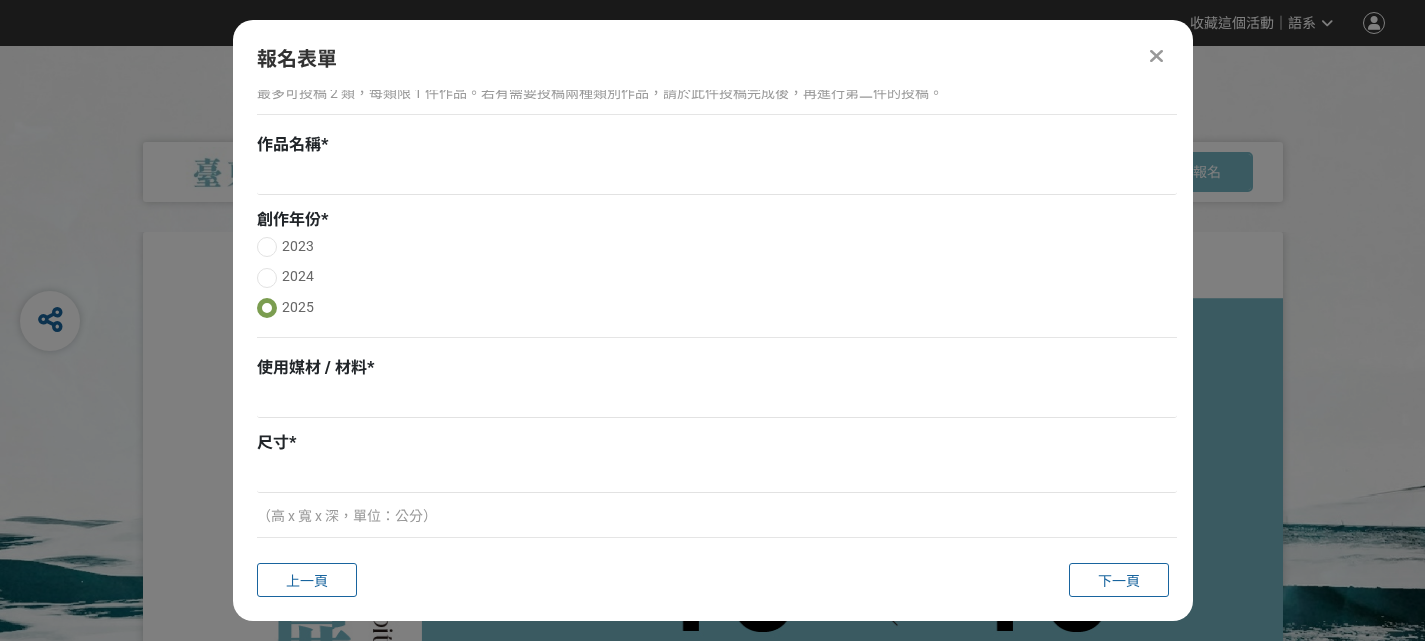 scroll, scrollTop: 200, scrollLeft: 0, axis: vertical 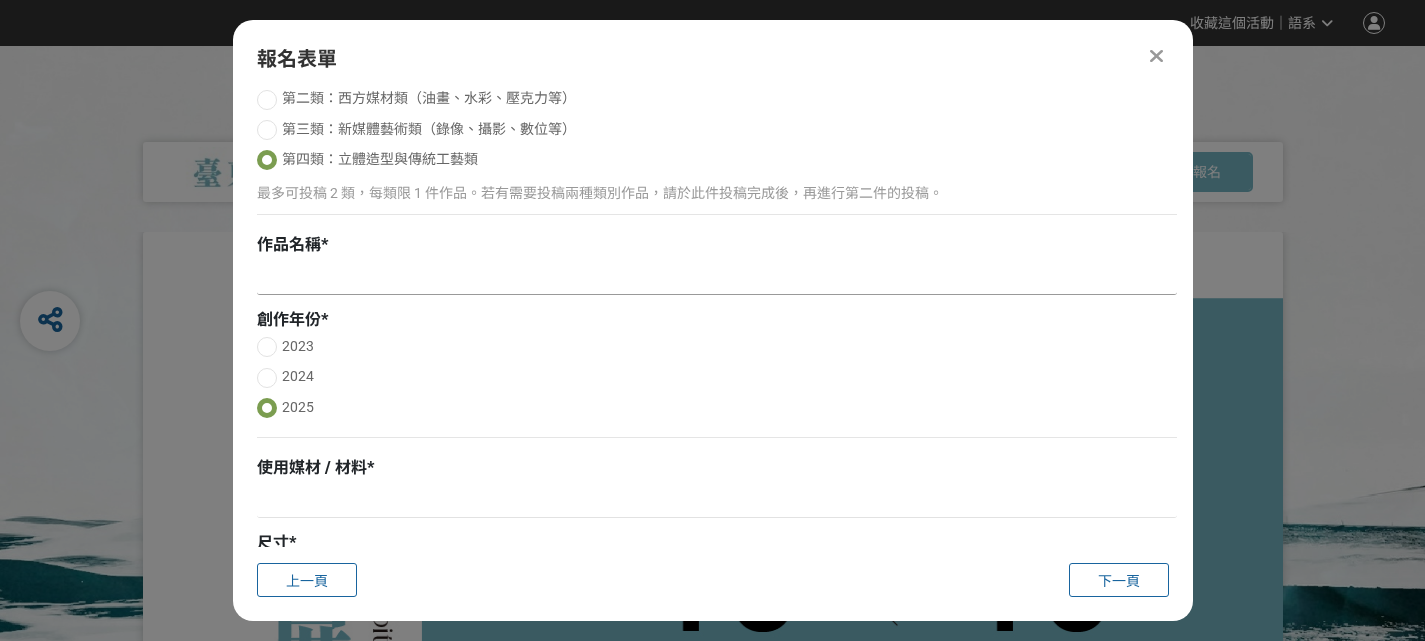 click at bounding box center [717, 278] 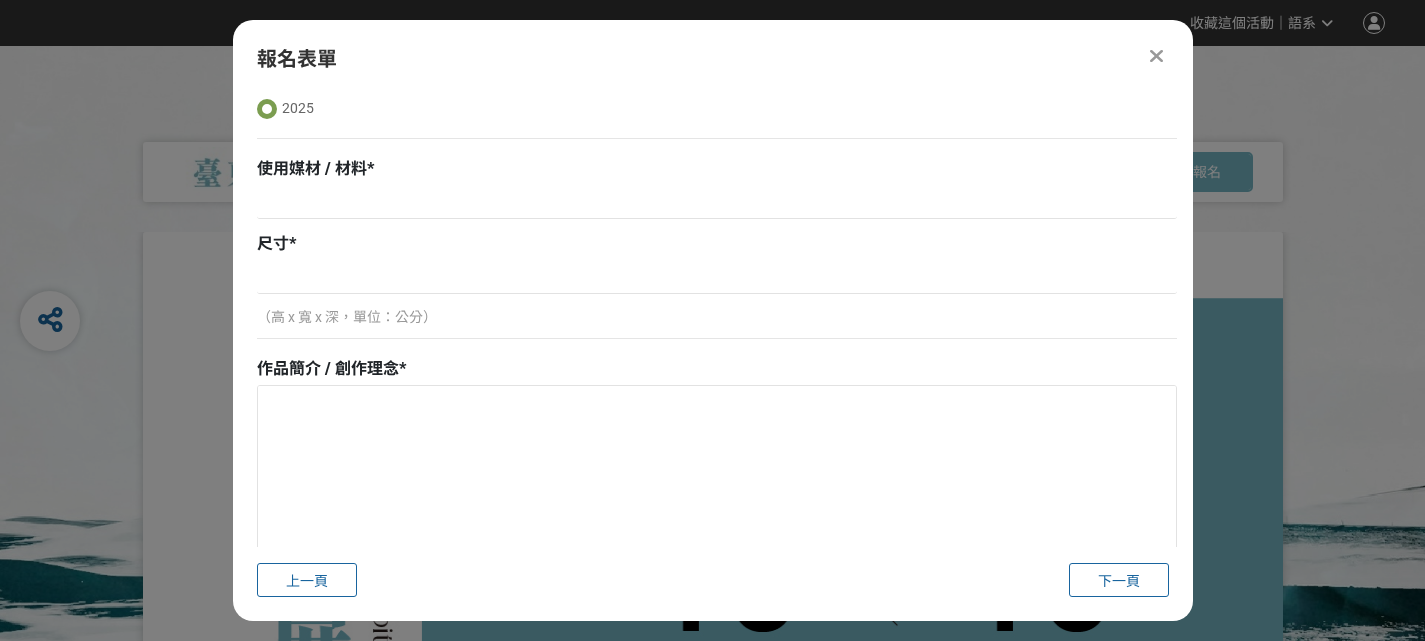 scroll, scrollTop: 500, scrollLeft: 0, axis: vertical 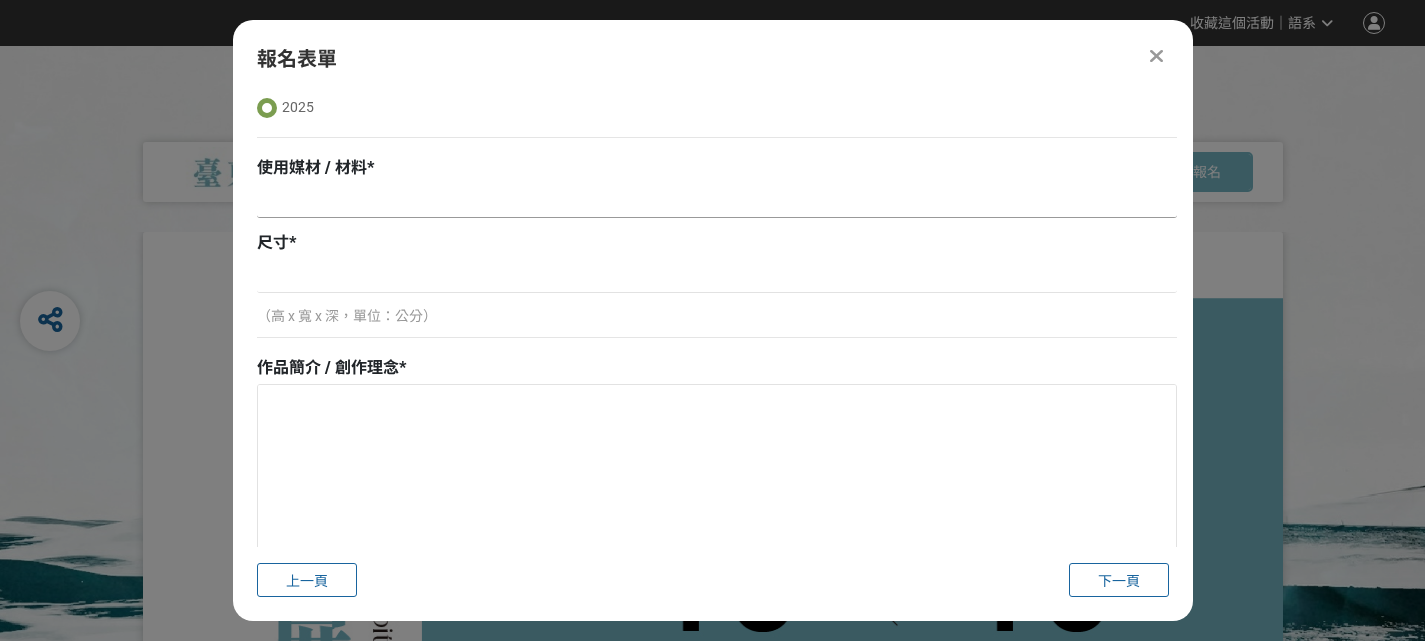 type on "盛放的細辛" 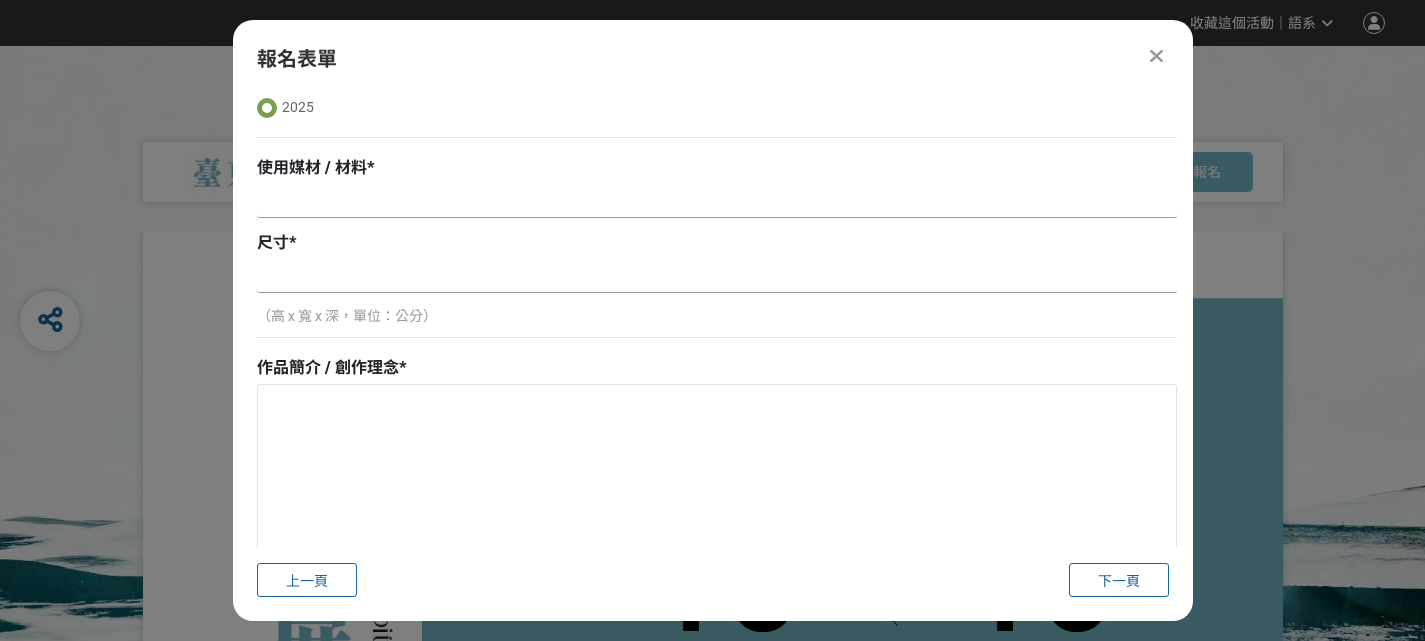 paste on "黃銅、礦物顏料、樹脂、胡桃木(檯座)" 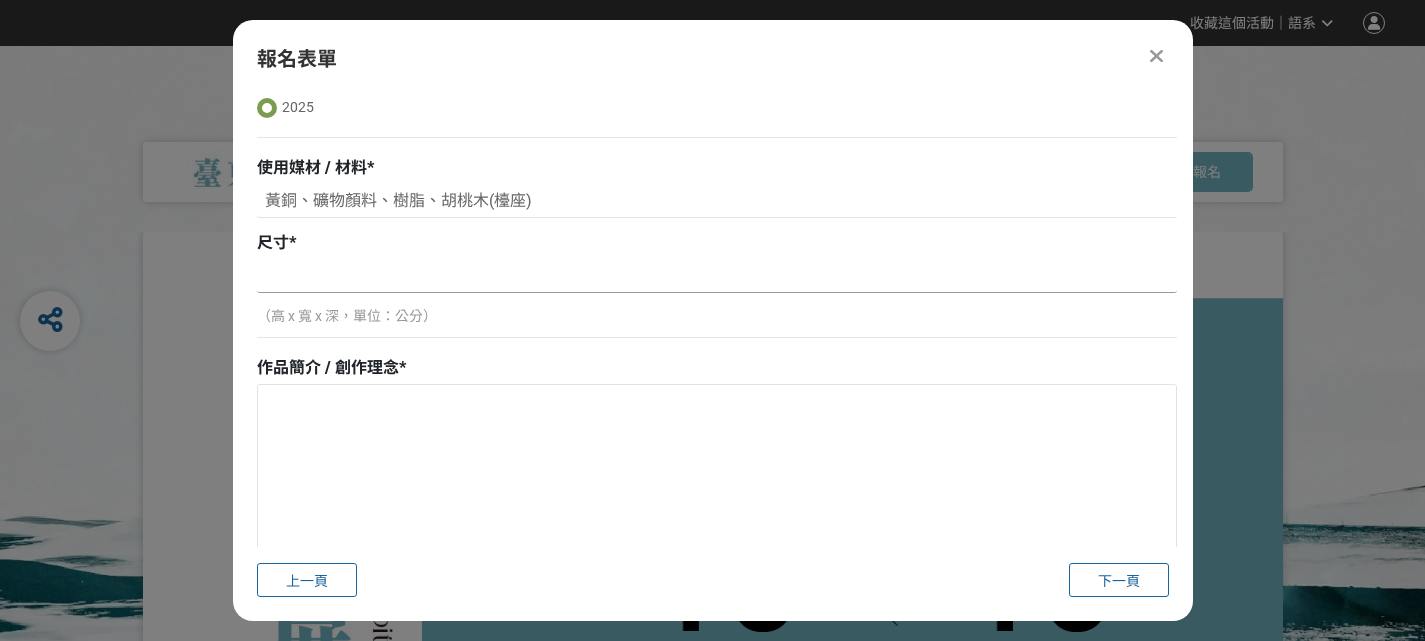 type on "黃銅、礦物顏料、樹脂、胡桃木(檯座)" 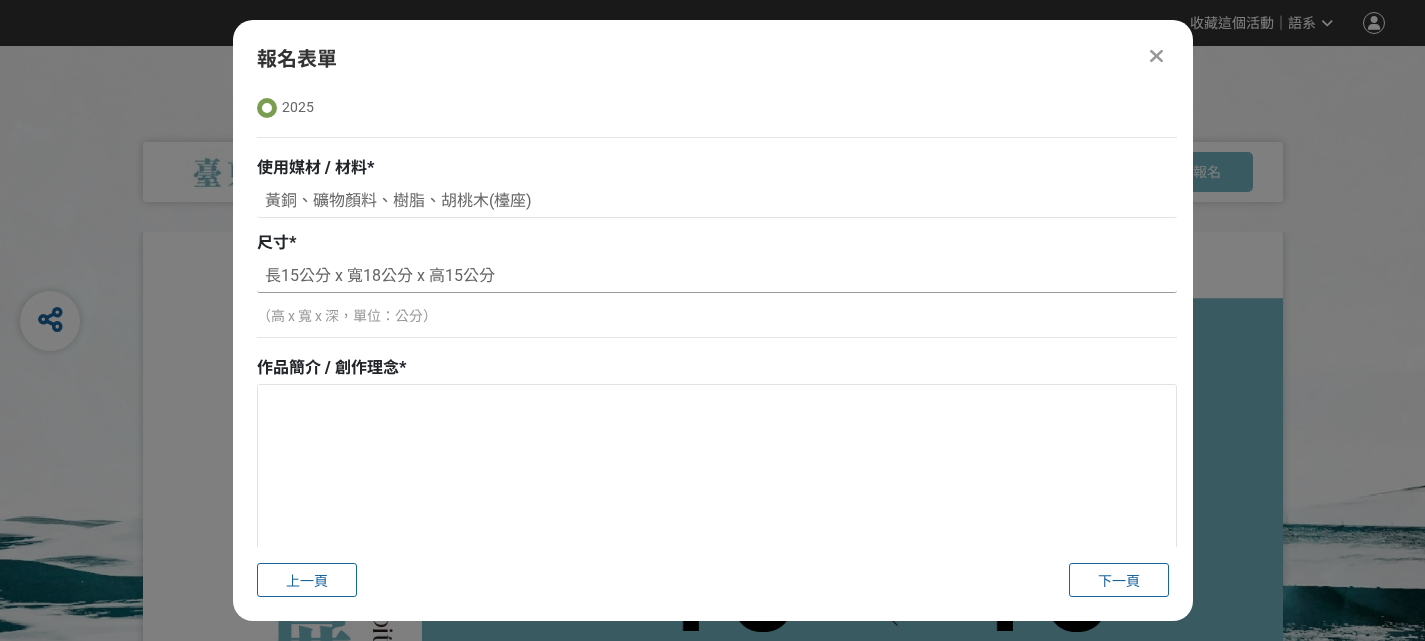 drag, startPoint x: 279, startPoint y: 279, endPoint x: 245, endPoint y: 277, distance: 34.058773 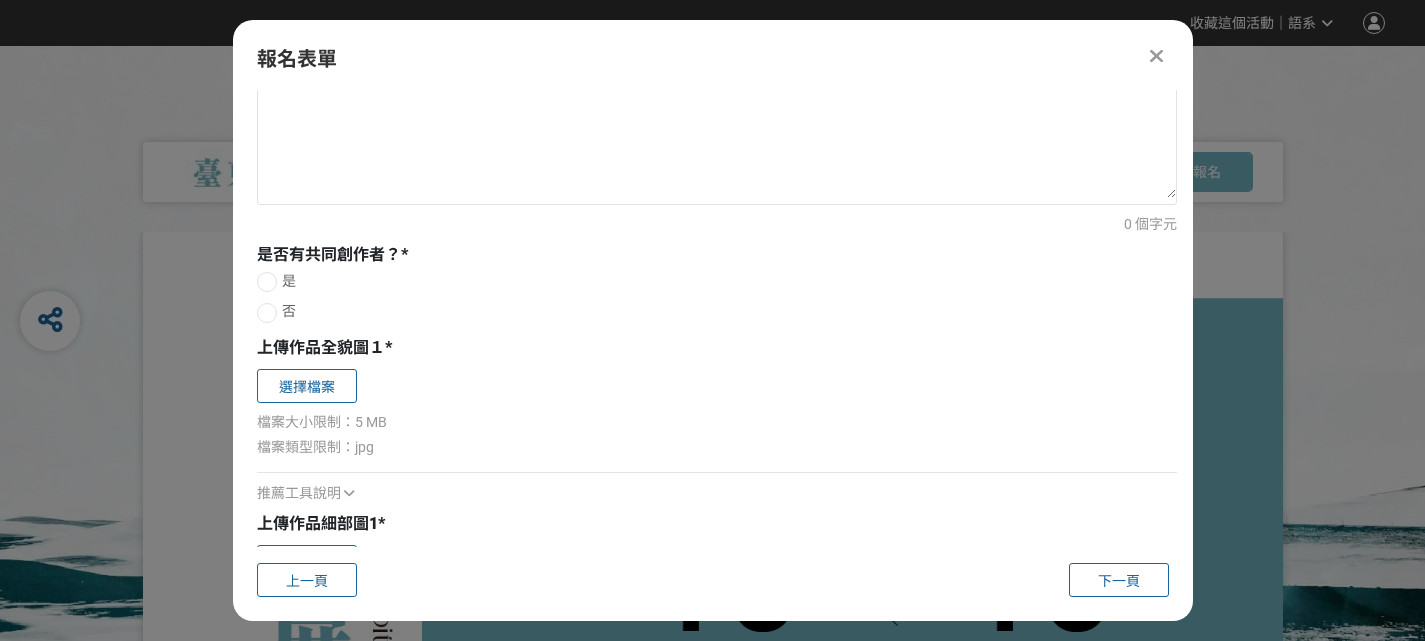 scroll, scrollTop: 900, scrollLeft: 0, axis: vertical 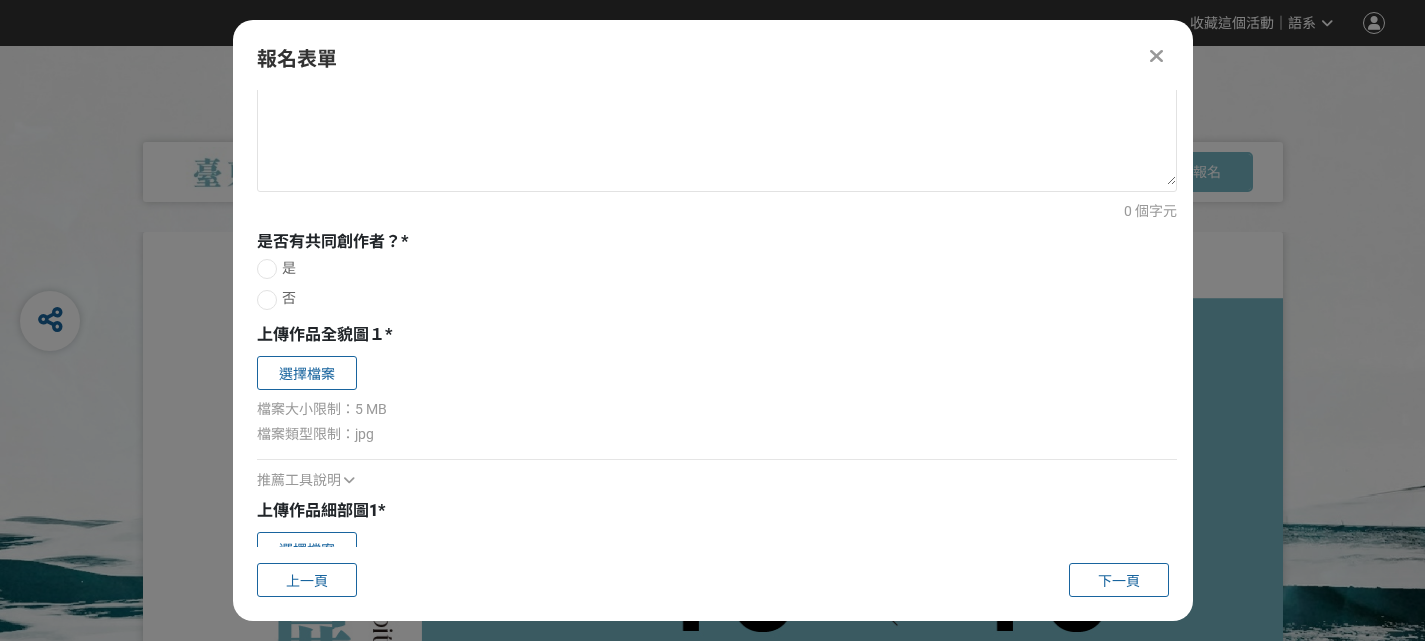 type on "15 x 15 x 18" 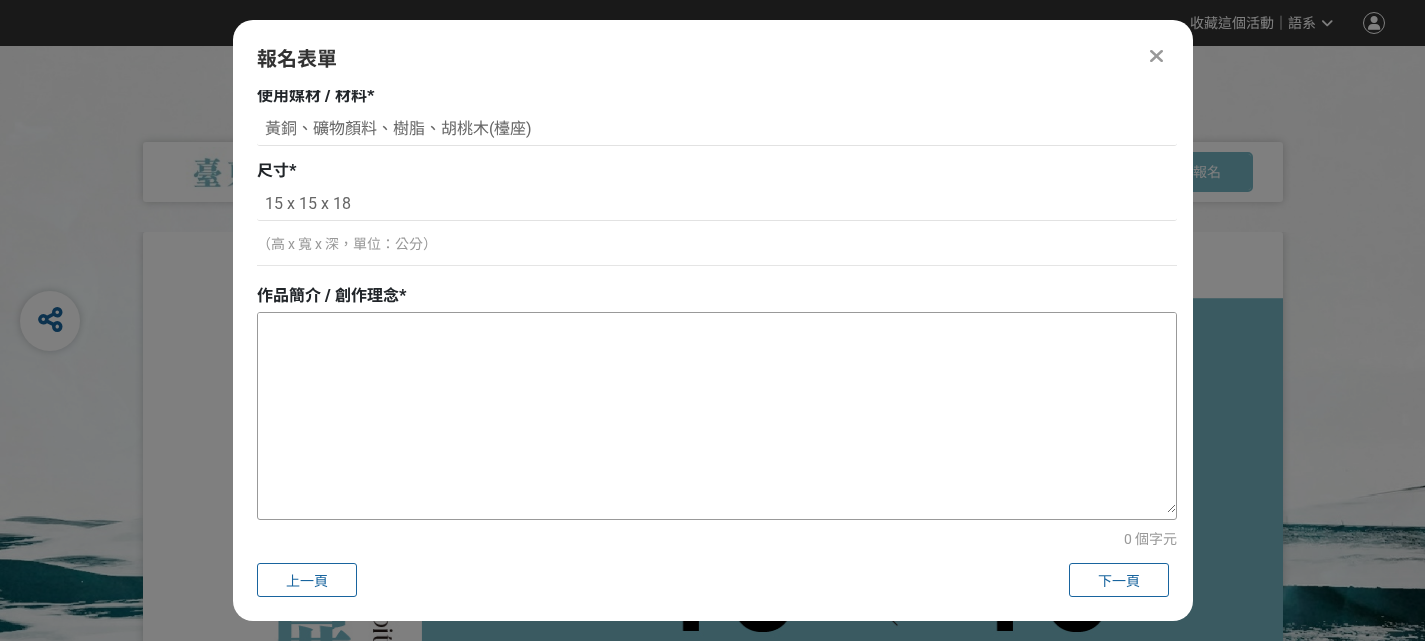 scroll, scrollTop: 624, scrollLeft: 0, axis: vertical 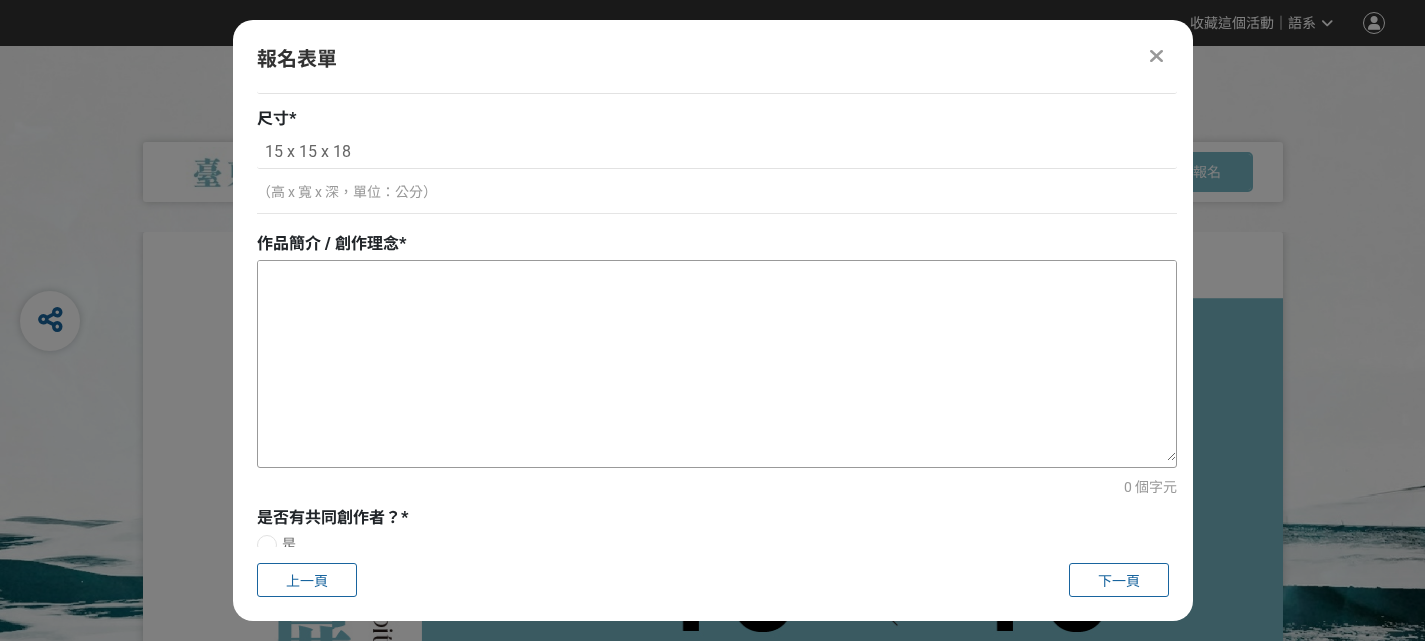 click at bounding box center [717, 361] 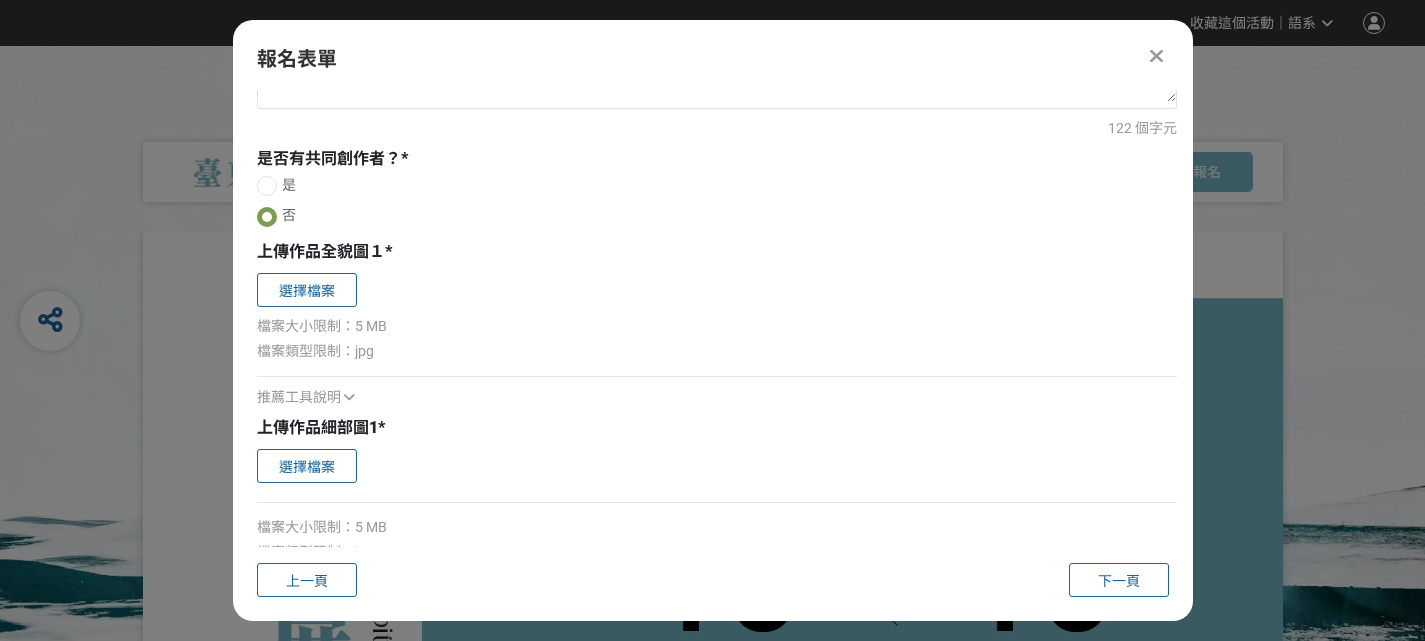 scroll, scrollTop: 1024, scrollLeft: 0, axis: vertical 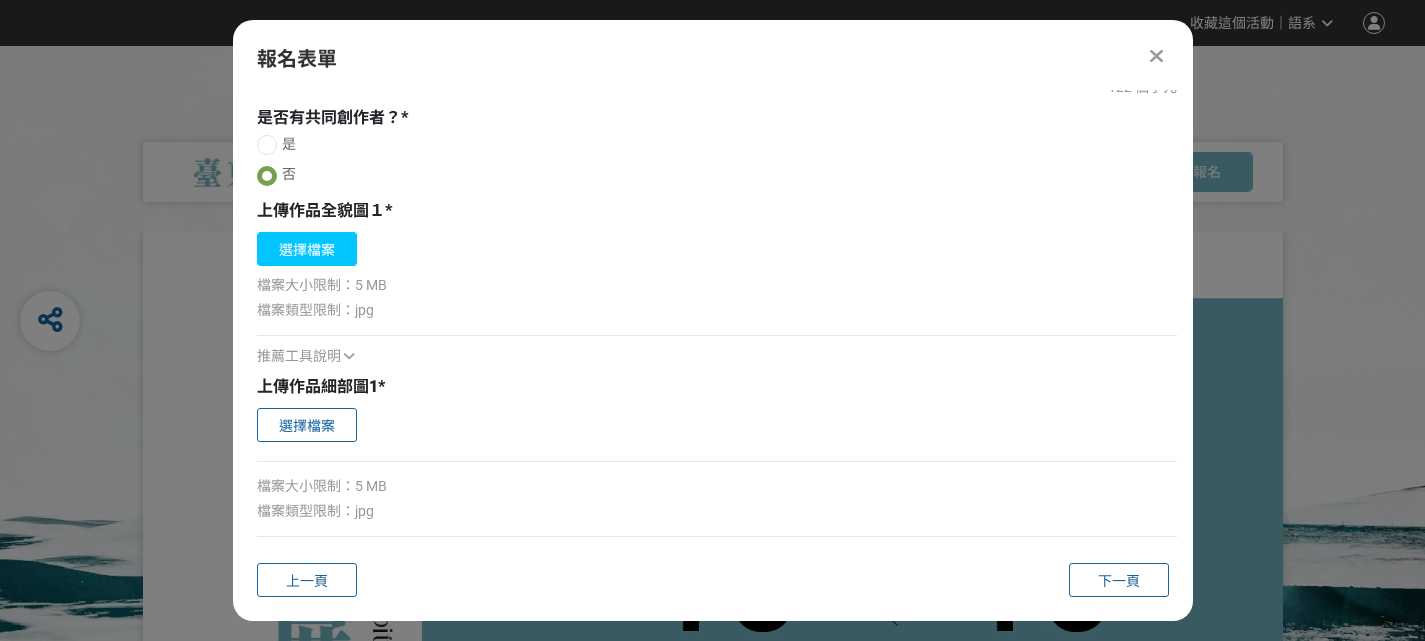 type on "《盛放的細辛》是以植物為題的金屬塑像。以敲花、雕金及基礎金工建構等技法並以寫實風格
進行創作；著重於對自然有機形體的觀察與再現，藉由金工技法體察自然造物的機巧，轉化捕
捉細辛精巧的花朵在葉間綻放的姿態。以黃銅為材料、燒色和礦物顏料作為表面處理。" 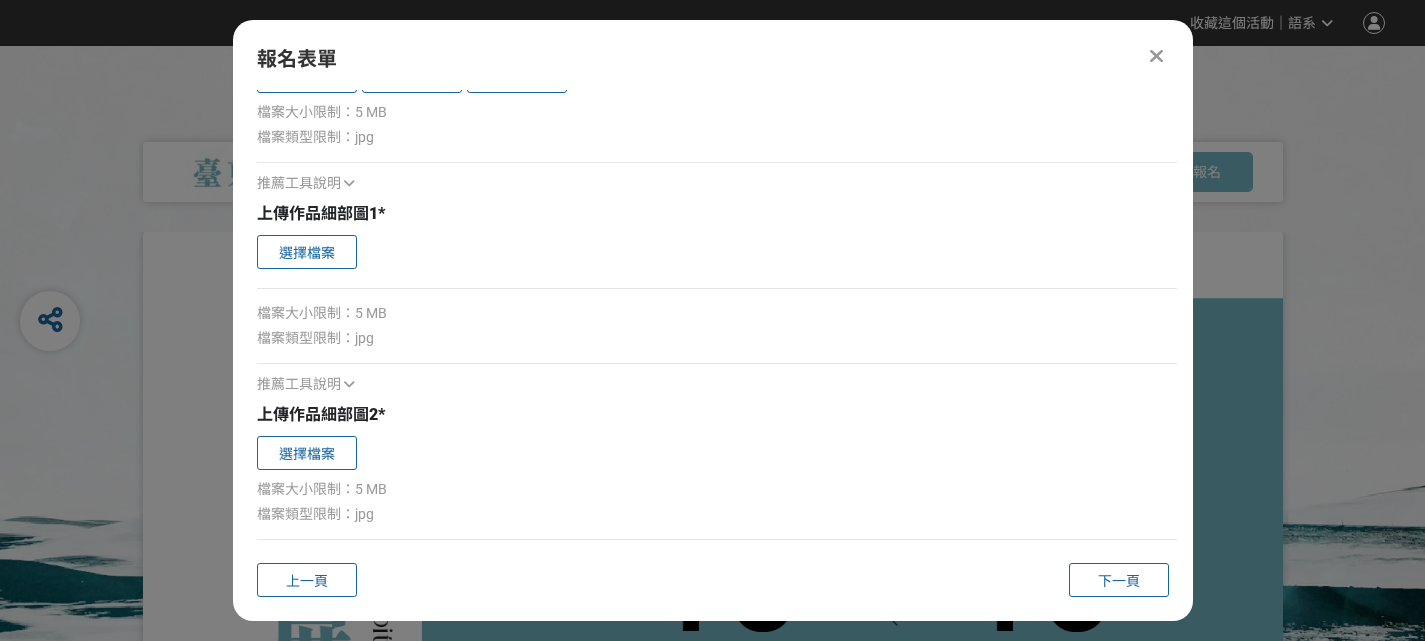 scroll, scrollTop: 2139, scrollLeft: 0, axis: vertical 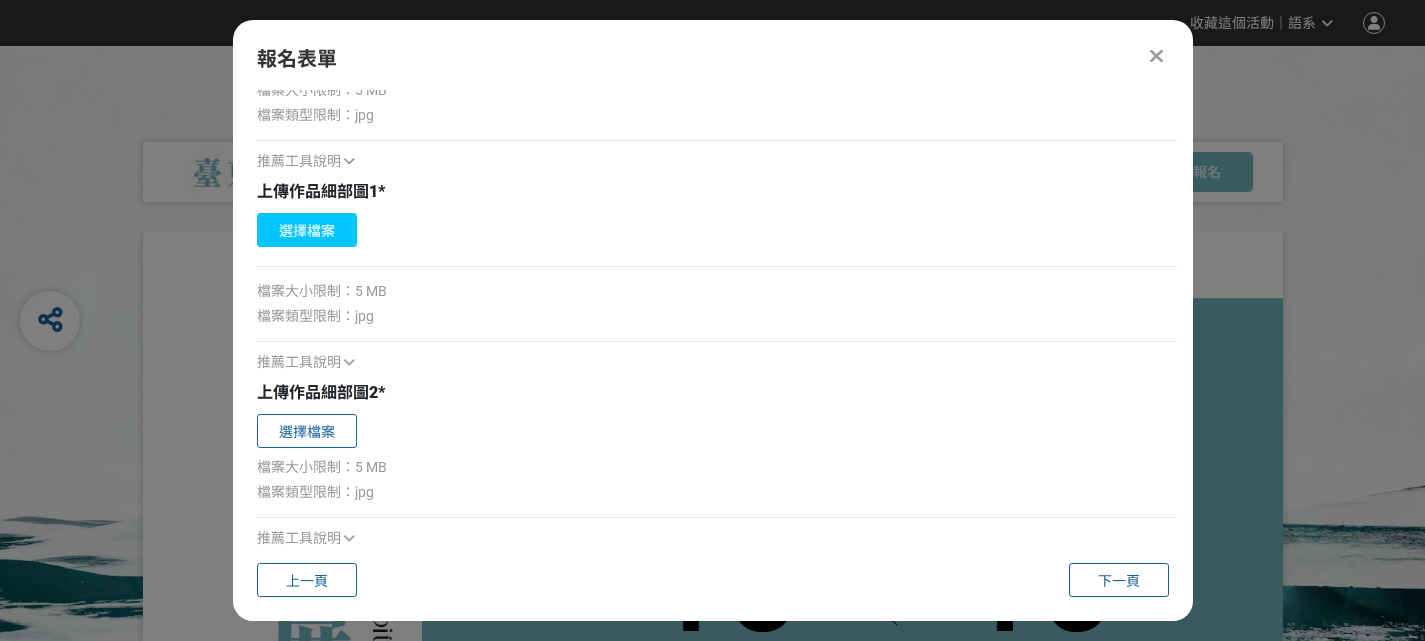 click on "選擇檔案" at bounding box center [307, 230] 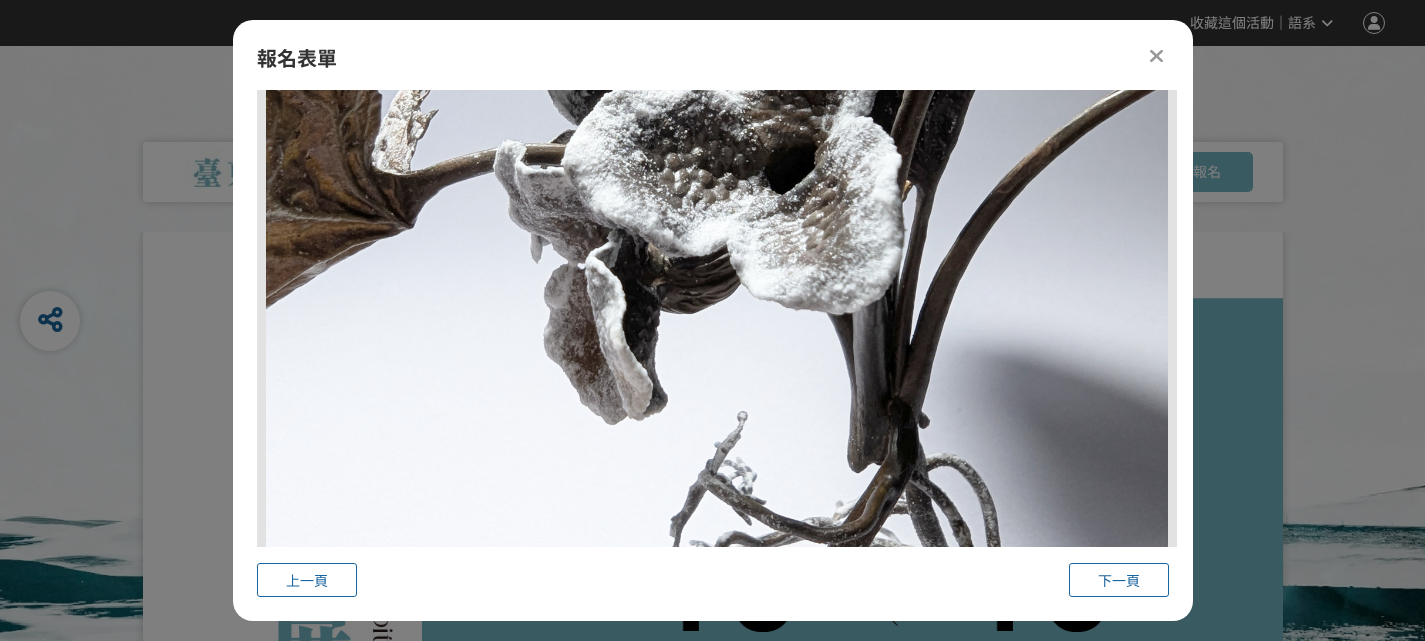 scroll, scrollTop: 3054, scrollLeft: 0, axis: vertical 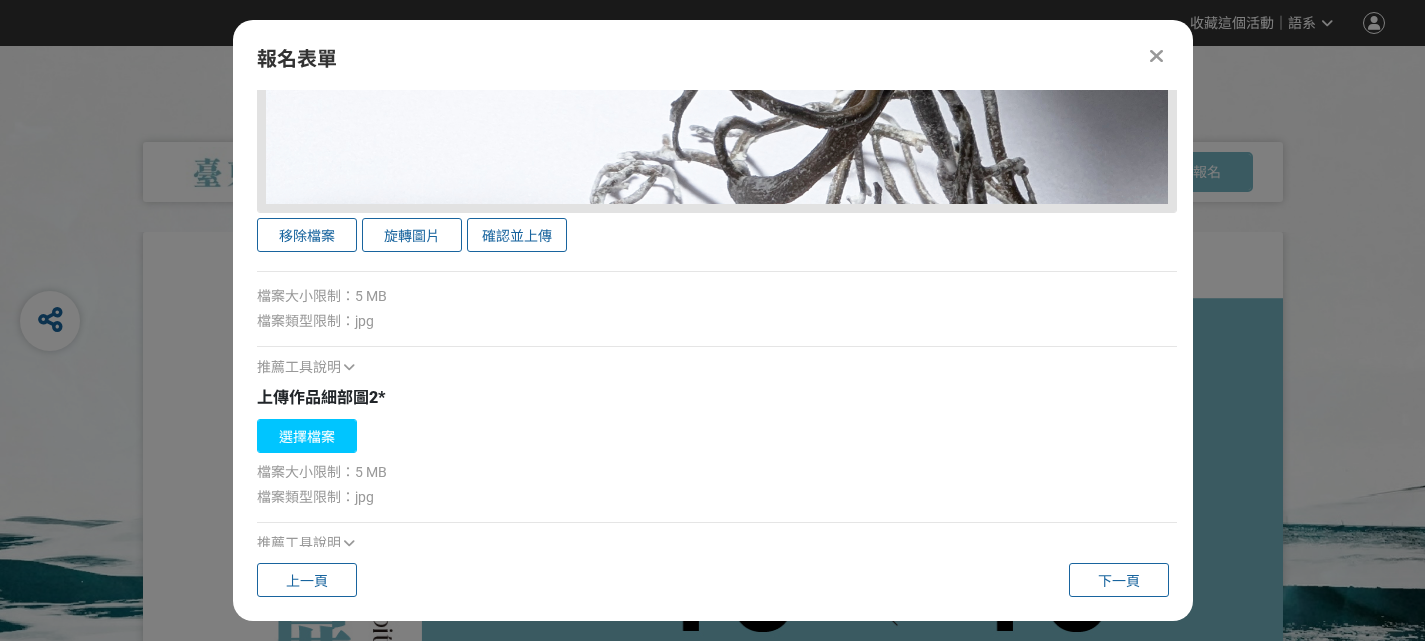 click on "選擇檔案" at bounding box center (307, 436) 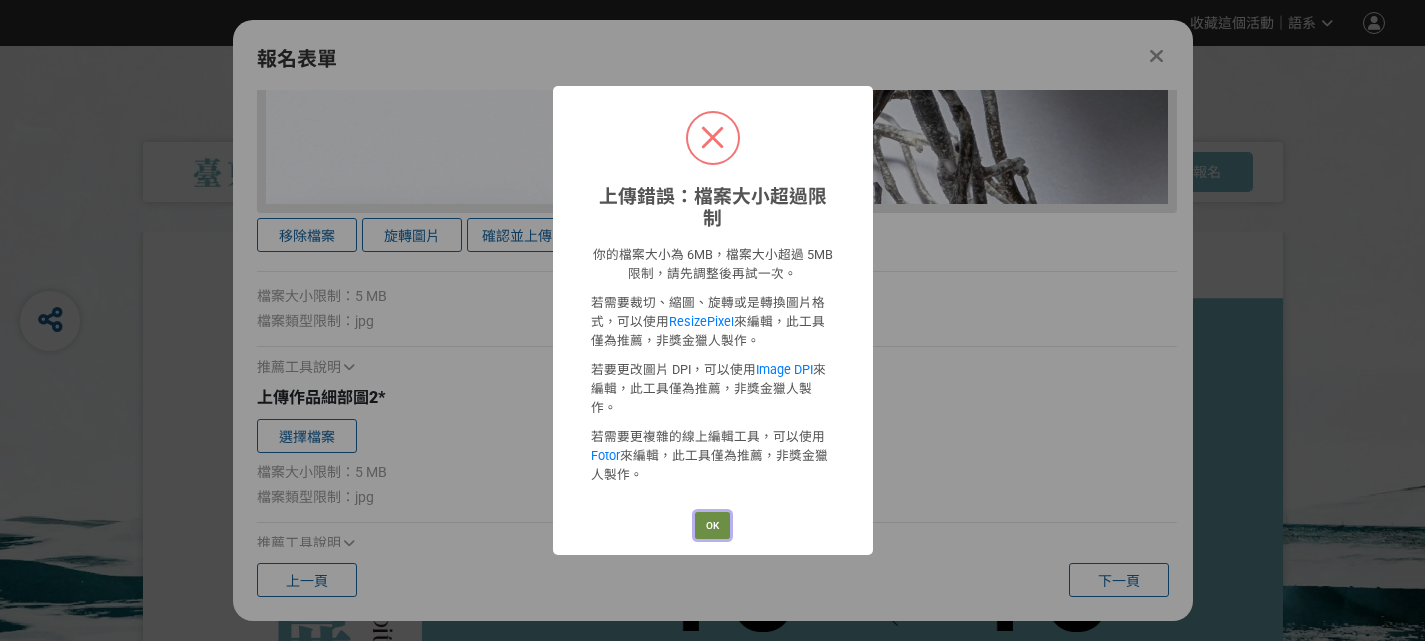 click on "OK" at bounding box center [712, 526] 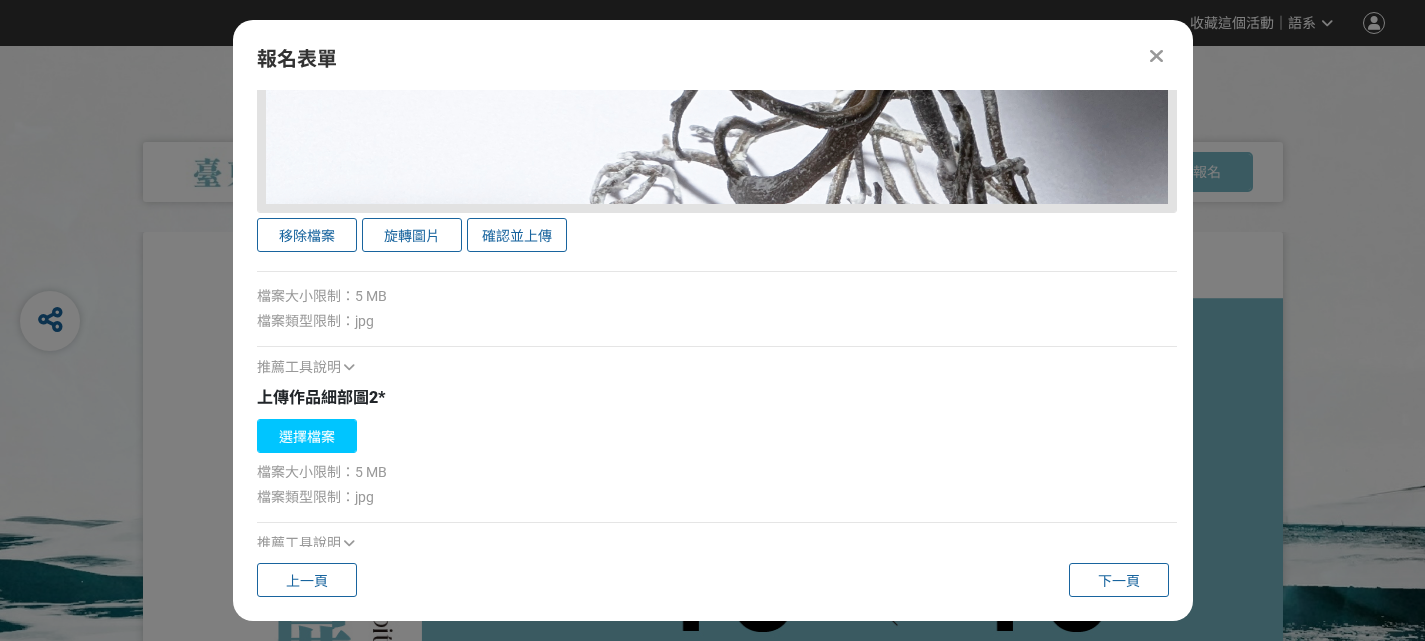 click on "選擇檔案" at bounding box center (307, 436) 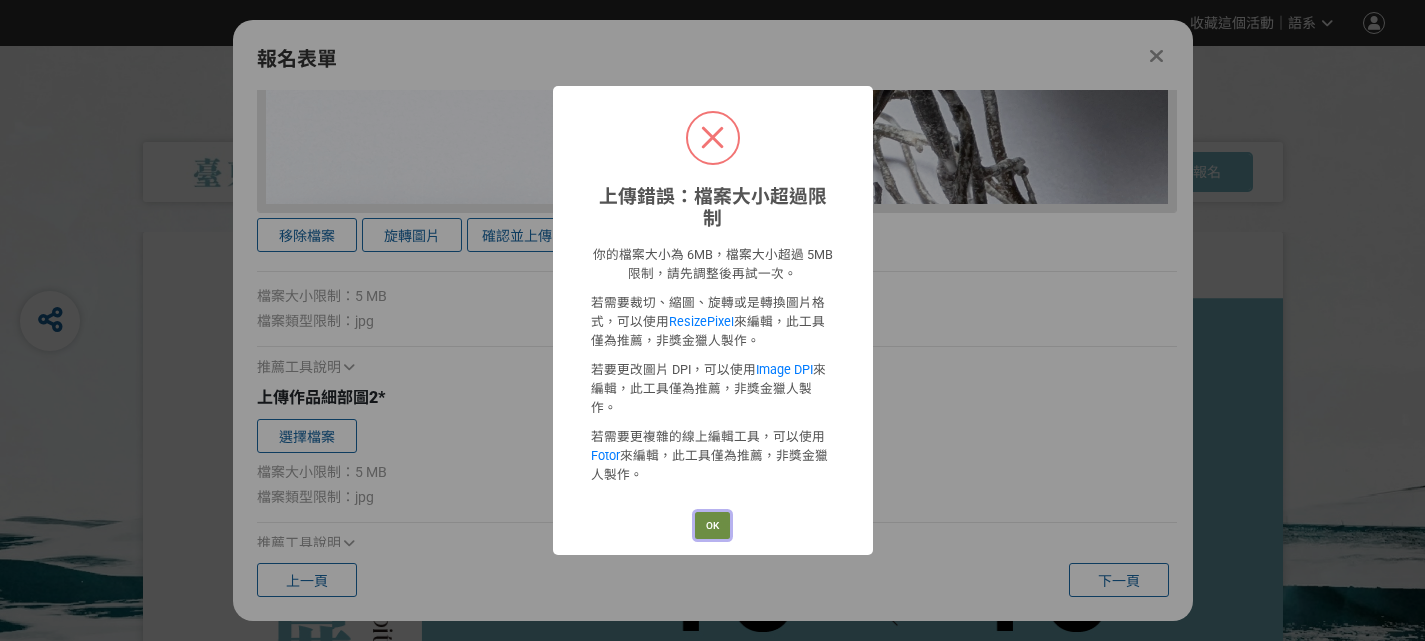 click on "OK" at bounding box center [712, 526] 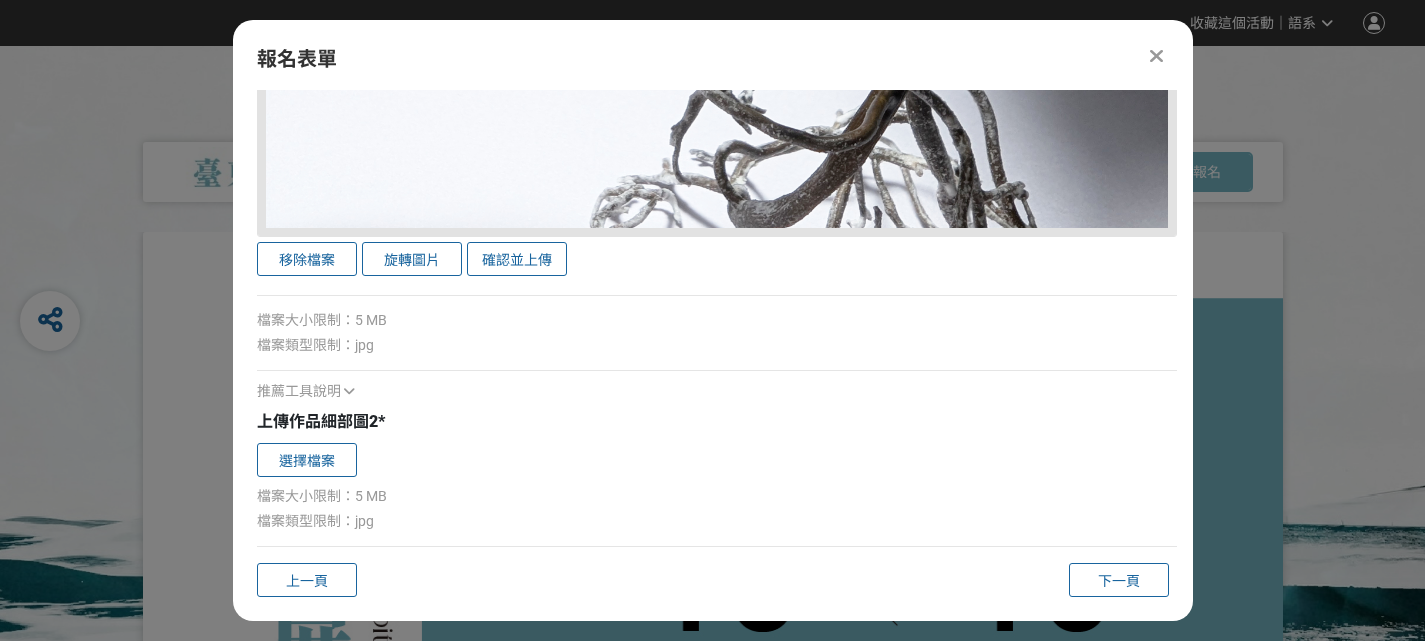 scroll, scrollTop: 3054, scrollLeft: 0, axis: vertical 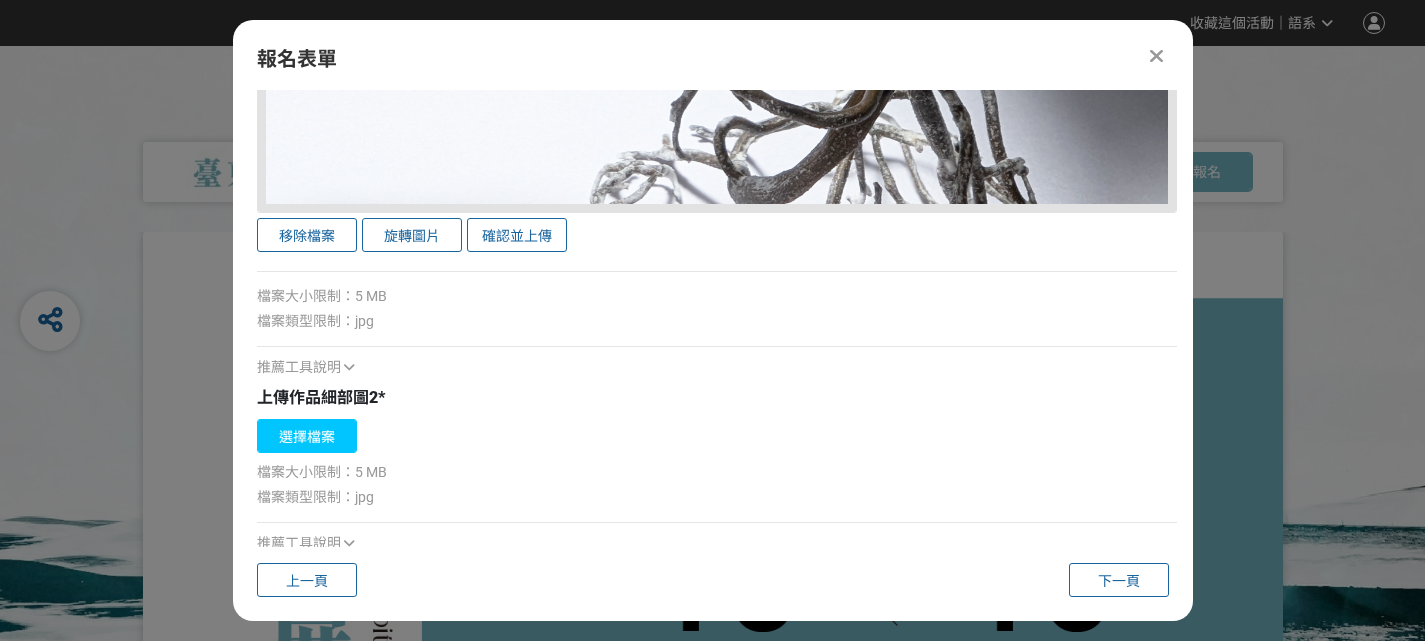 click on "選擇檔案" at bounding box center (307, 436) 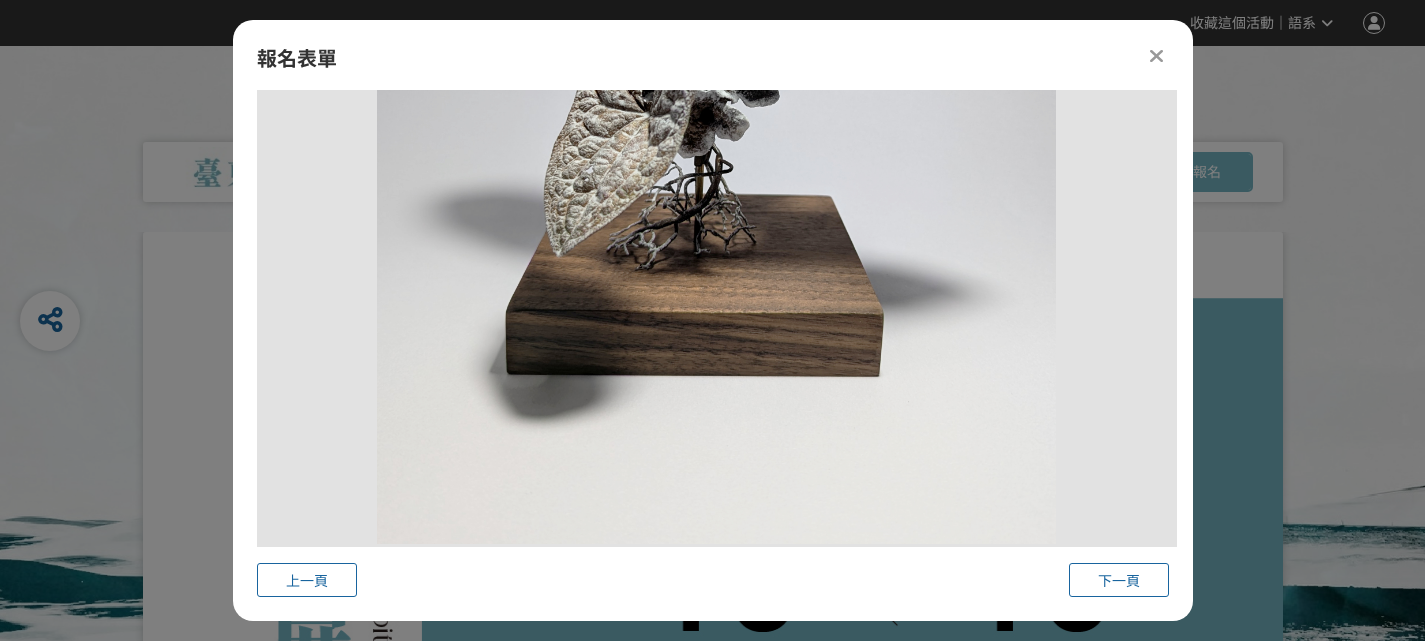 scroll, scrollTop: 1454, scrollLeft: 0, axis: vertical 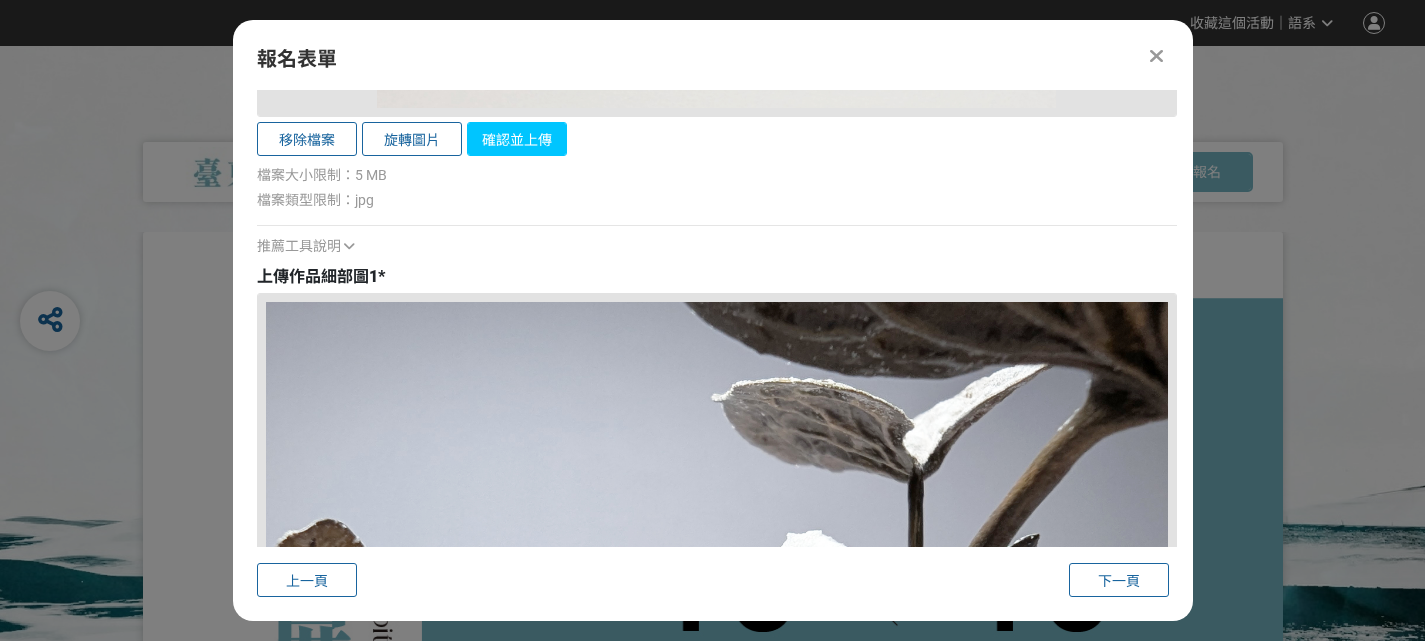 click on "確認並上傳" at bounding box center [517, 139] 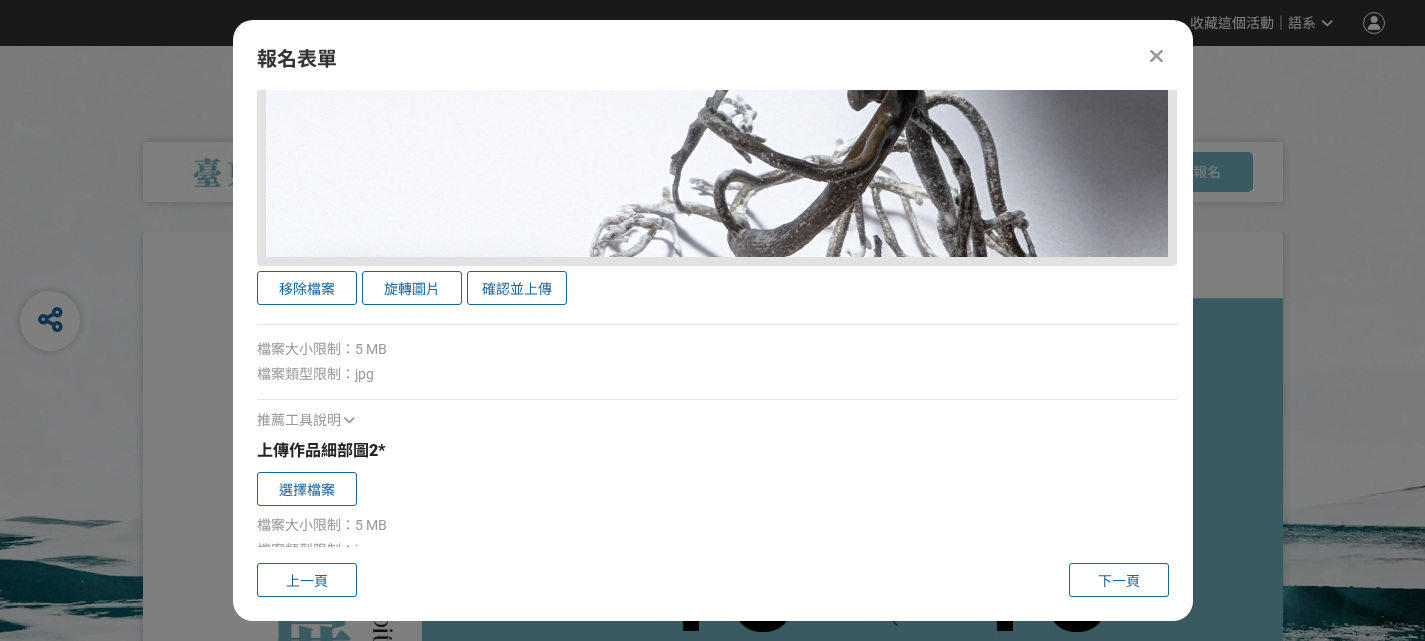 scroll, scrollTop: 3054, scrollLeft: 0, axis: vertical 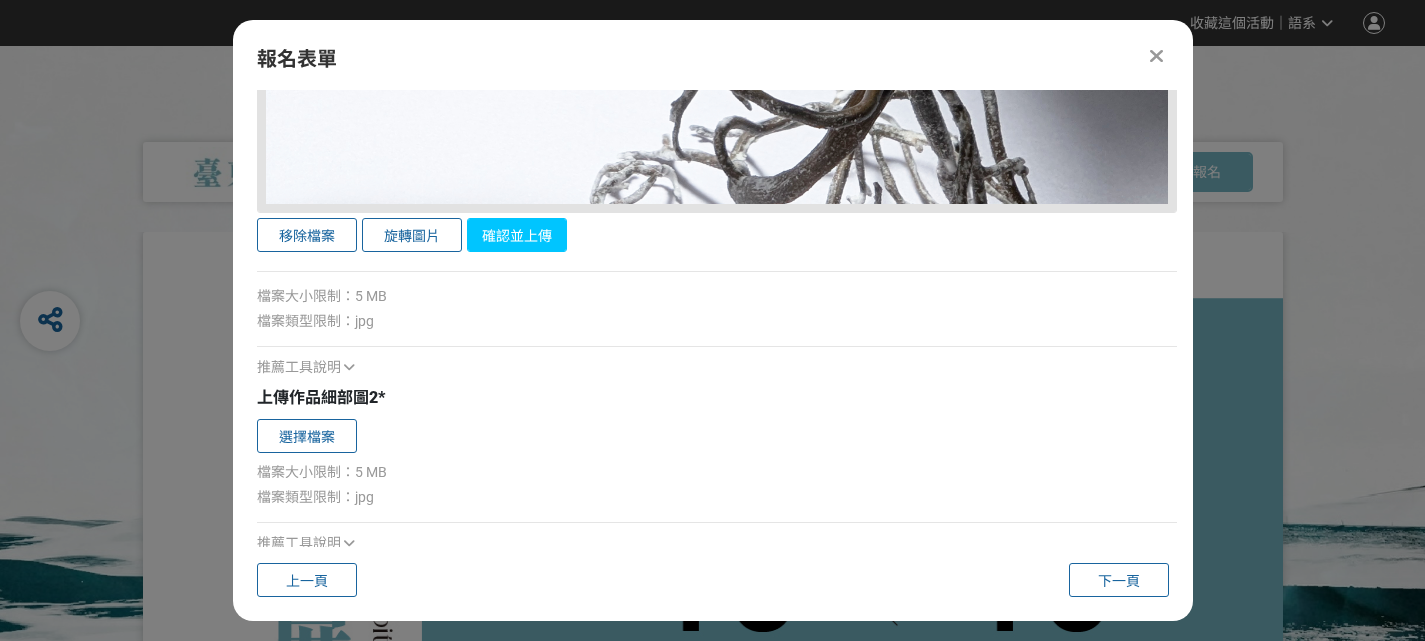 click on "確認並上傳" at bounding box center [517, 235] 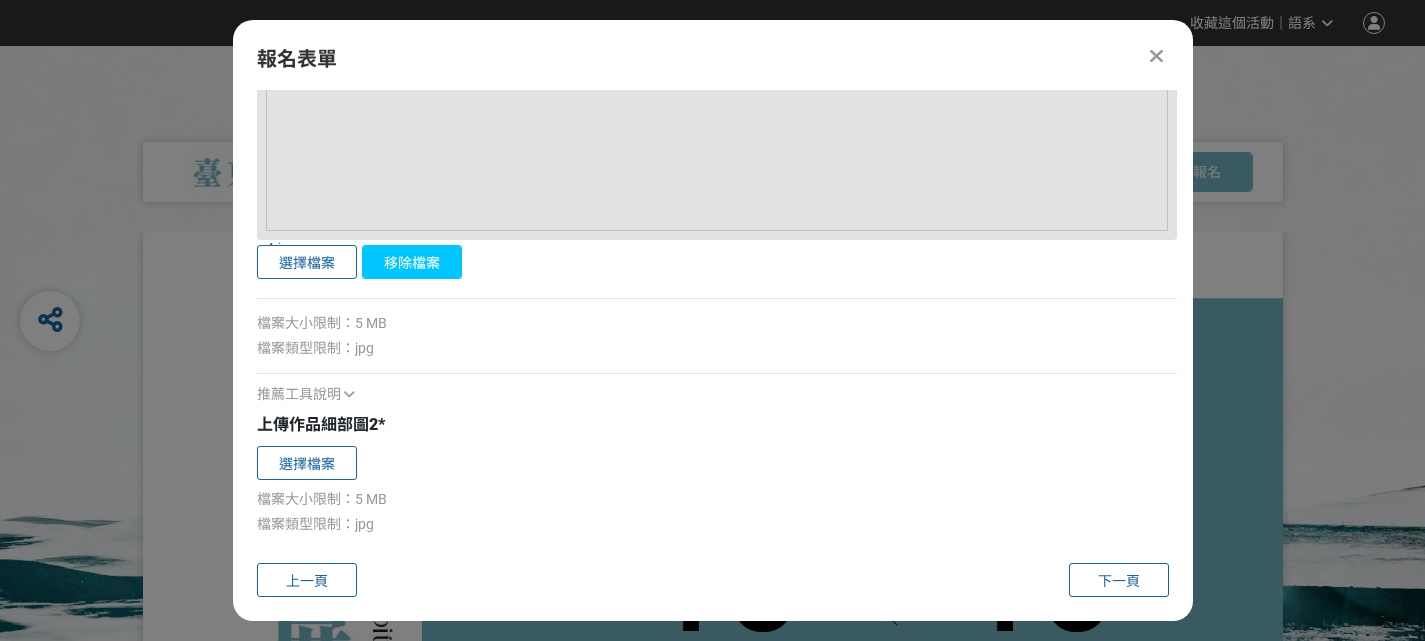 scroll, scrollTop: 3054, scrollLeft: 0, axis: vertical 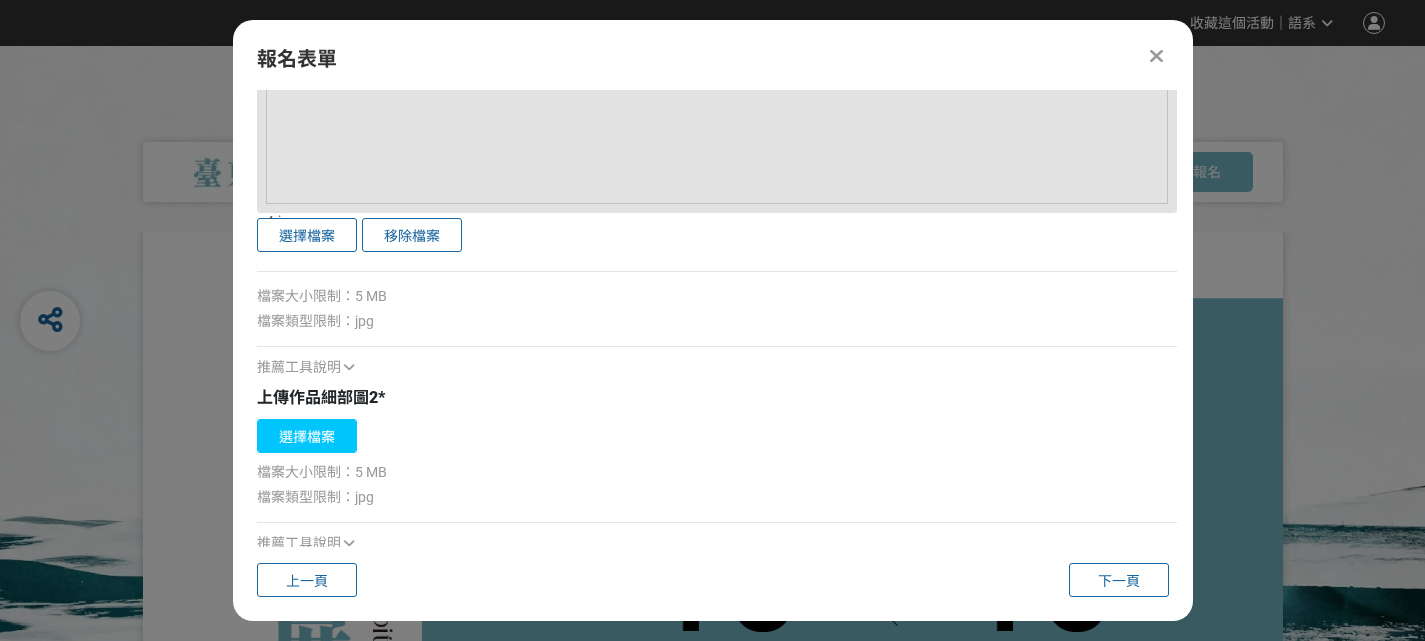 click on "選擇檔案" at bounding box center (307, 436) 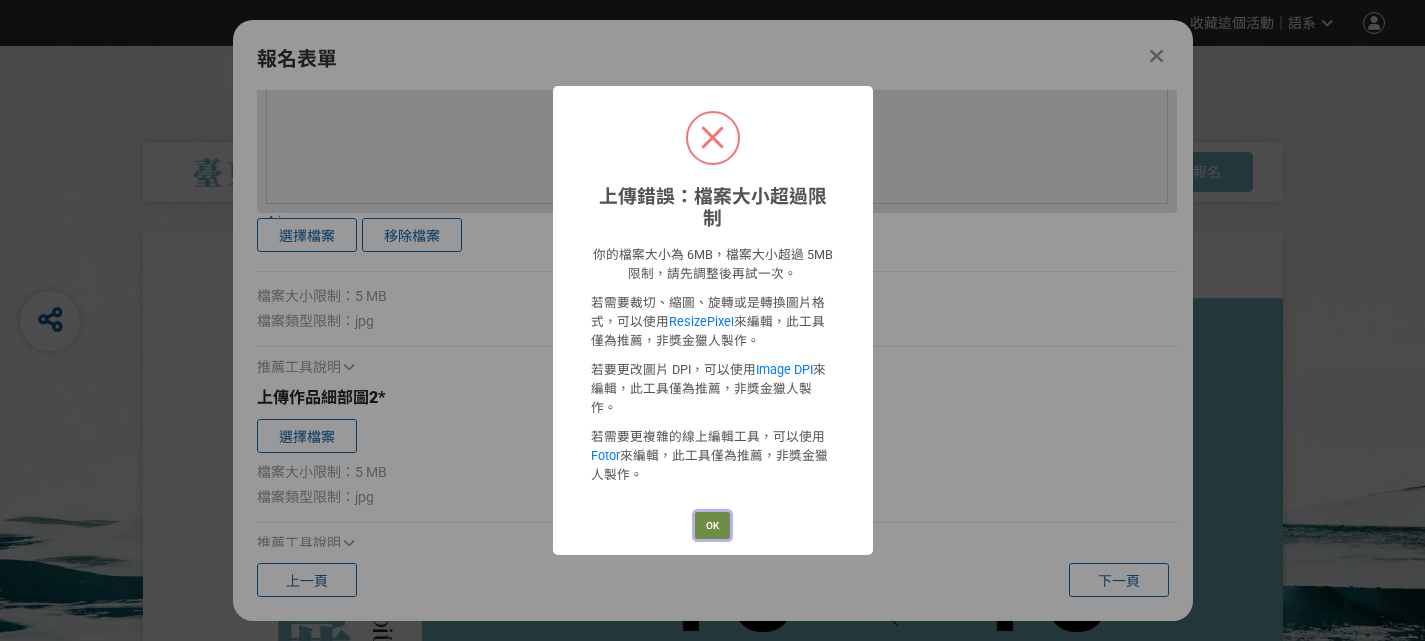 click on "OK" at bounding box center [712, 526] 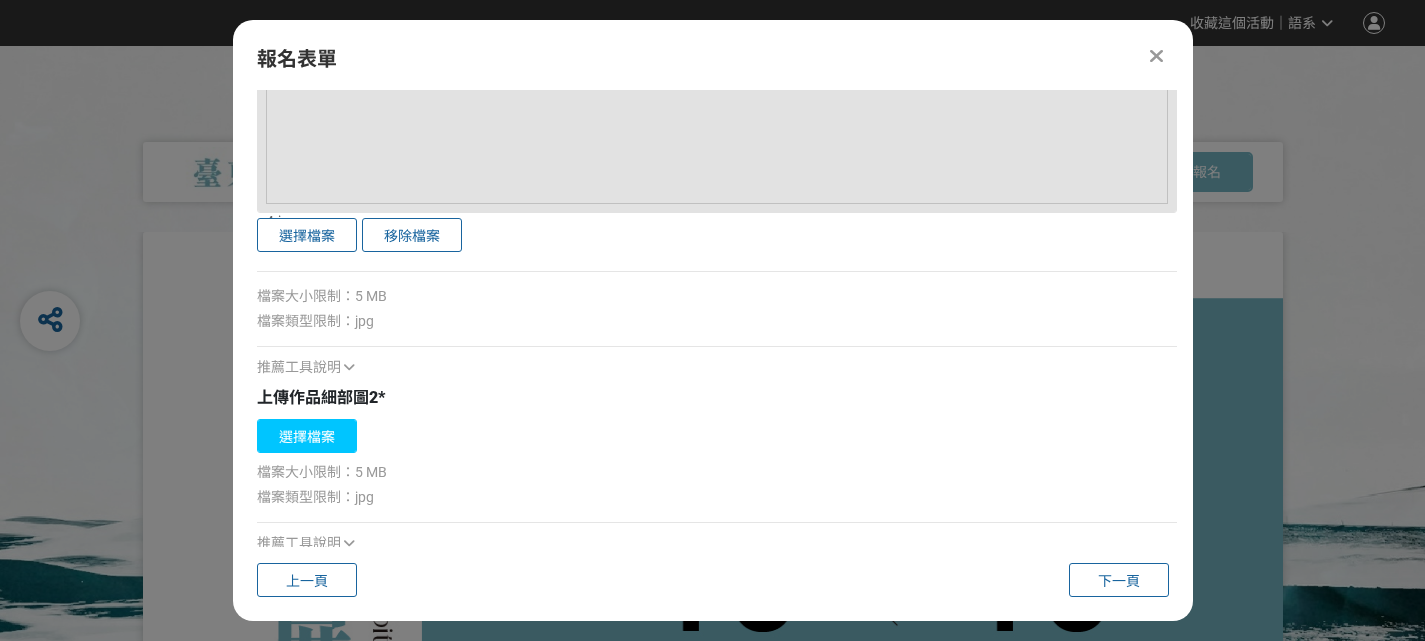 click on "選擇檔案" at bounding box center [307, 436] 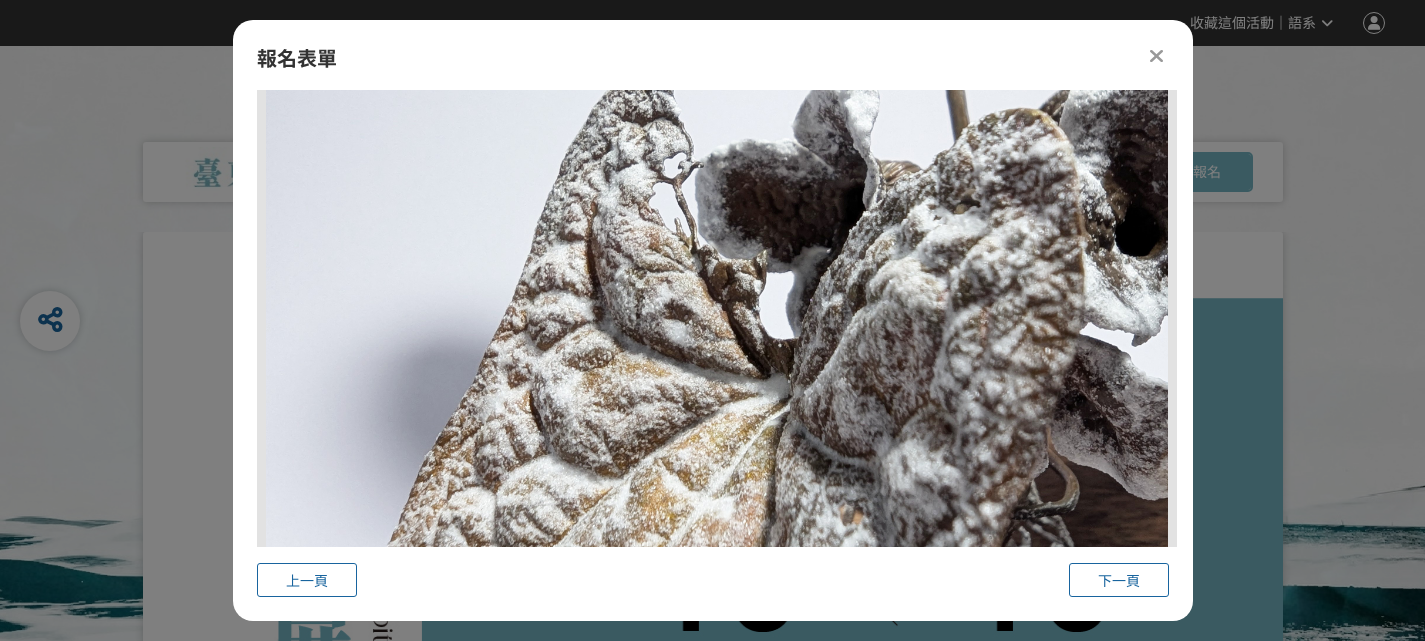scroll, scrollTop: 3969, scrollLeft: 0, axis: vertical 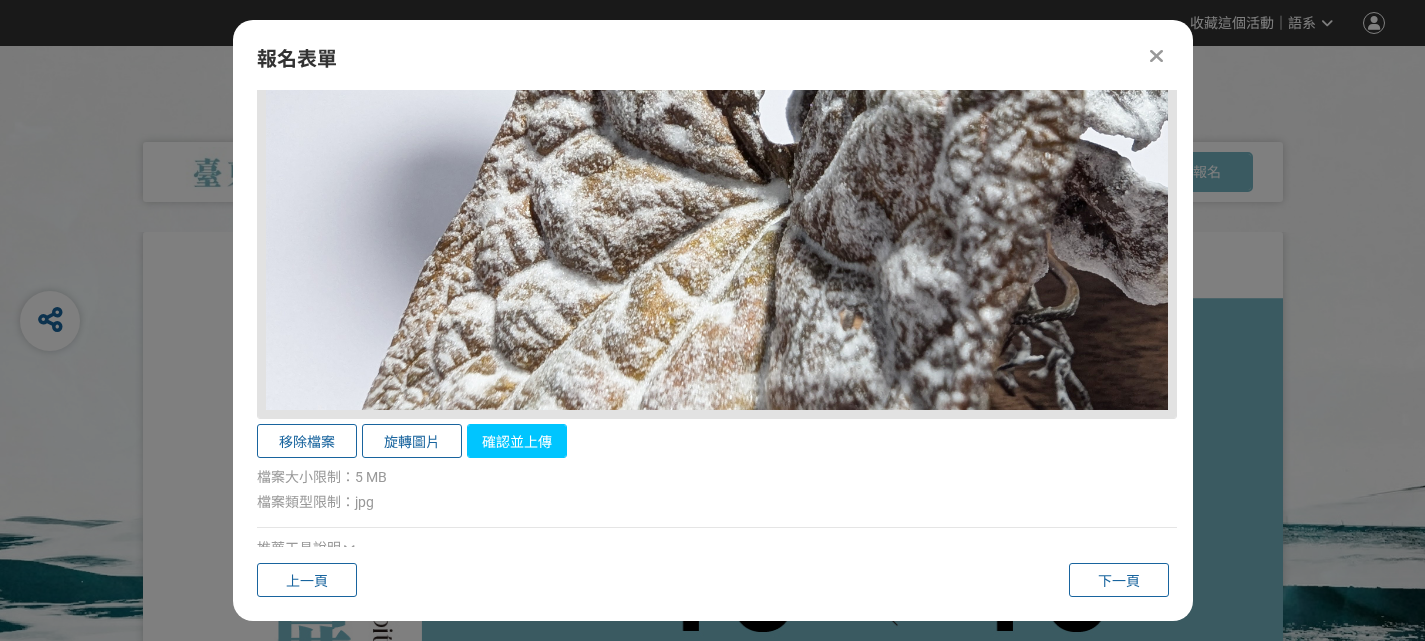 click on "確認並上傳" at bounding box center [517, 441] 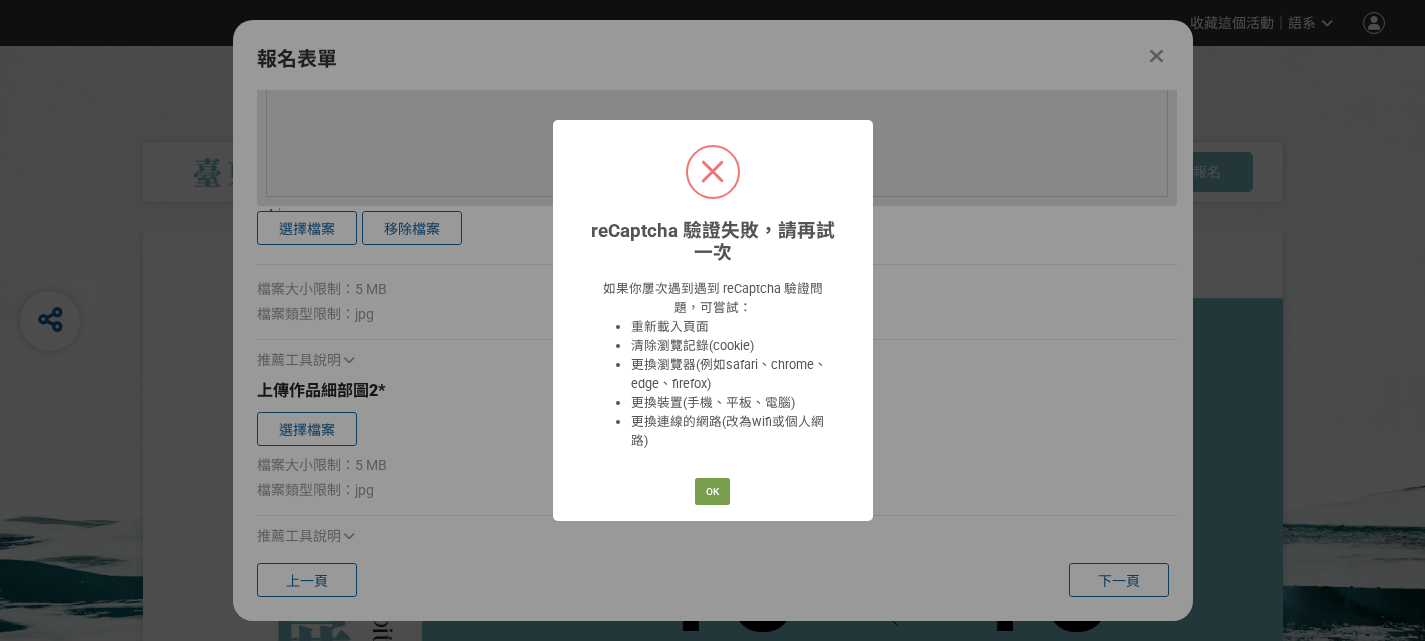 scroll, scrollTop: 3054, scrollLeft: 0, axis: vertical 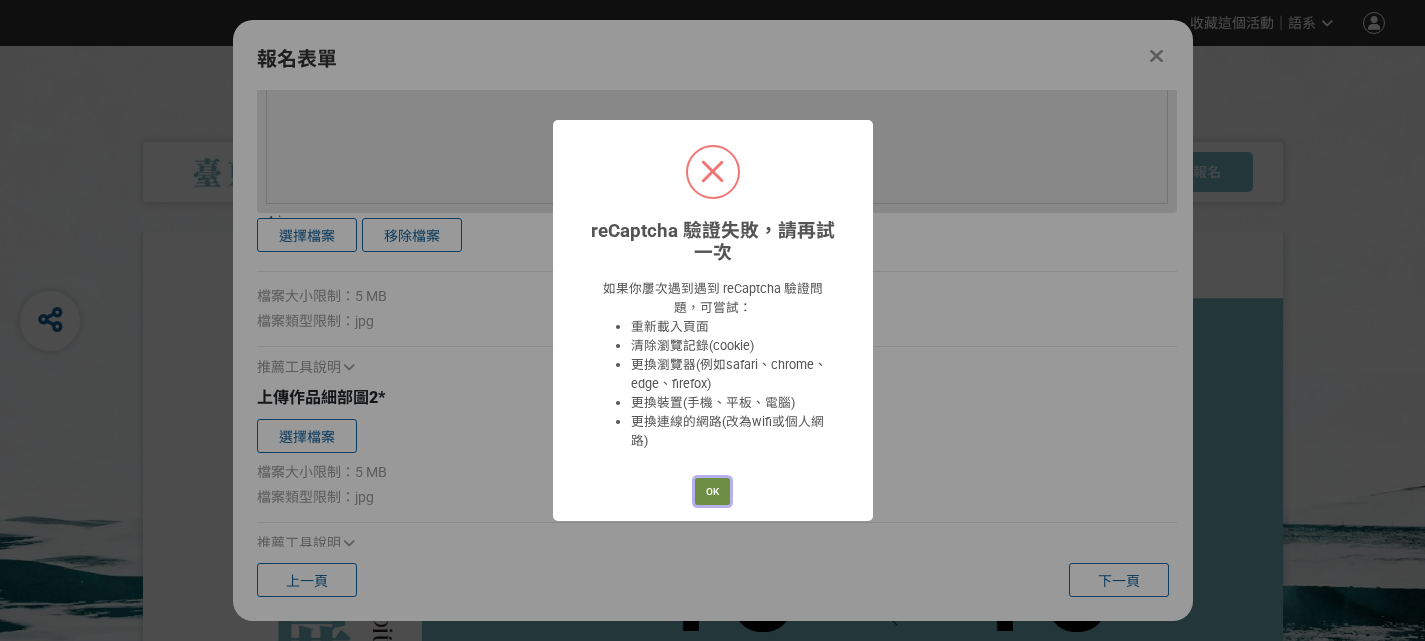 click on "OK" at bounding box center [712, 492] 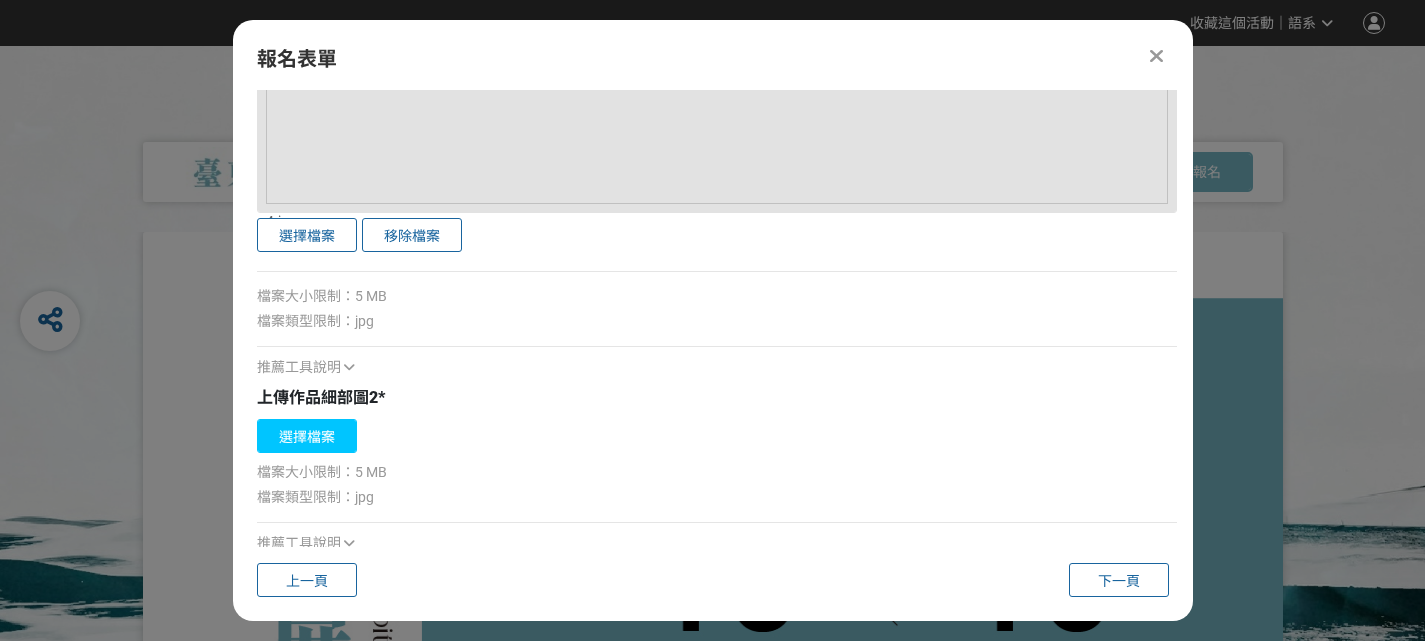 click on "選擇檔案" at bounding box center (307, 436) 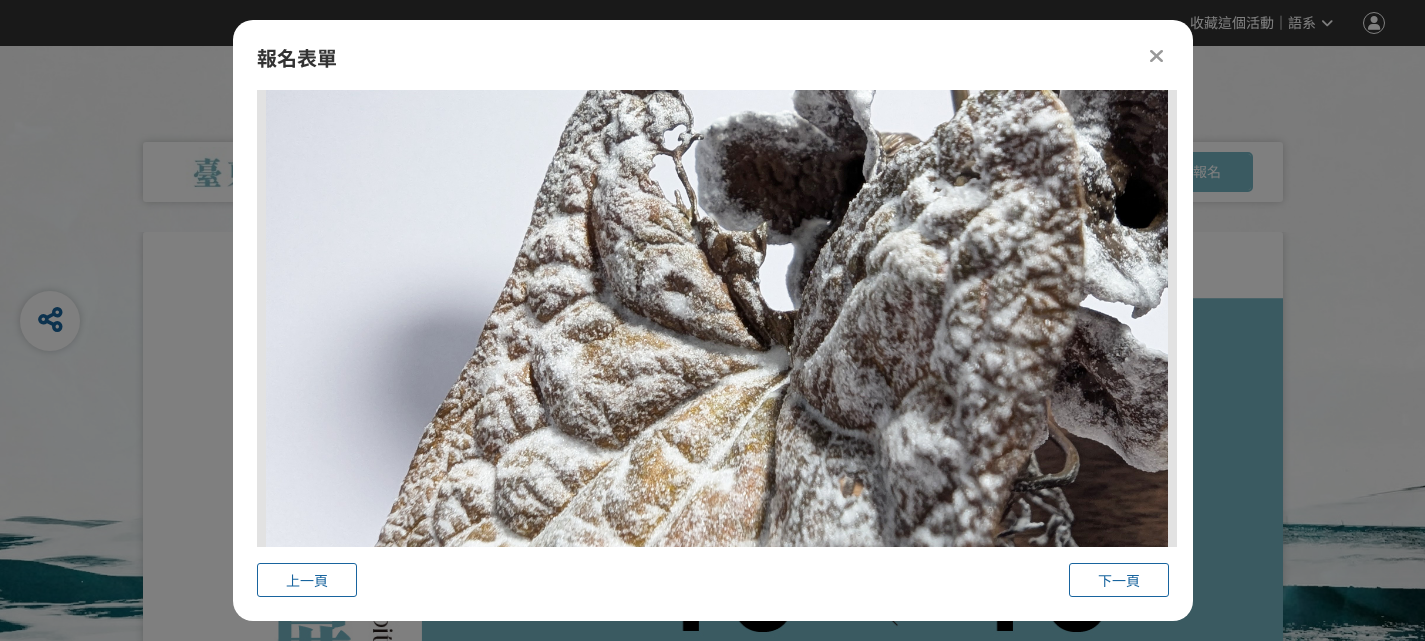 scroll, scrollTop: 3969, scrollLeft: 0, axis: vertical 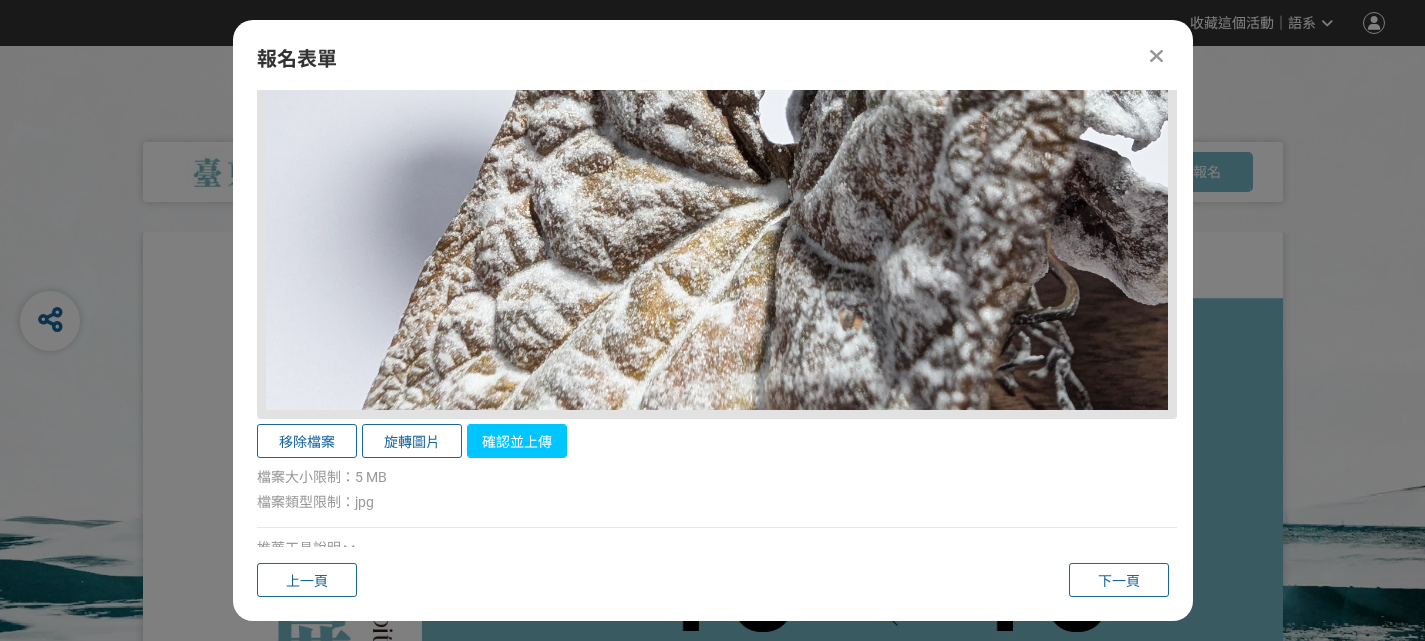 click on "確認並上傳" at bounding box center [517, 441] 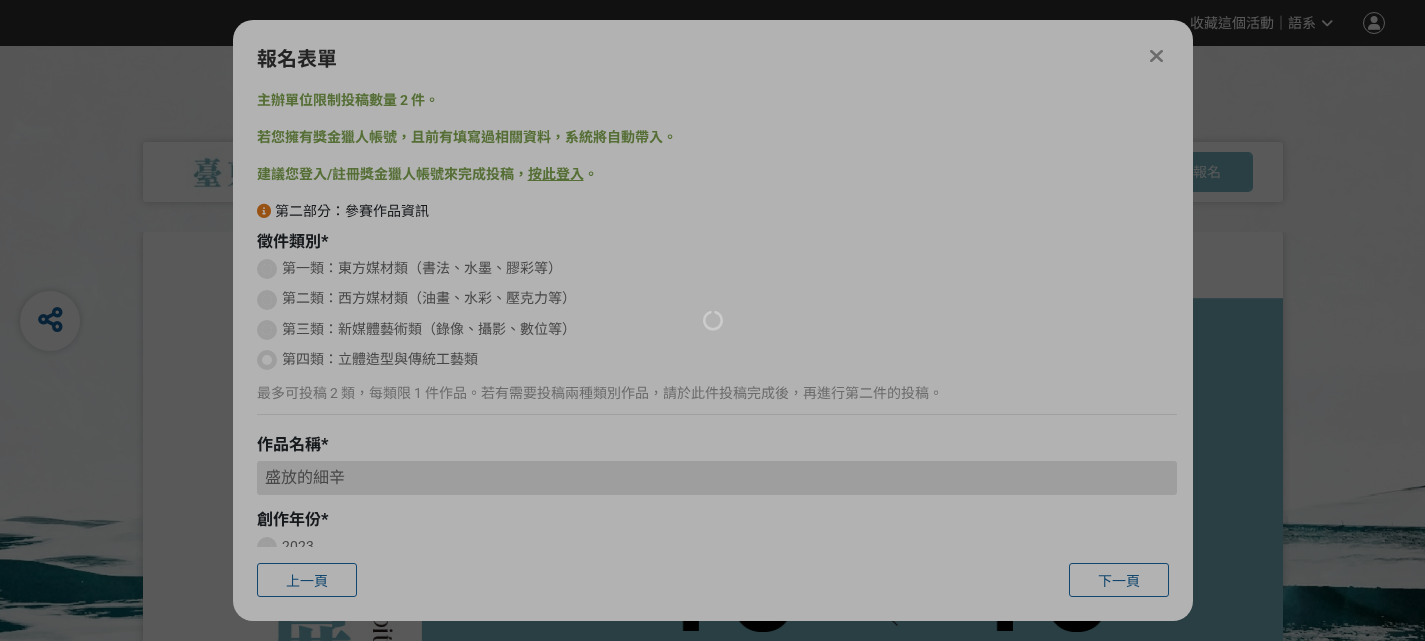 scroll, scrollTop: 0, scrollLeft: 0, axis: both 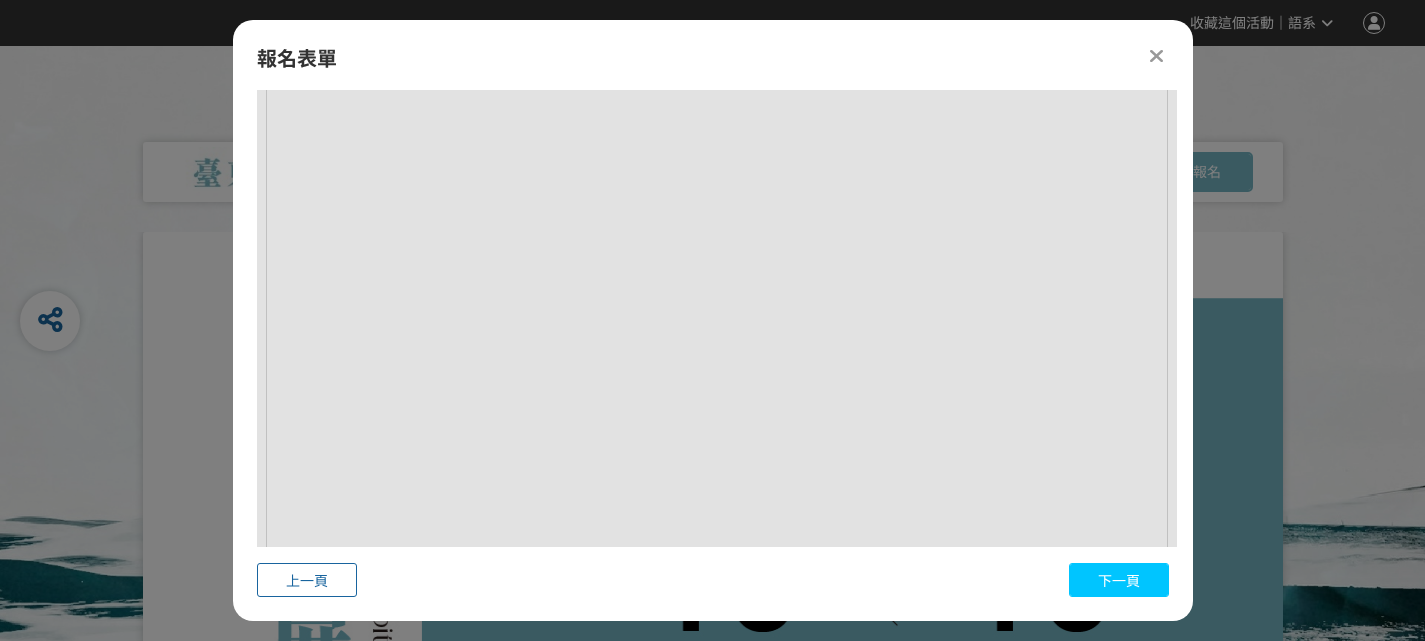 click on "下一頁" at bounding box center (1119, 580) 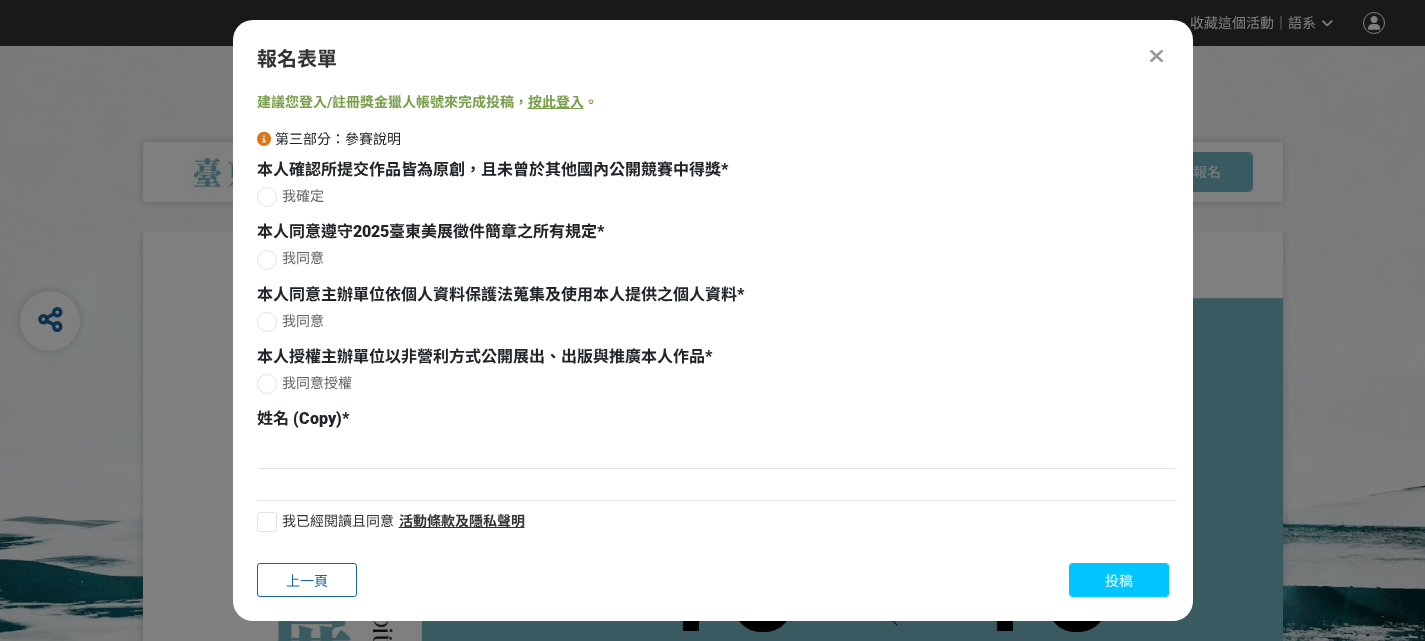 scroll, scrollTop: 75, scrollLeft: 0, axis: vertical 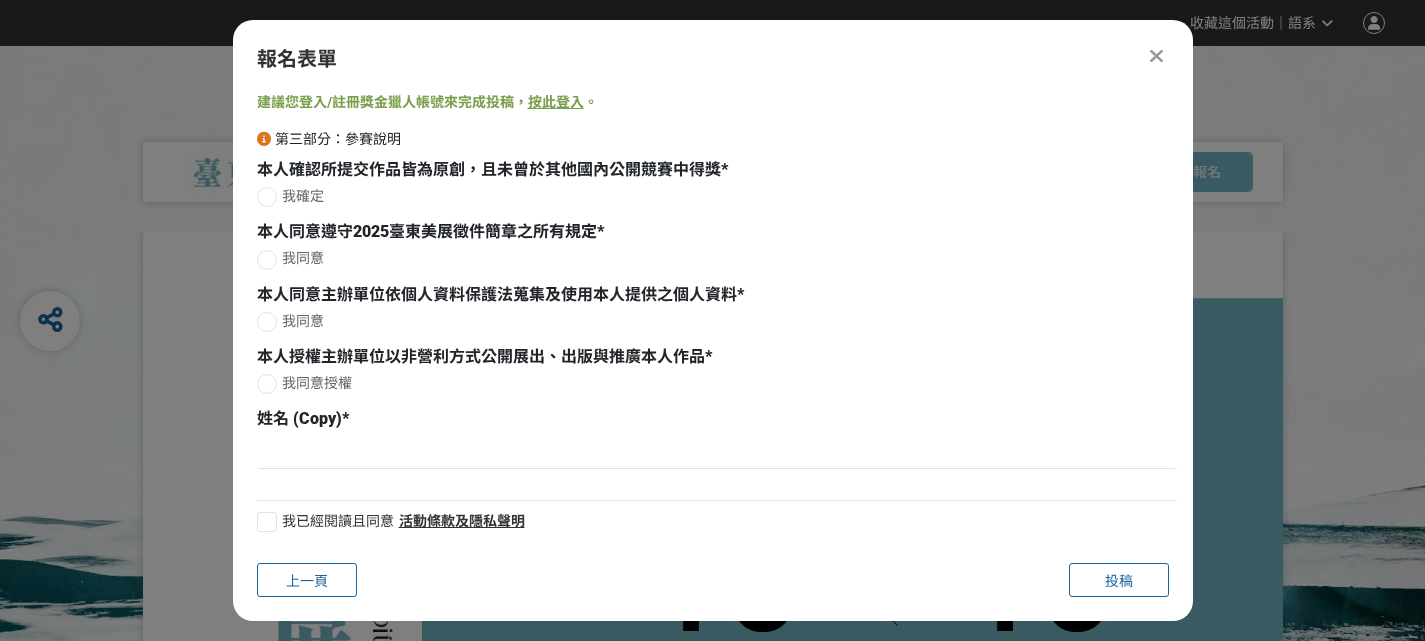 click on "我確定" at bounding box center [717, 196] 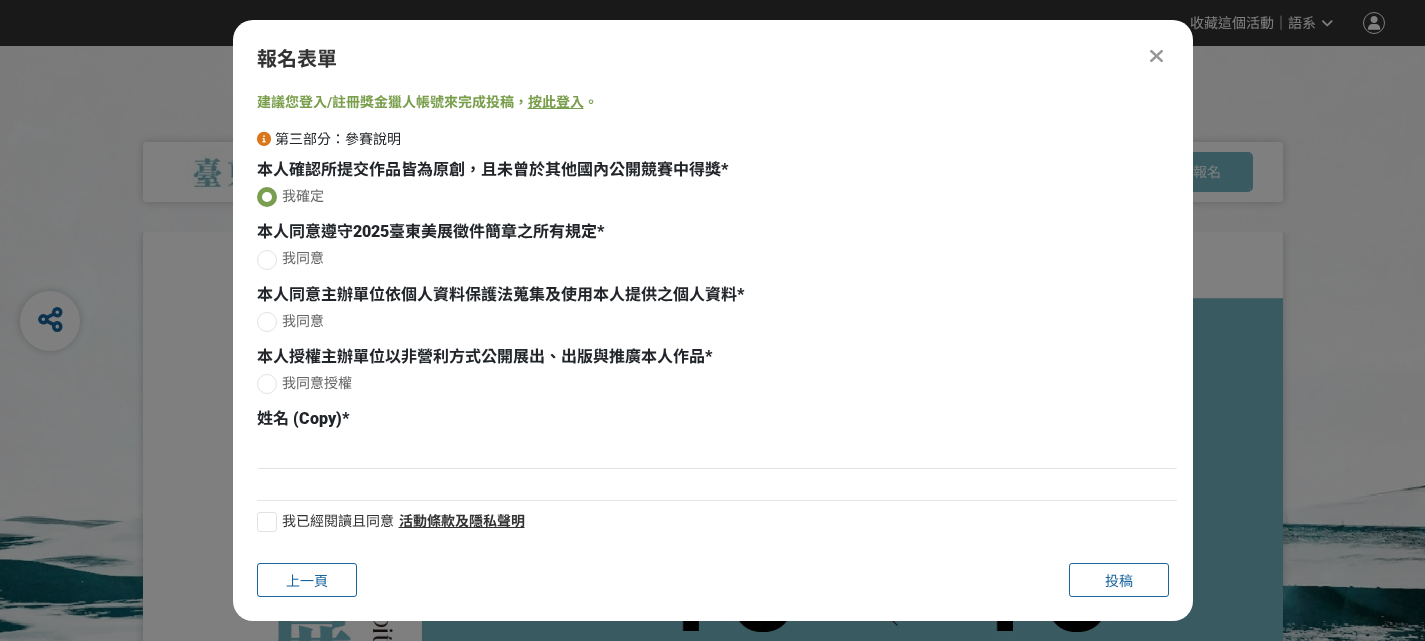 click at bounding box center [267, 260] 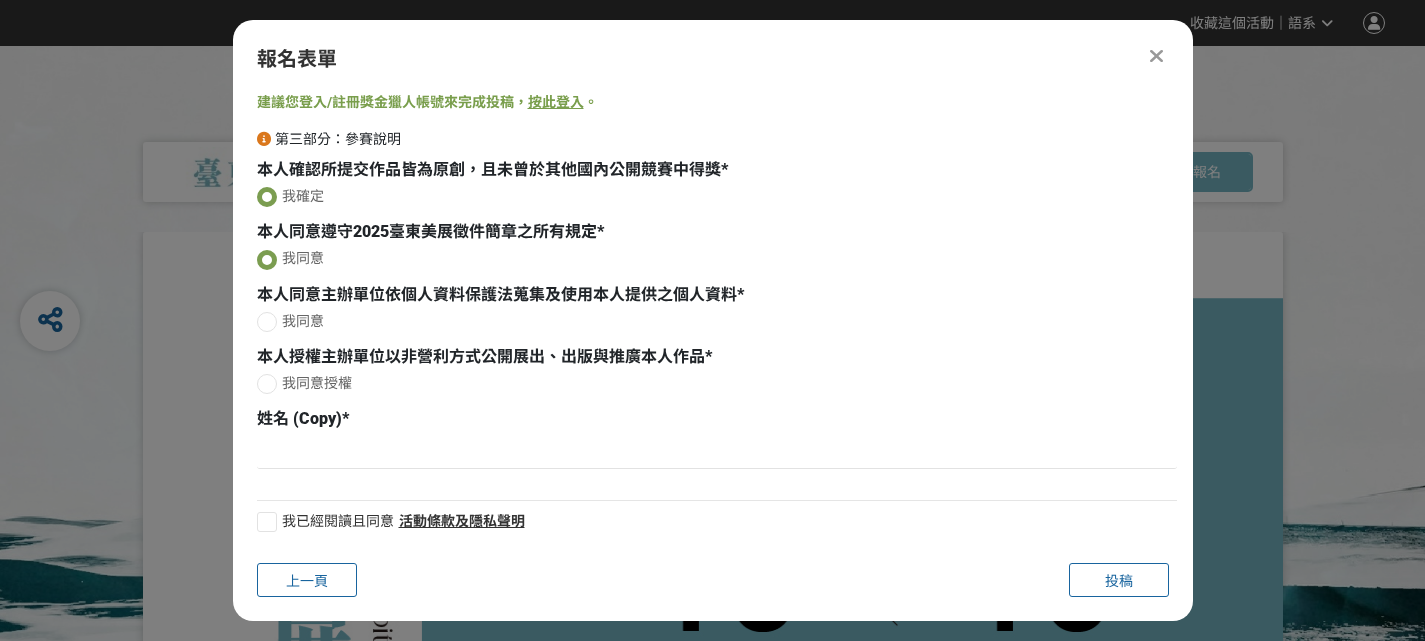 click on "我同意" at bounding box center (303, 321) 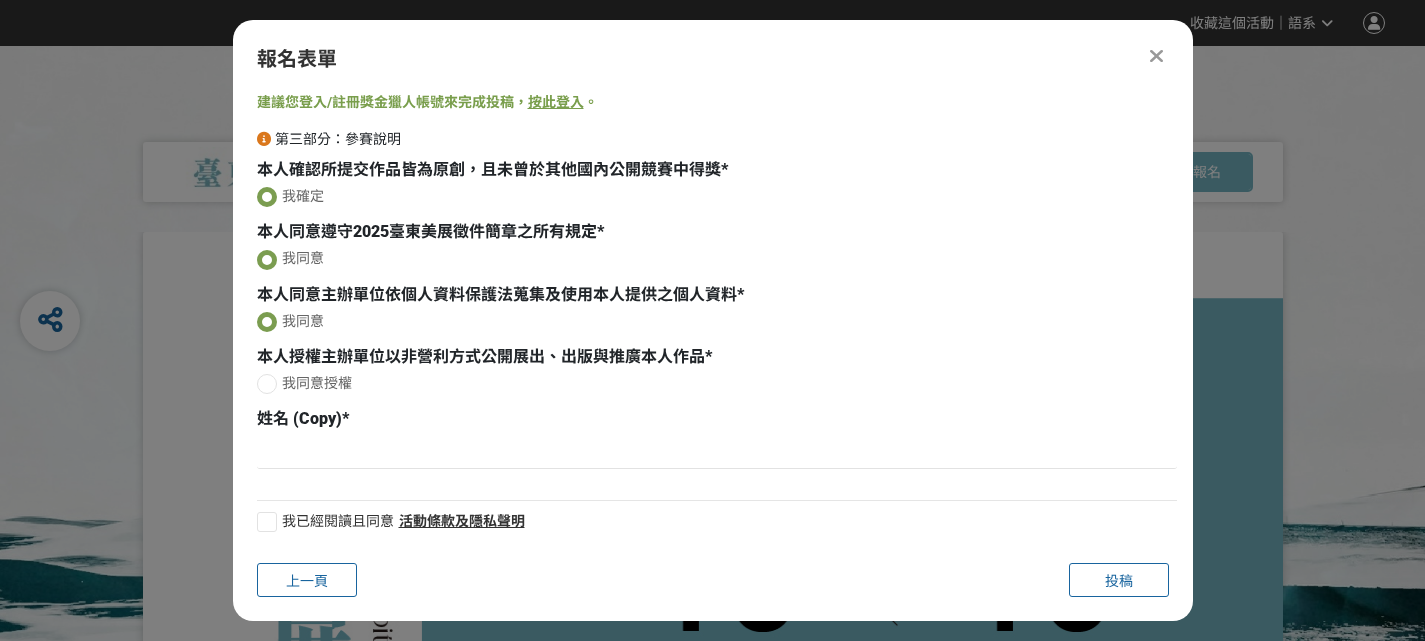 click at bounding box center [267, 384] 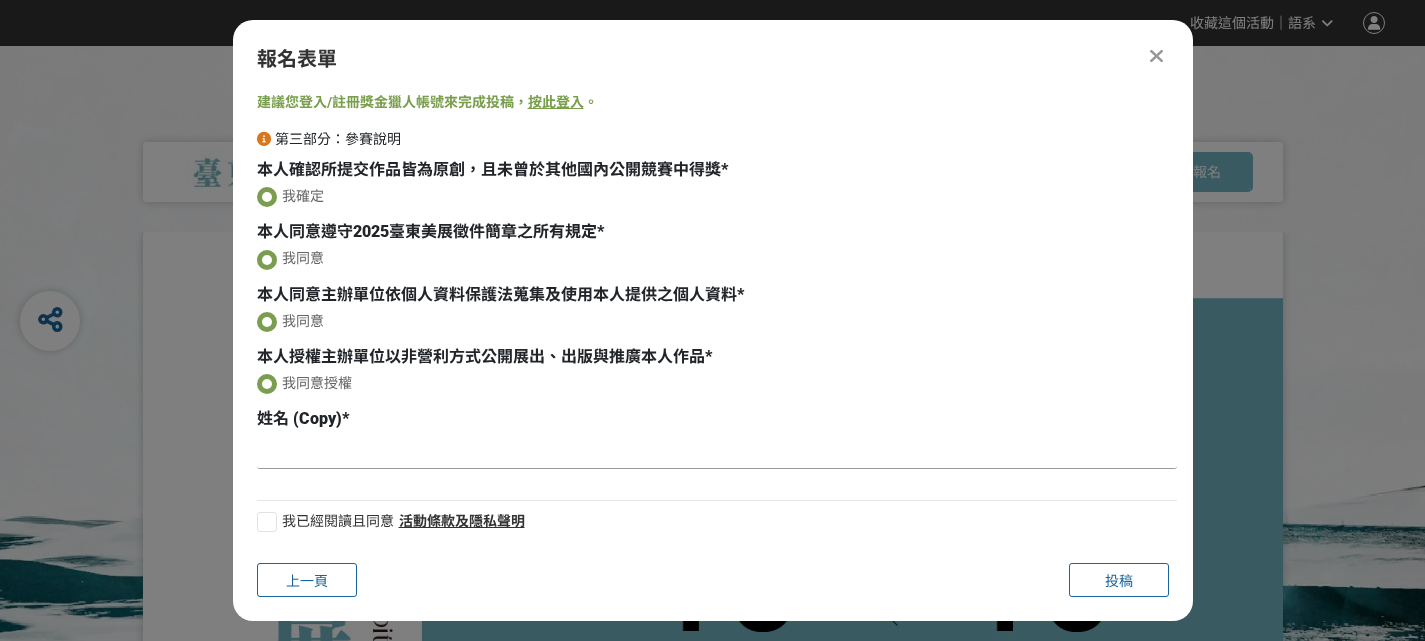 click at bounding box center [717, 452] 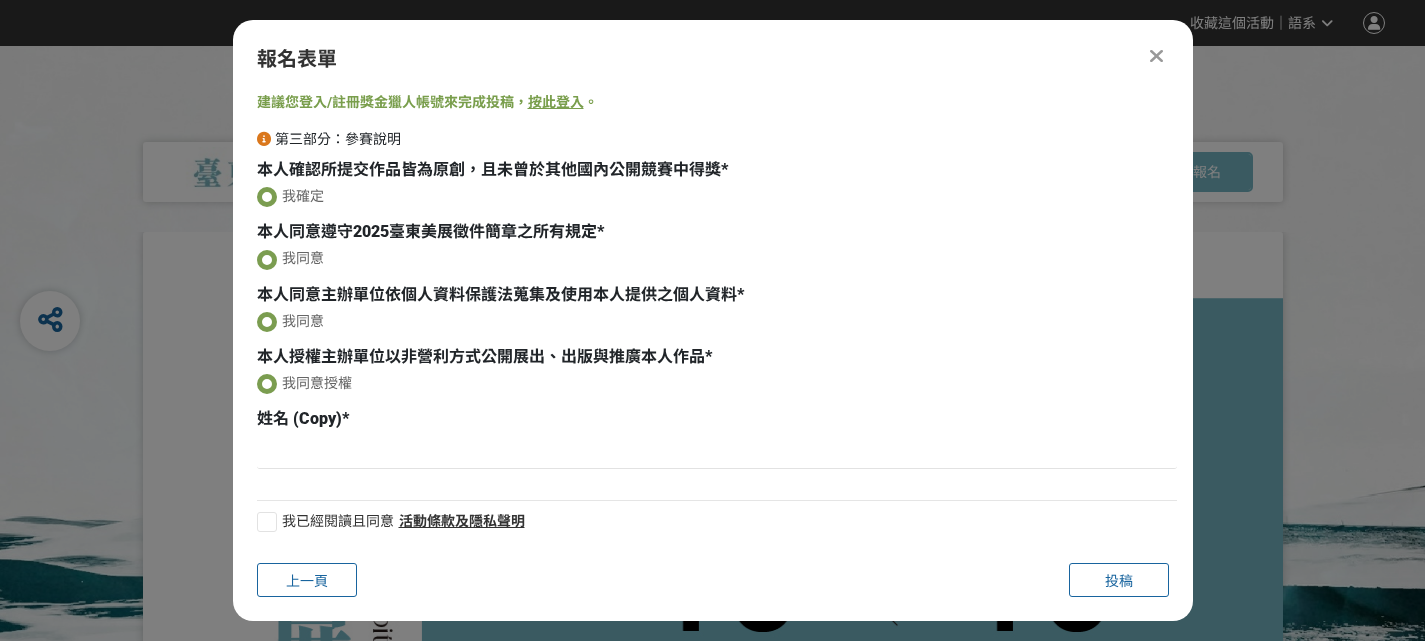 click on "我已經閱讀且同意 活動條款及隱私聲明" at bounding box center (717, 524) 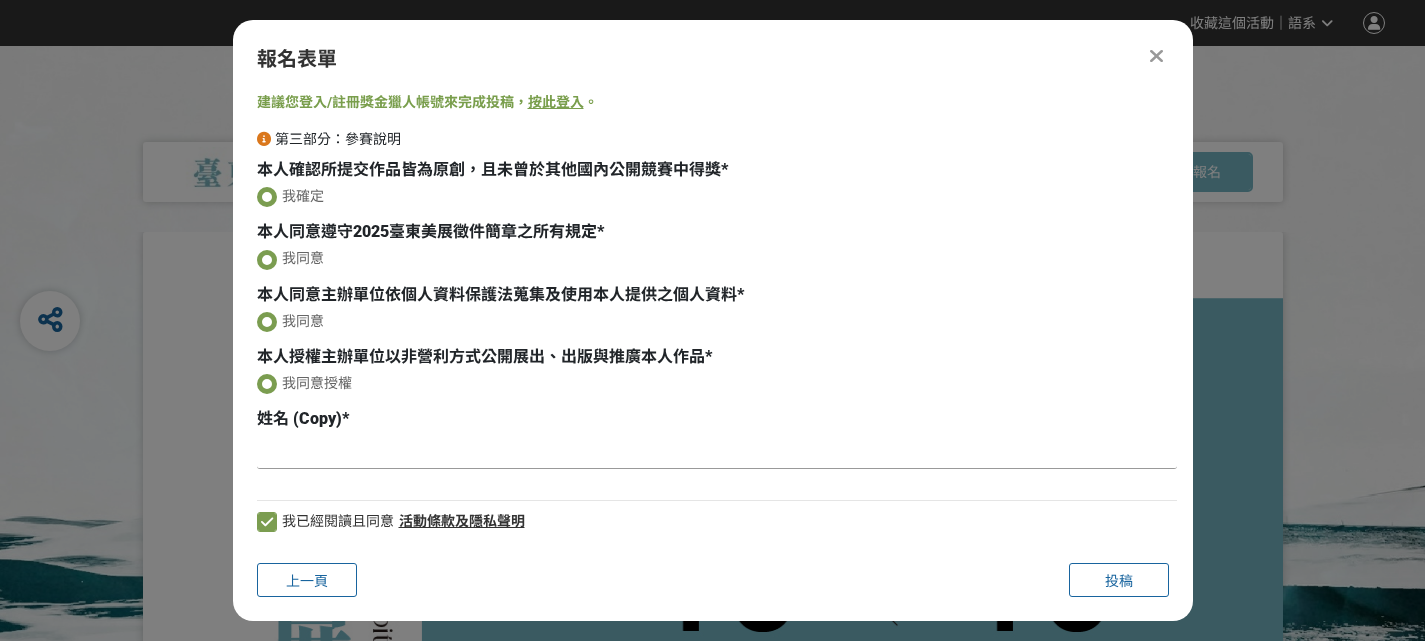 click at bounding box center [717, 452] 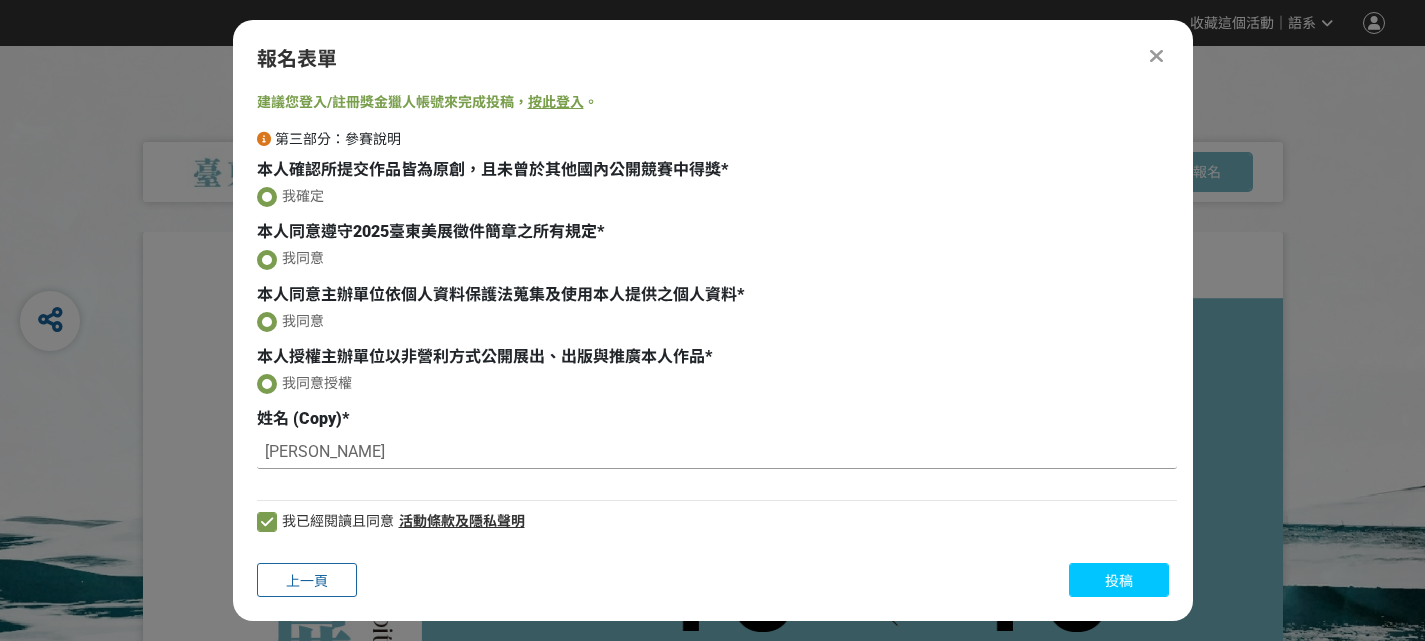 type on "[PERSON_NAME]" 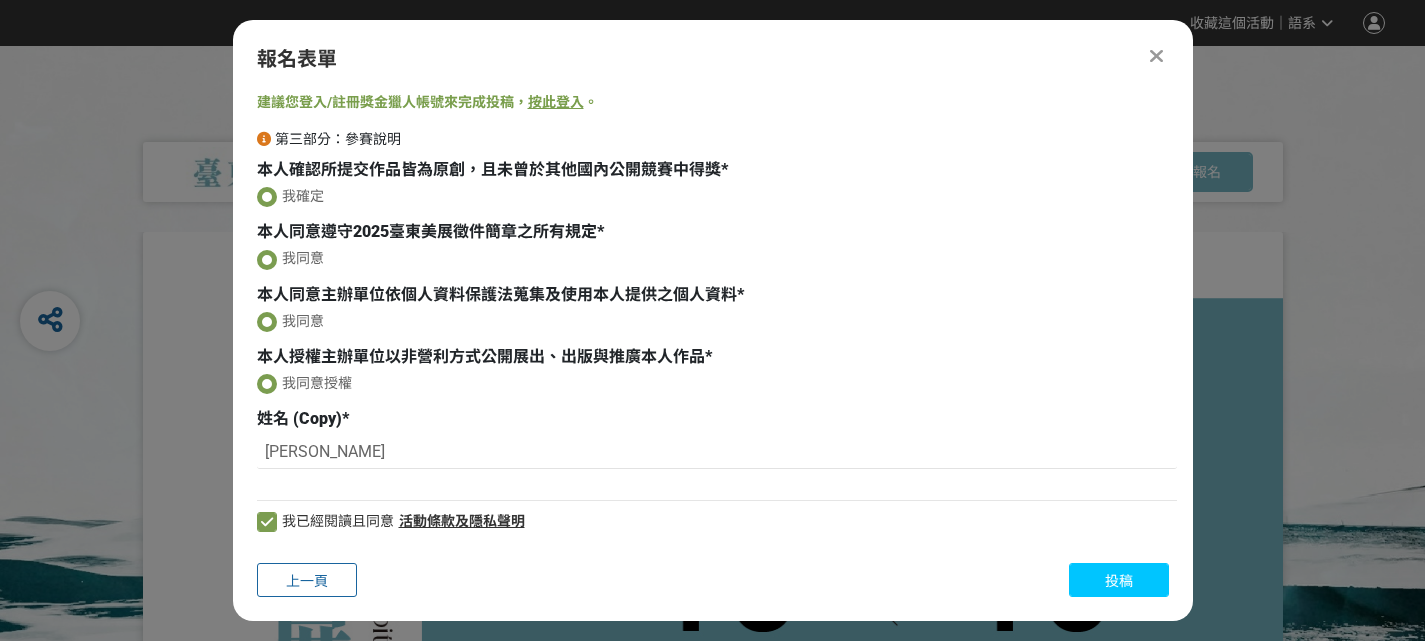 click on "投稿" at bounding box center (1119, 580) 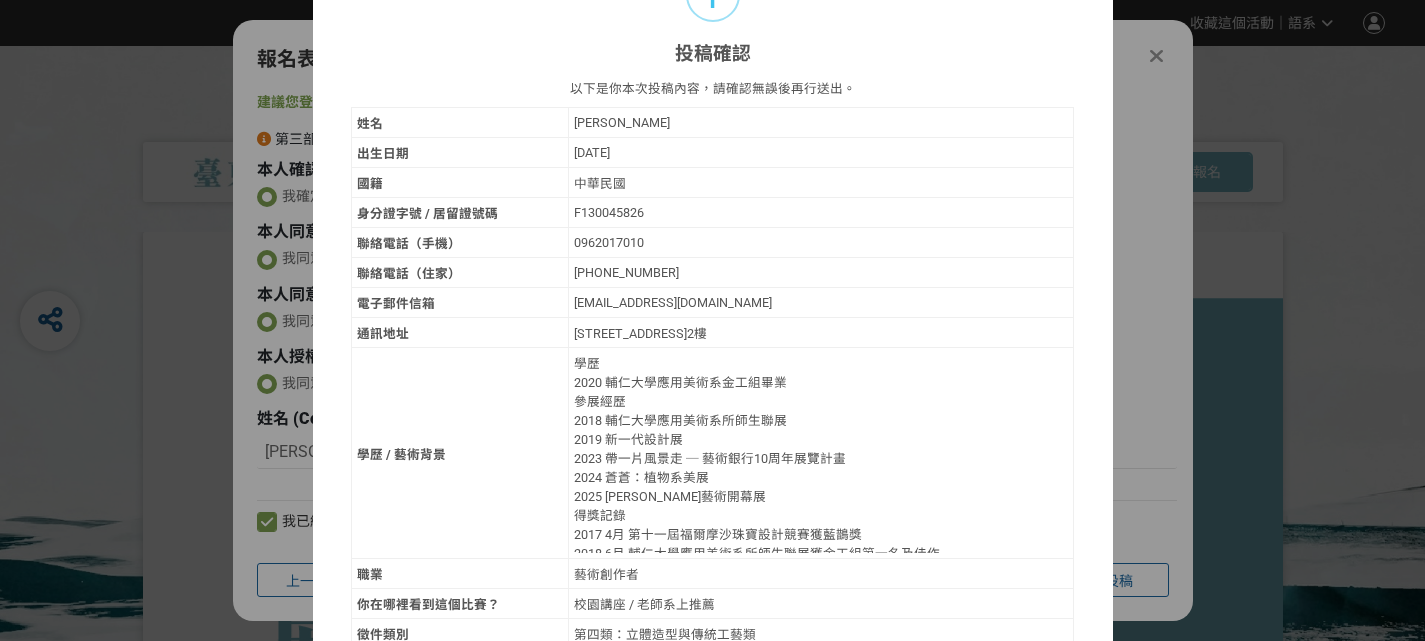 scroll, scrollTop: 100, scrollLeft: 0, axis: vertical 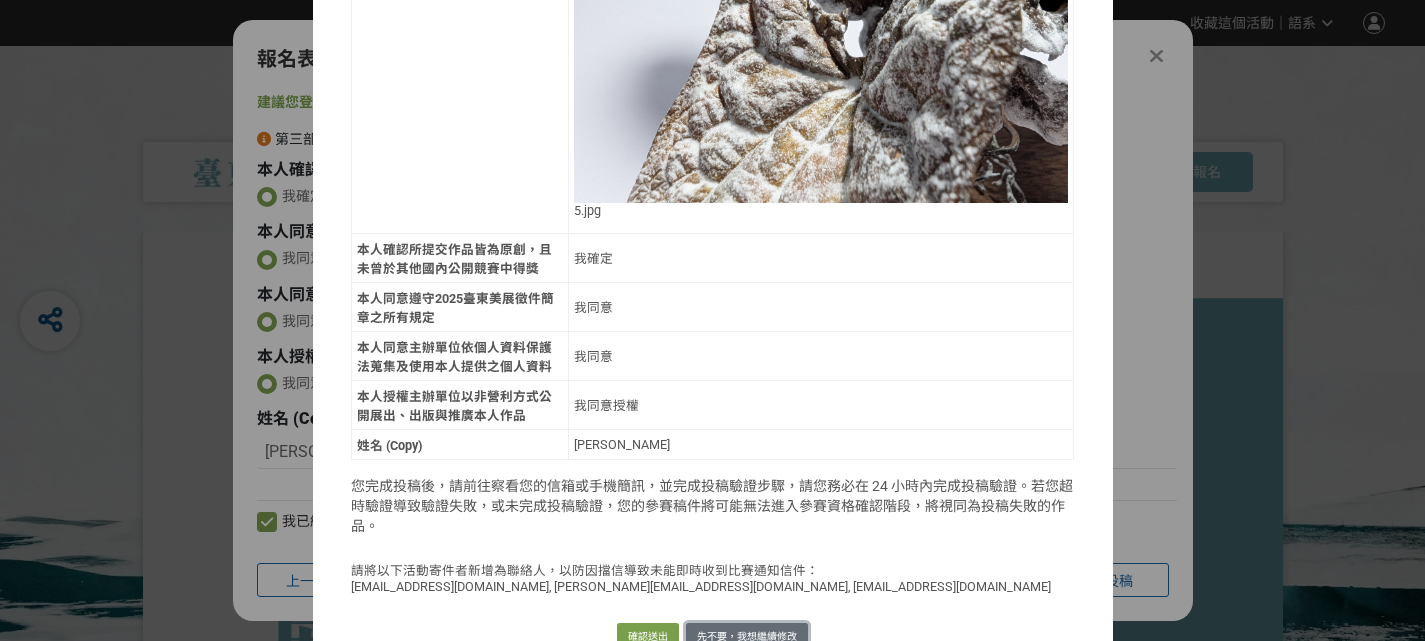 click on "先不要，我想繼續修改" at bounding box center [747, 637] 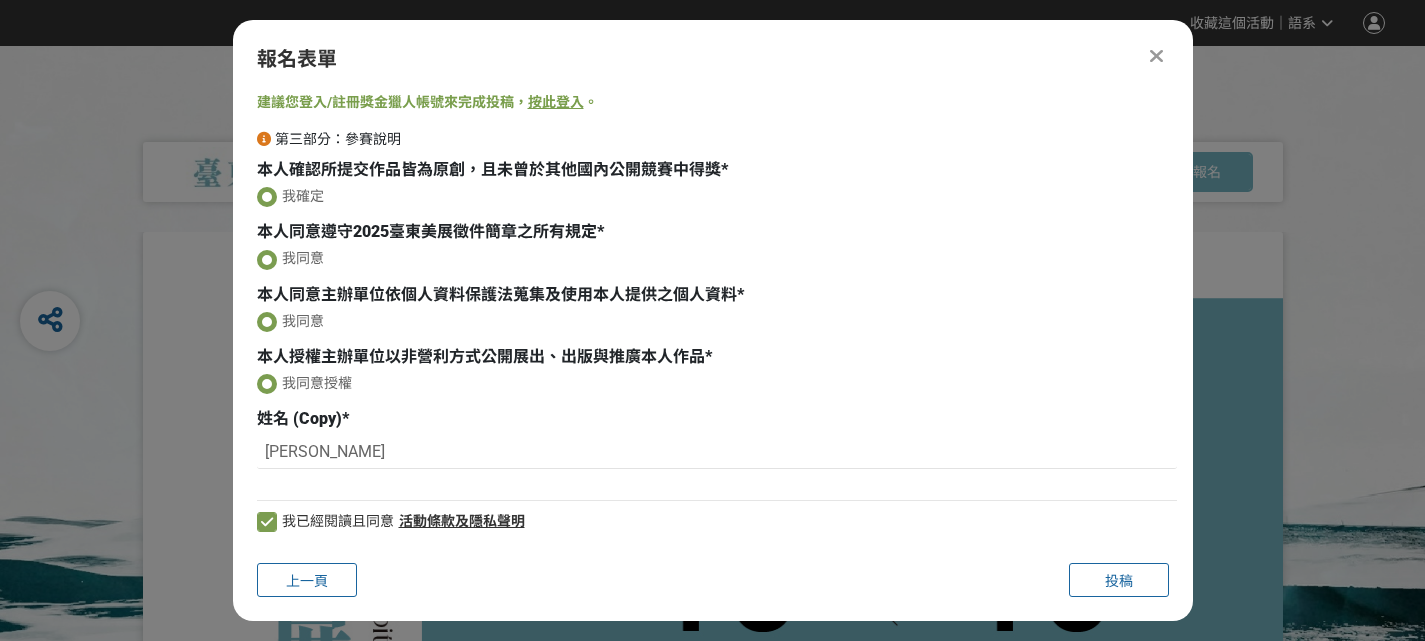 click on "報名表單 主辦單位限制投稿數量 2 件。 若您擁有獎金獵人帳號，且前有填寫過相關資料，系統將自動帶入。 建議您登入/註冊獎金獵人帳號來完成投稿， 按此登入 。 第三部分：參賽說明 本人確認所提交作品皆為原創，且未曾於其他國內公開競賽中得獎 * 我確定 本人同意遵守2025臺東美展徵件簡章之所有規定 * 我同意 本人同意主辦單位依個人資料保護法蒐集及使用本人提供之個人資料 * 我同意 本人授權主辦單位以非營利方式公開展出、出版與推廣本人作品 * 我同意授權 姓名 (Copy) * 賴維政 我已經閱讀且同意 活動條款及隱私聲明 上一頁 投稿" at bounding box center (713, 320) 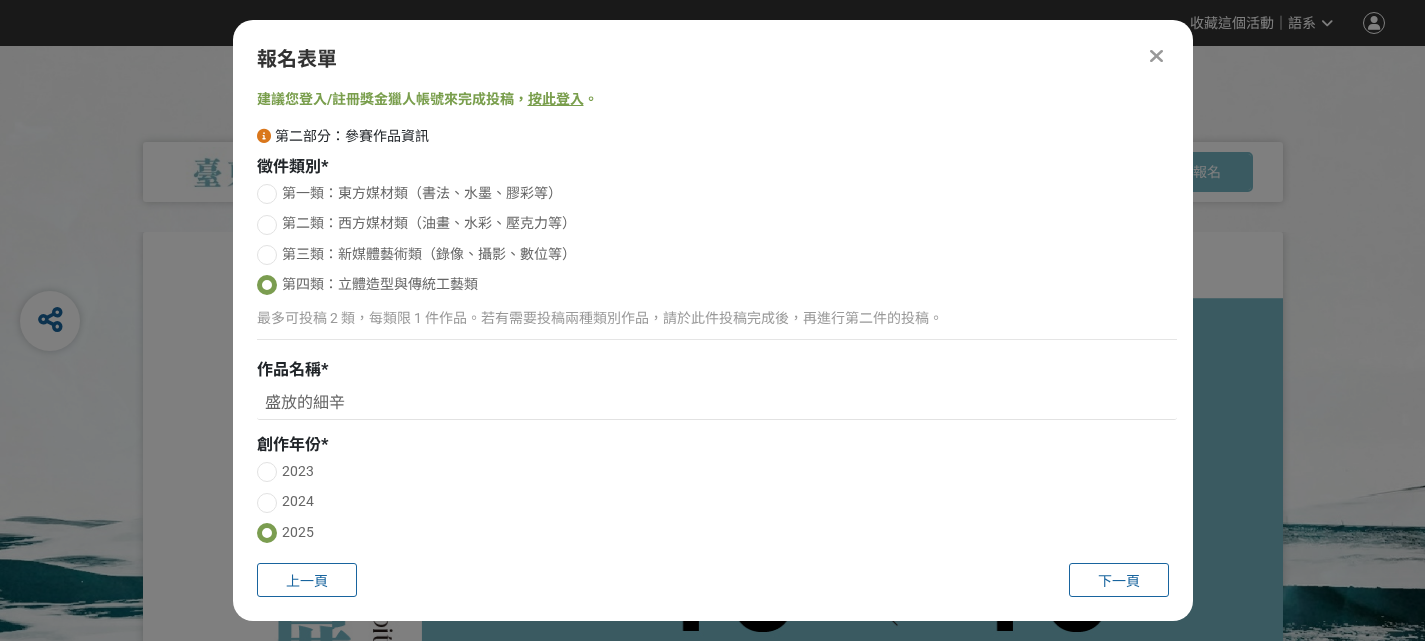 select on "校園講座 / 老師系上推薦" 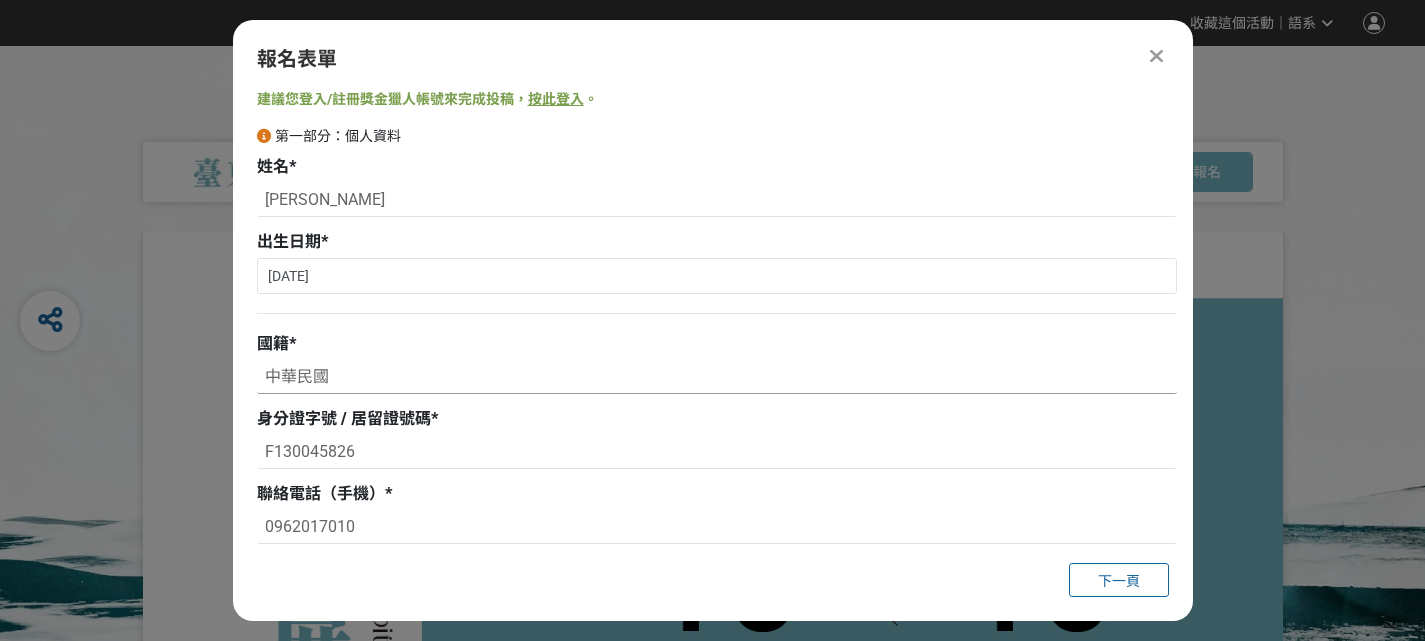 drag, startPoint x: 347, startPoint y: 377, endPoint x: 170, endPoint y: 368, distance: 177.22867 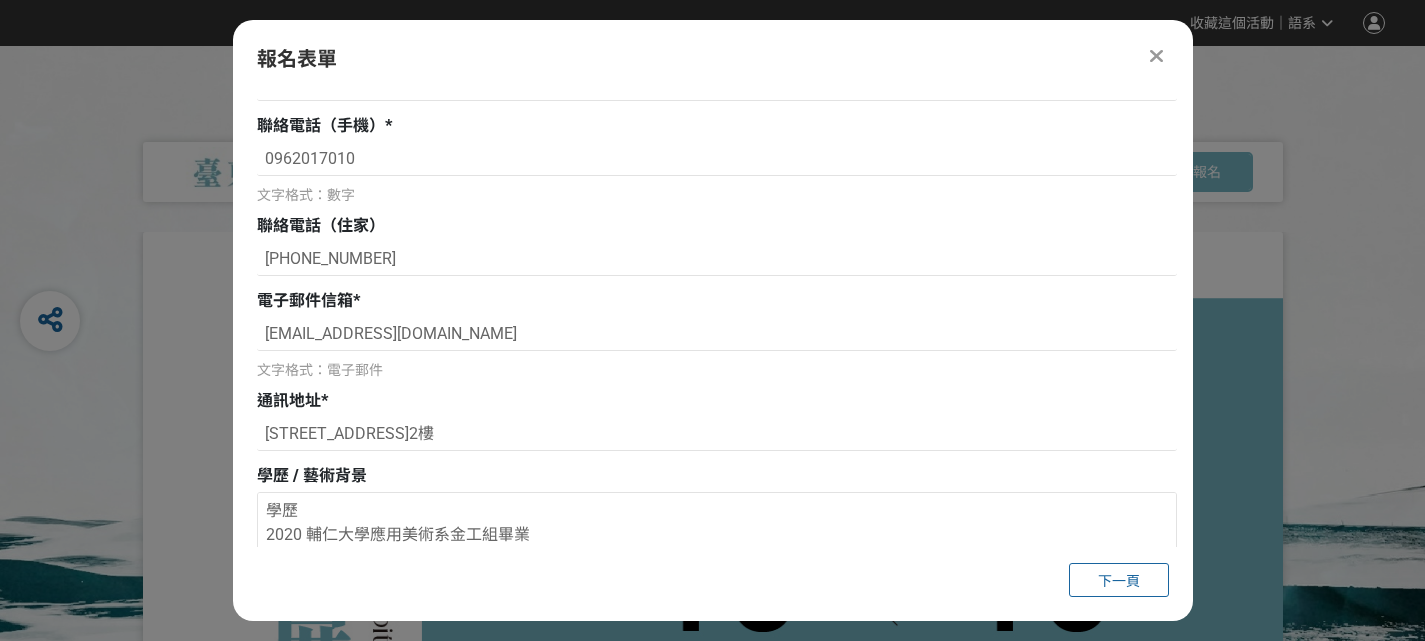 scroll, scrollTop: 775, scrollLeft: 0, axis: vertical 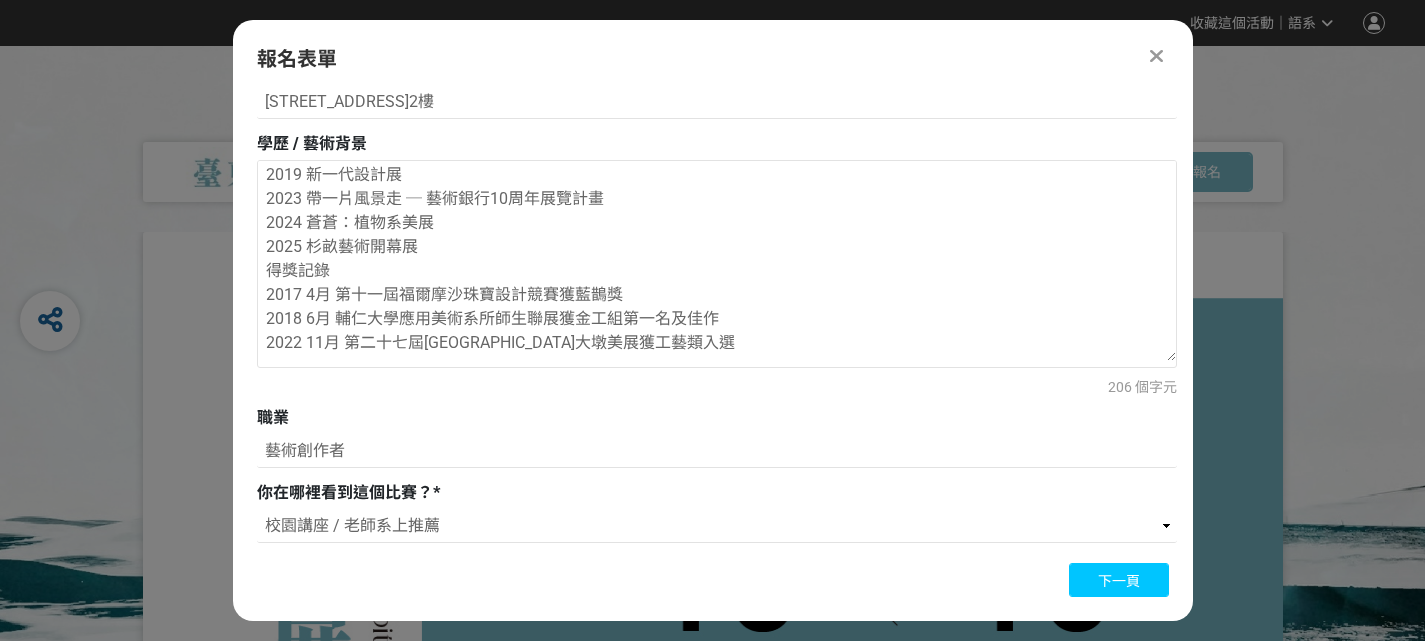 type on "台灣" 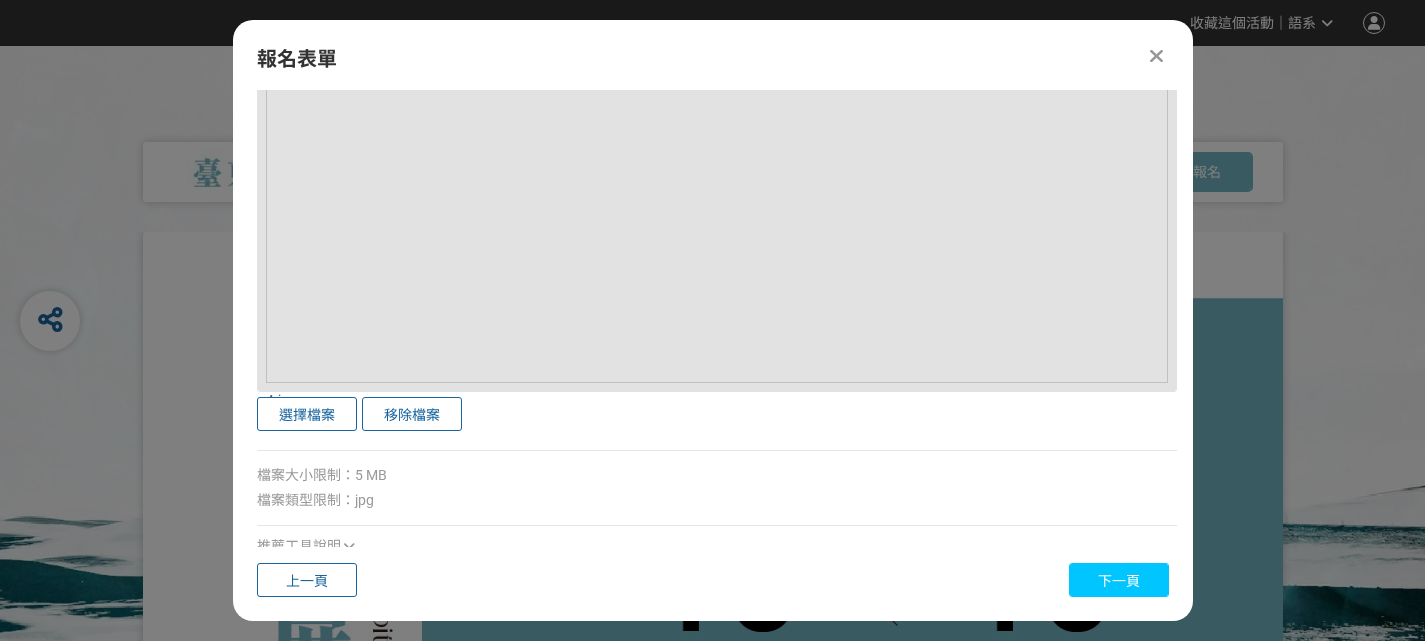 click on "下一頁" at bounding box center [1119, 580] 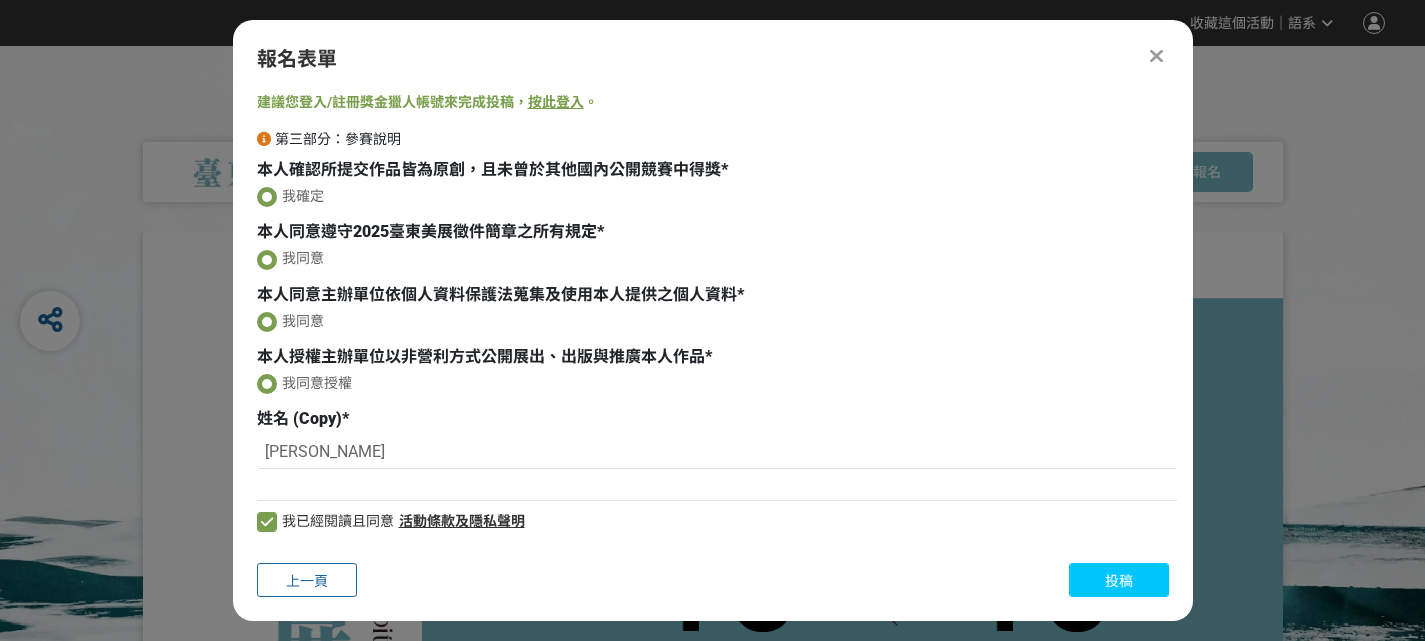 click on "投稿" at bounding box center (1119, 580) 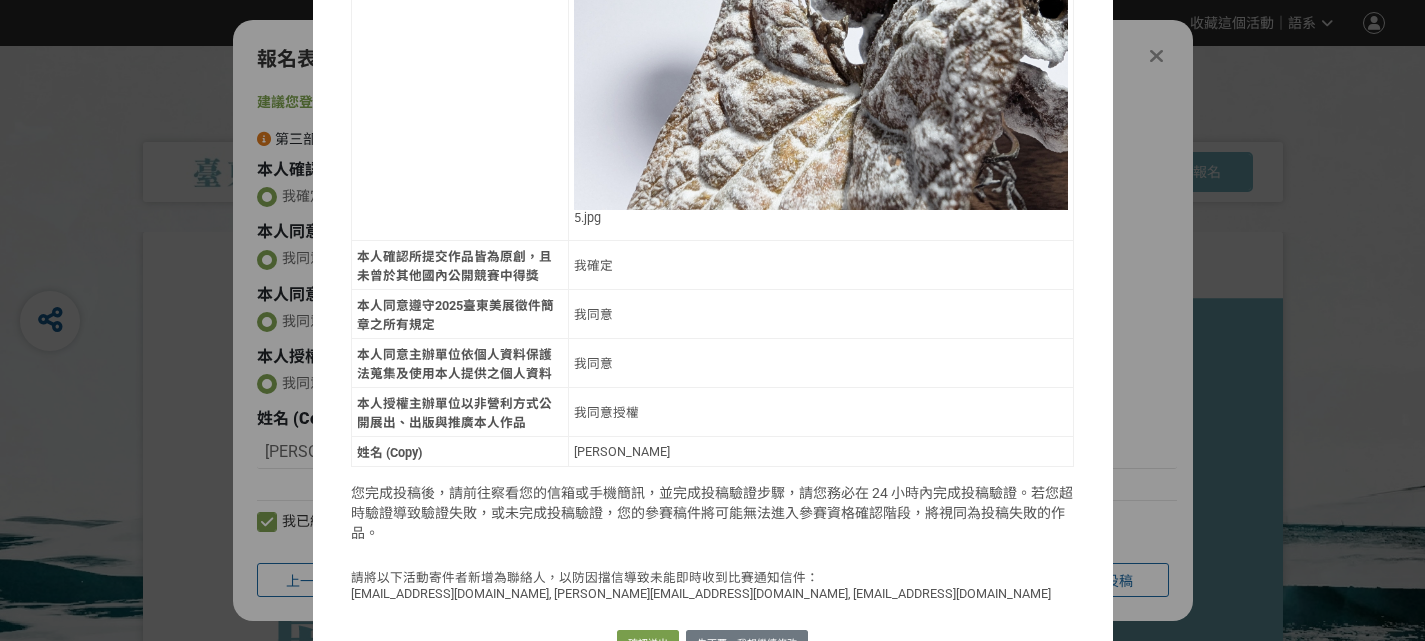 scroll, scrollTop: 2327, scrollLeft: 0, axis: vertical 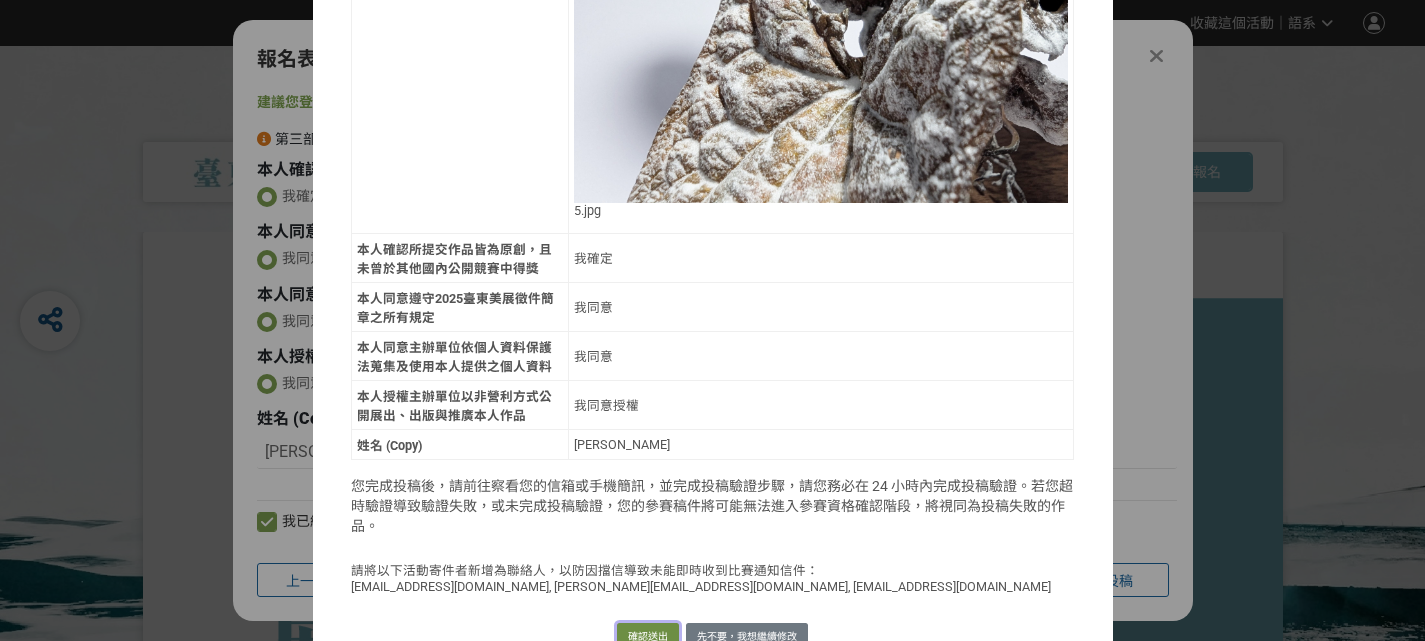 click on "確認送出" at bounding box center [648, 637] 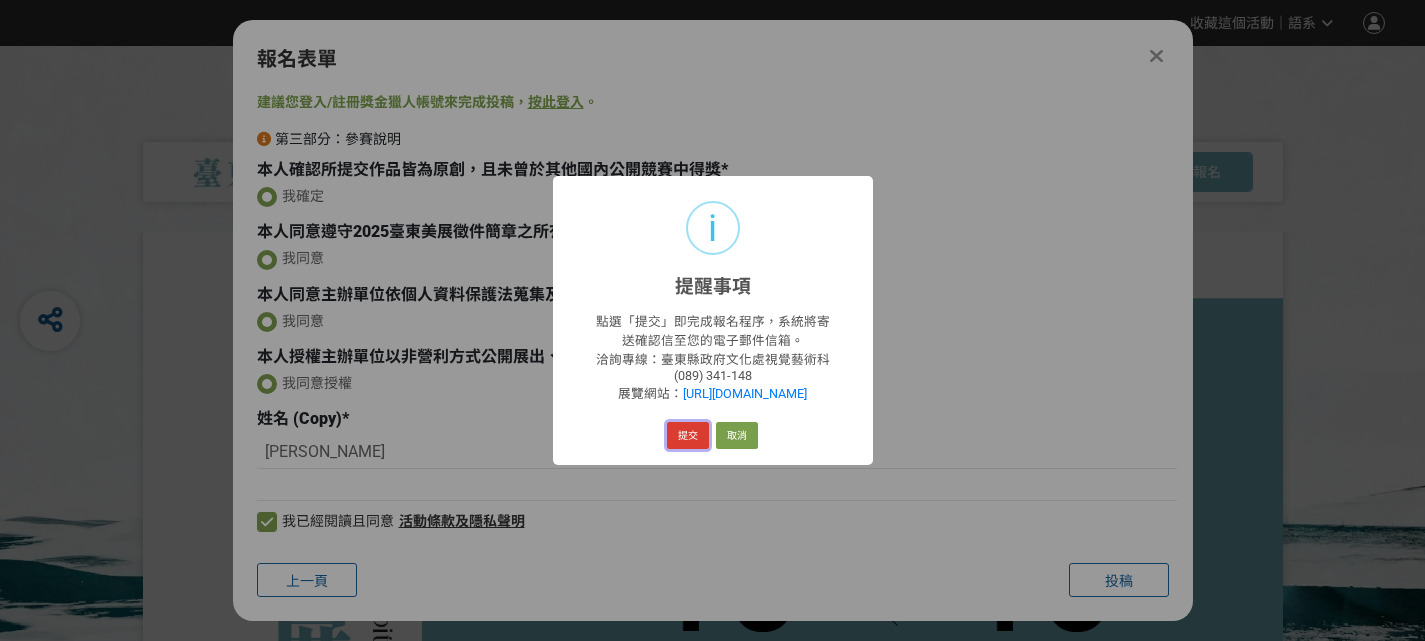 click on "提交" at bounding box center [688, 436] 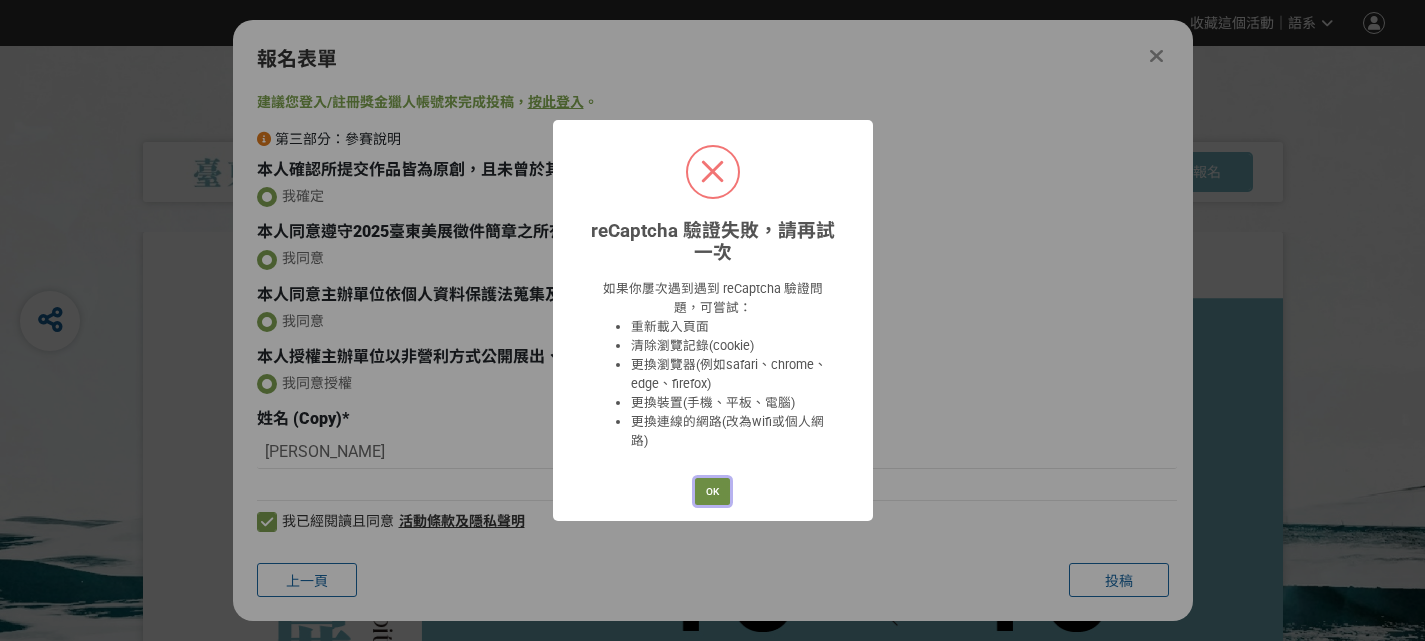 click on "OK" at bounding box center [712, 492] 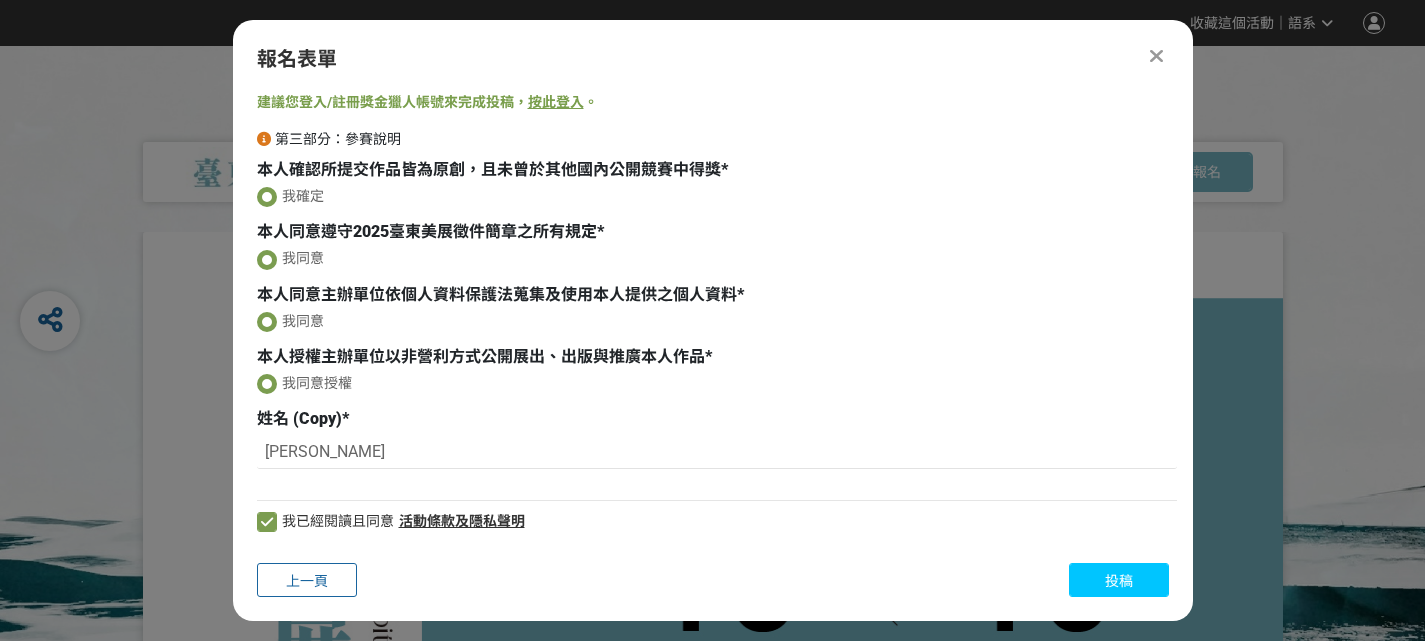 click on "投稿" at bounding box center [1119, 581] 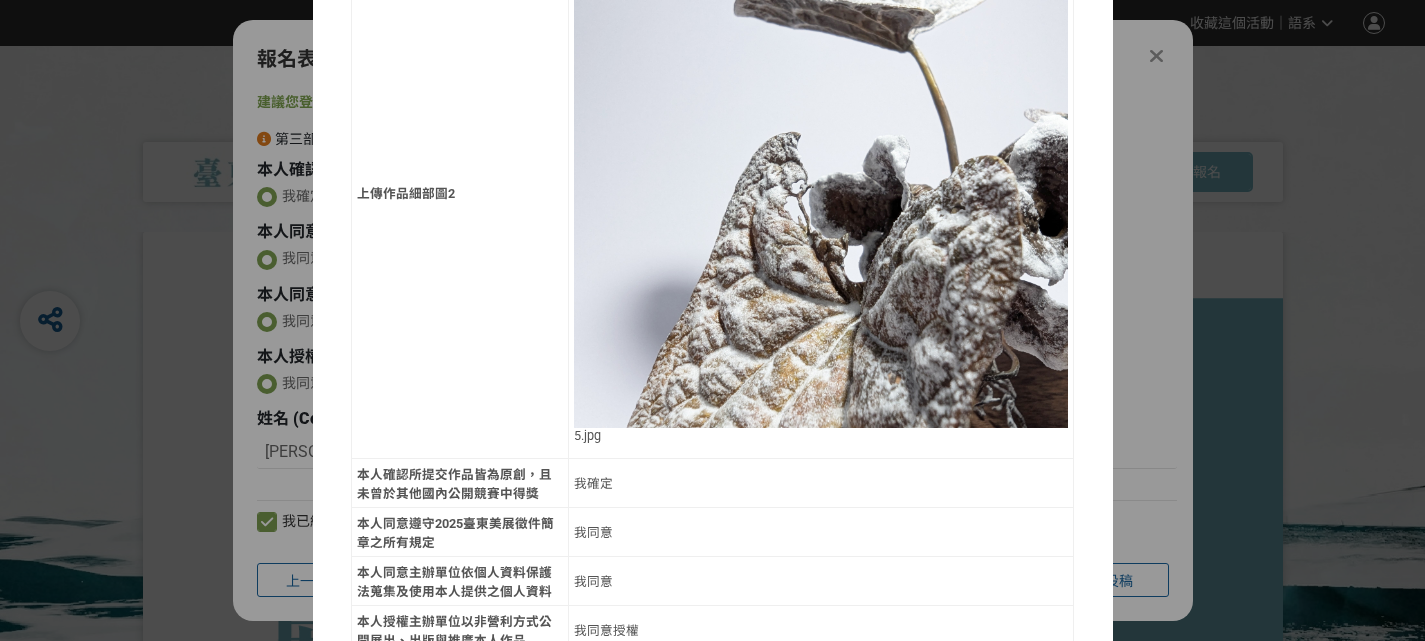 scroll, scrollTop: 2327, scrollLeft: 0, axis: vertical 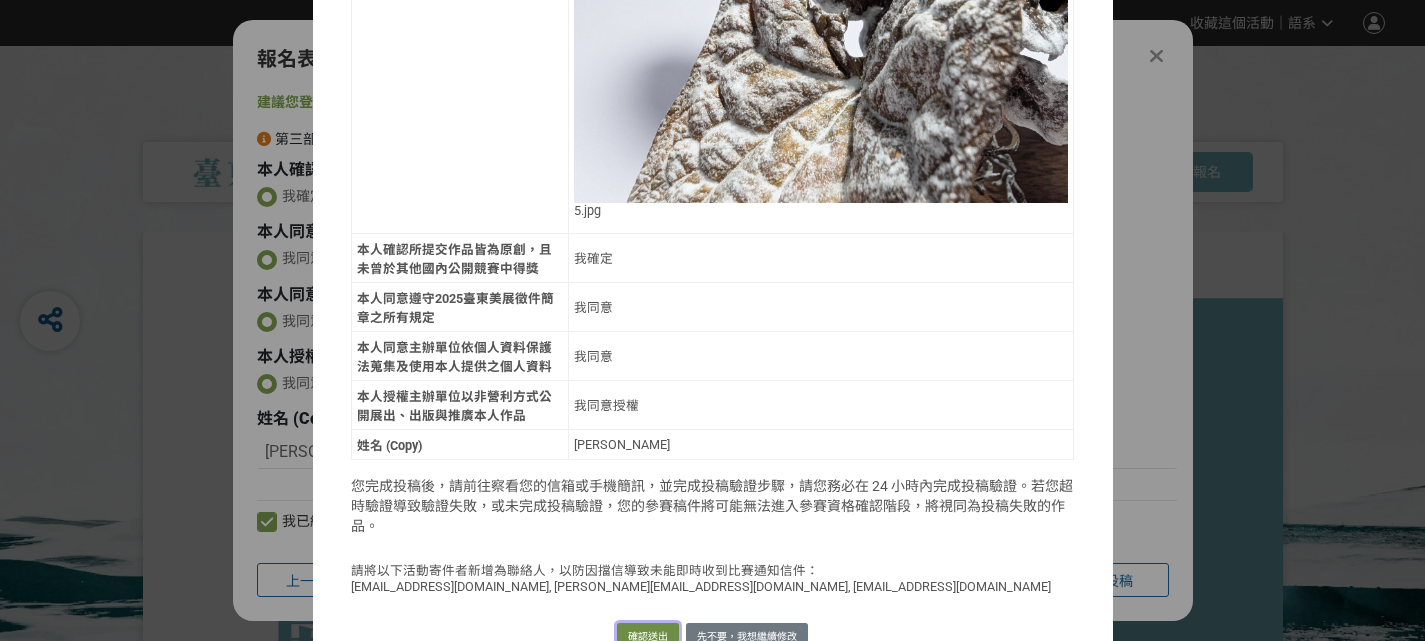 click on "確認送出" at bounding box center [648, 637] 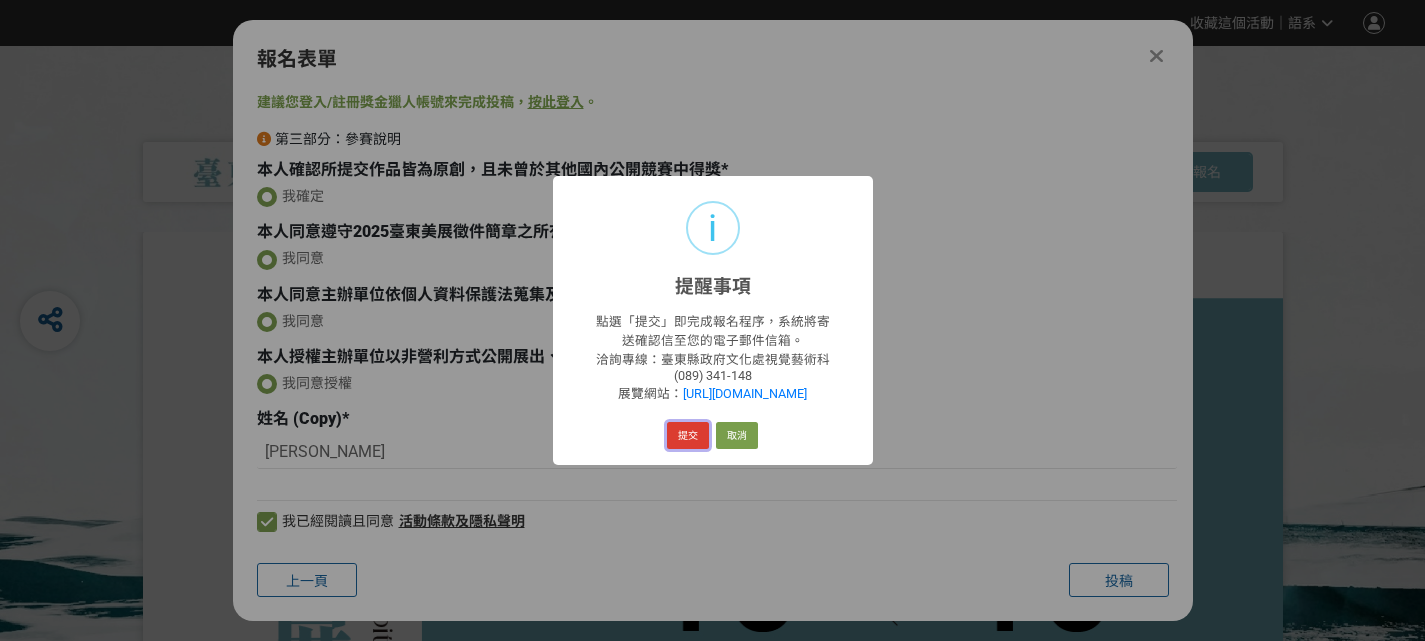 click on "提交" at bounding box center (688, 436) 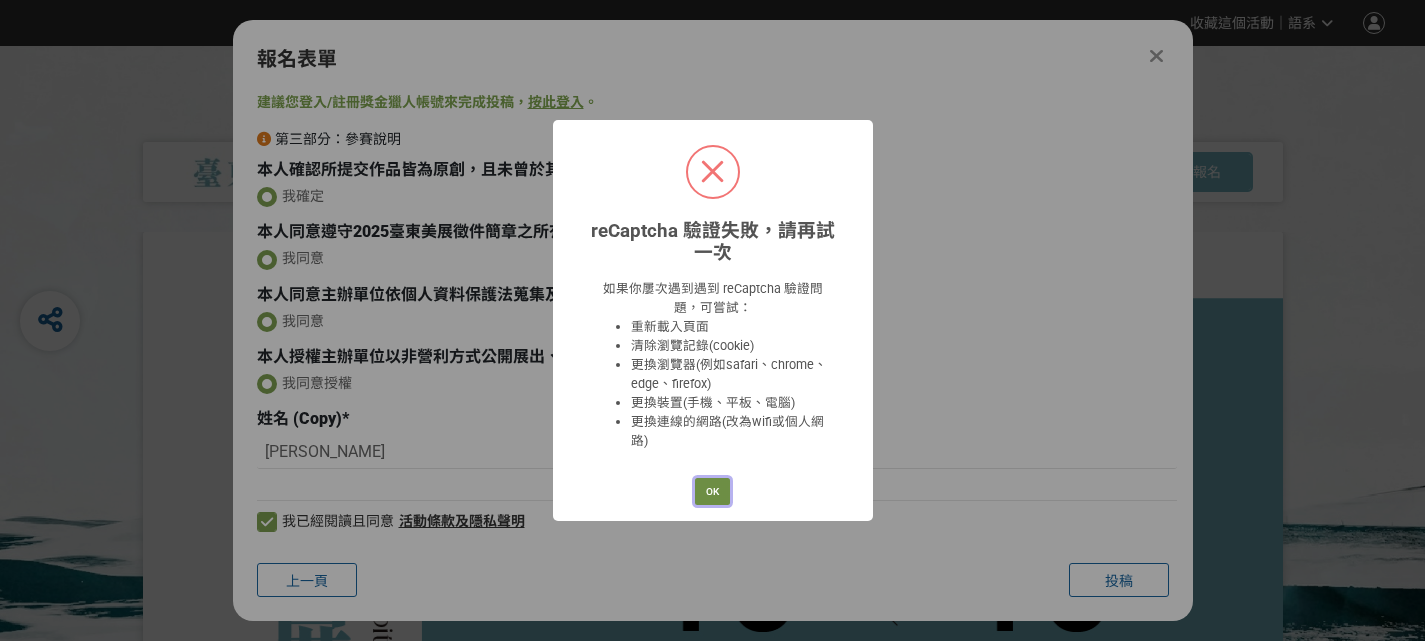 click on "OK" at bounding box center [712, 492] 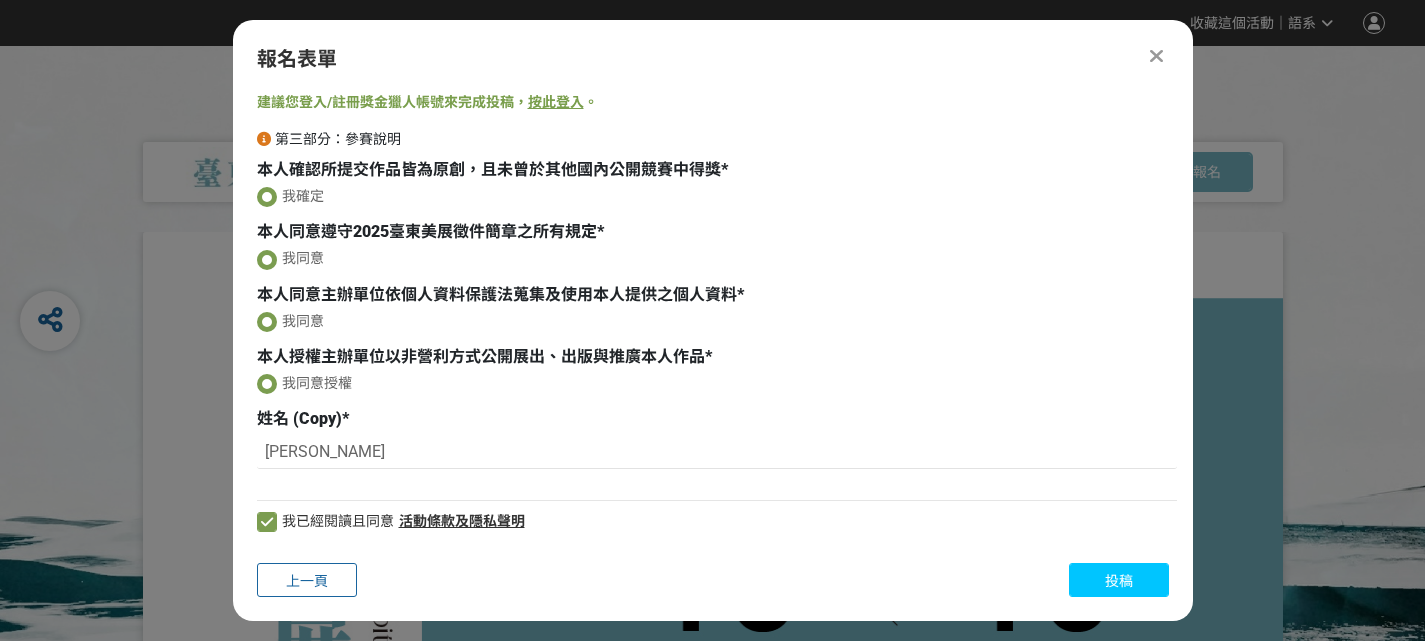 click on "投稿" at bounding box center (1119, 581) 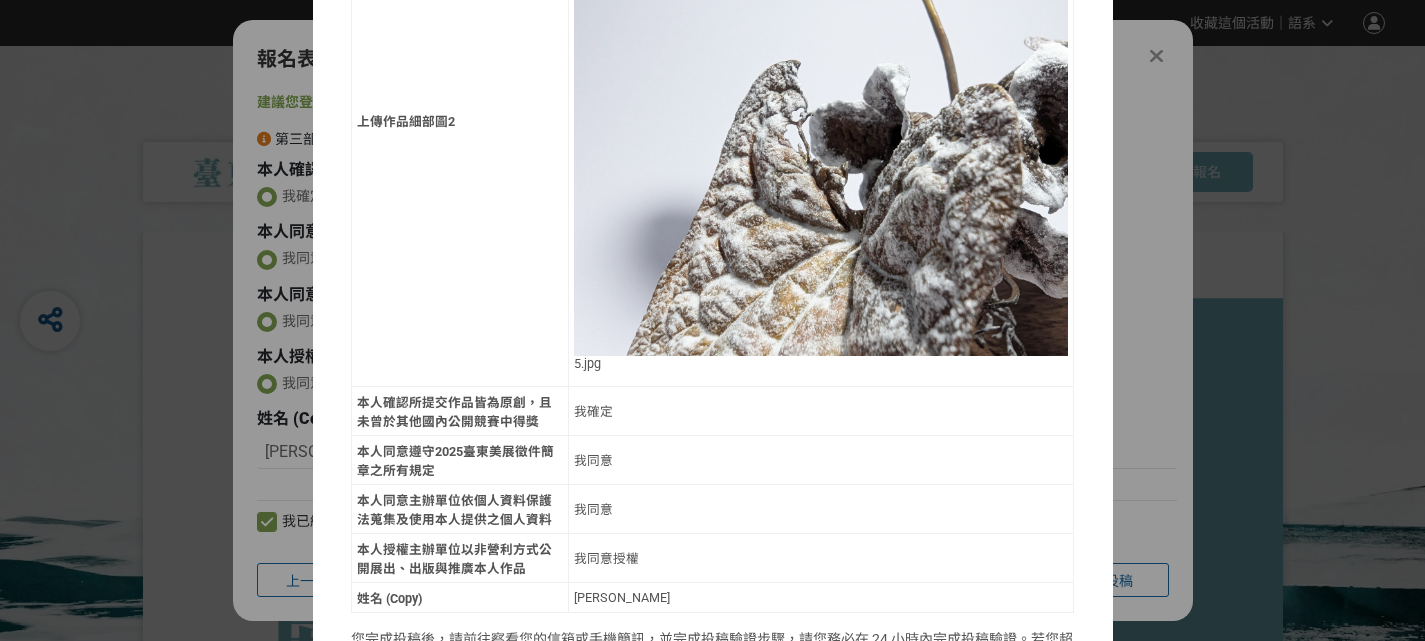scroll, scrollTop: 2327, scrollLeft: 0, axis: vertical 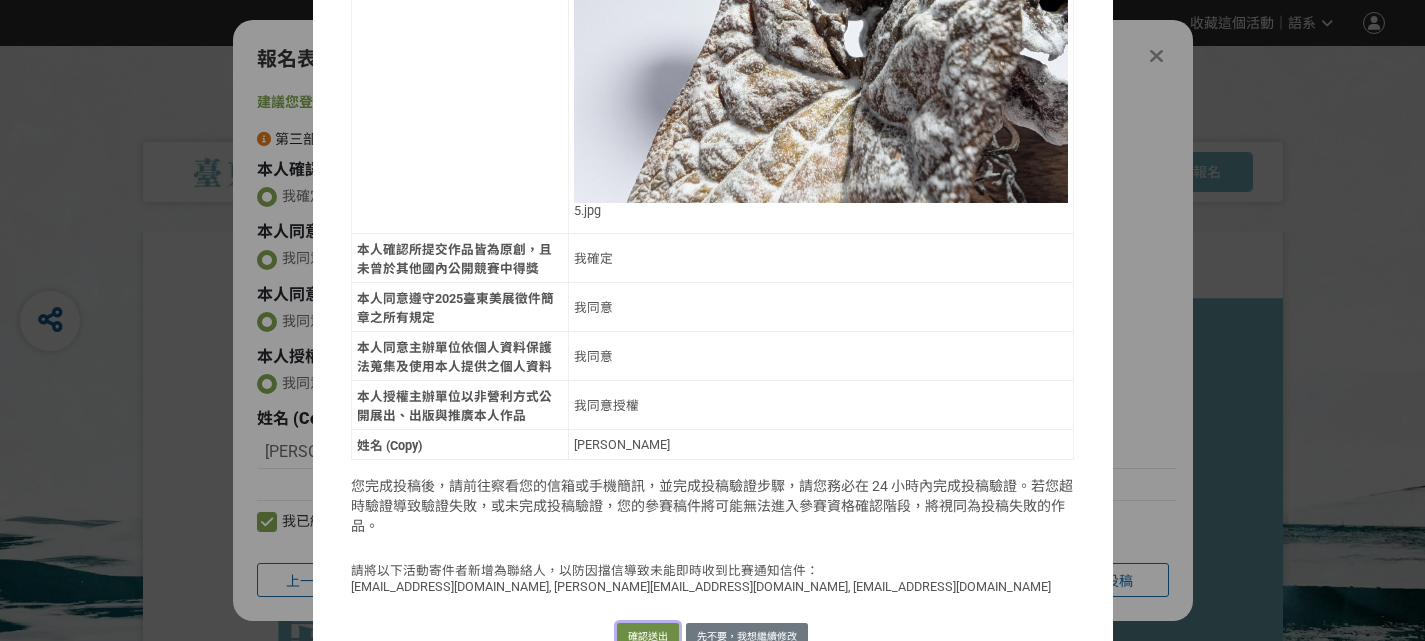 click on "確認送出" at bounding box center [648, 637] 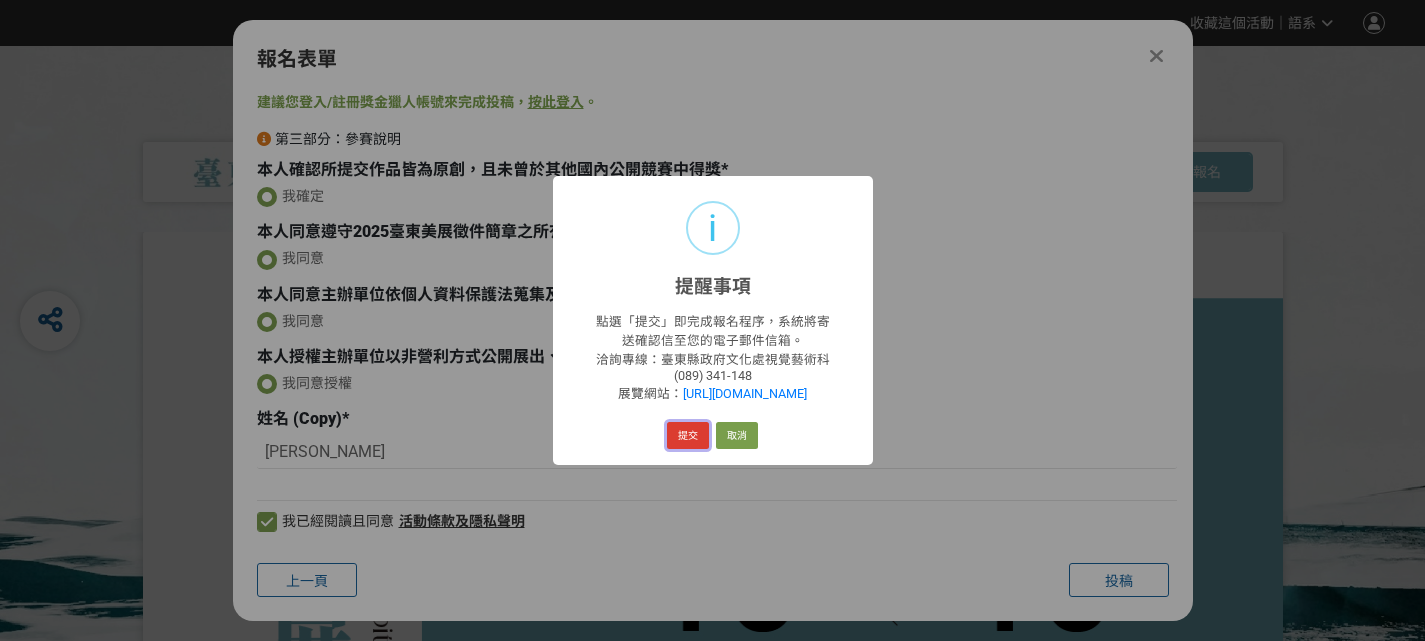 click on "提交" at bounding box center [688, 436] 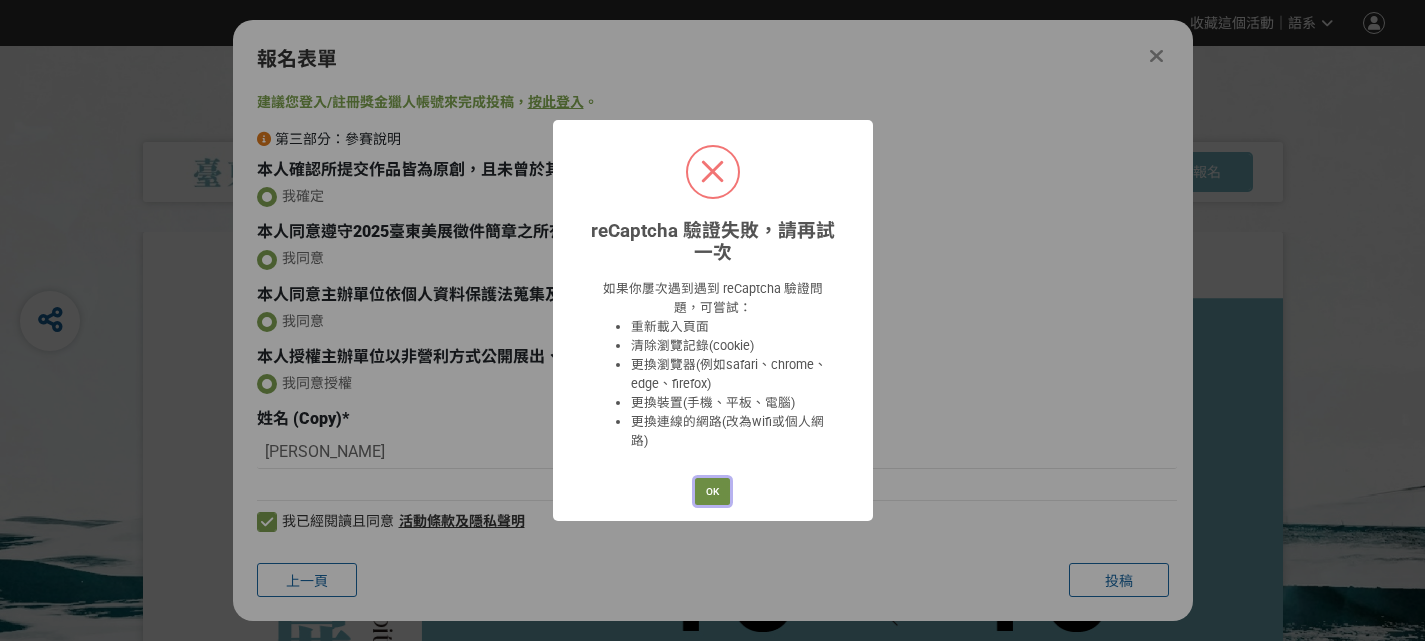click on "OK" at bounding box center [712, 492] 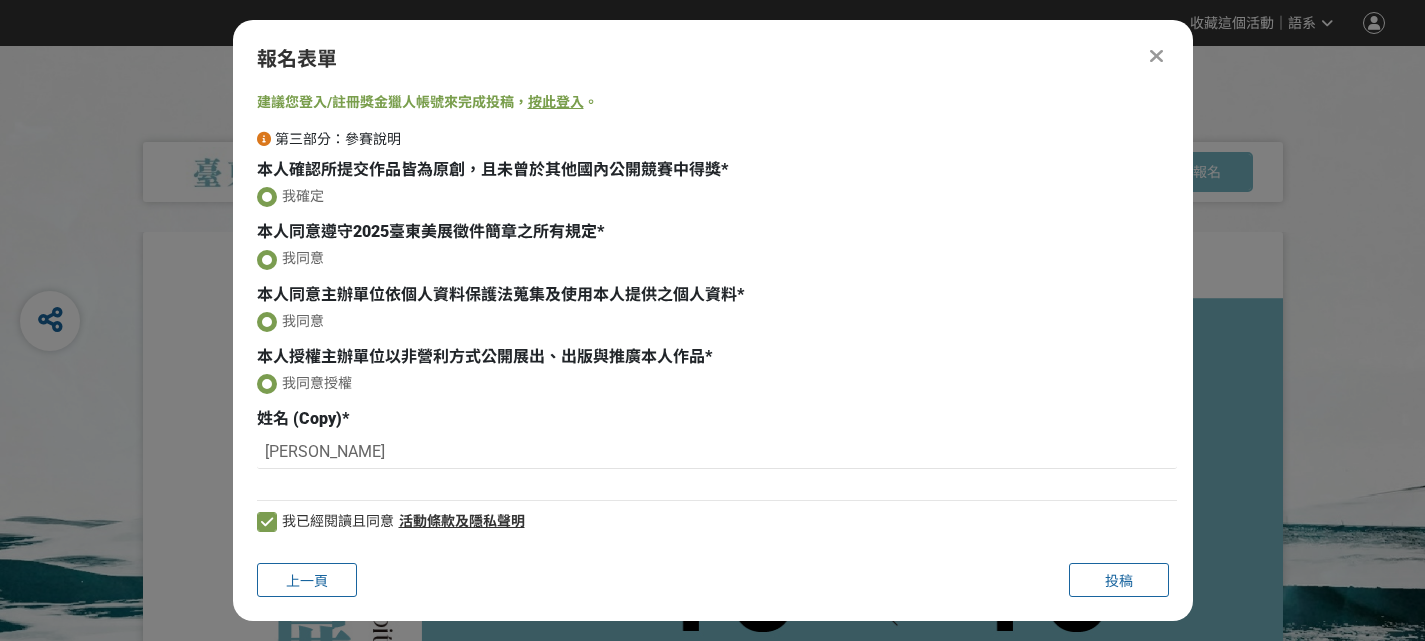 click on "2025 臺東美展 比賽說明 最新公告 活動 Q&A 馬上報名" at bounding box center [712, 139] 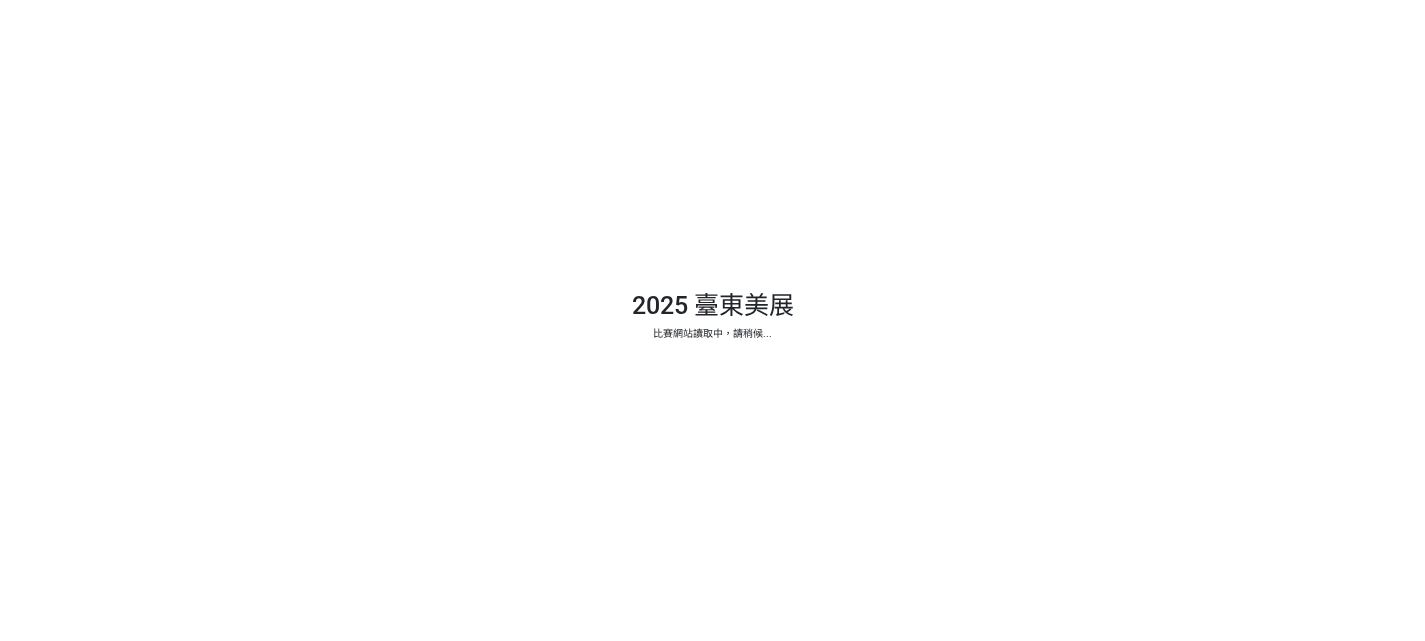 scroll, scrollTop: 0, scrollLeft: 0, axis: both 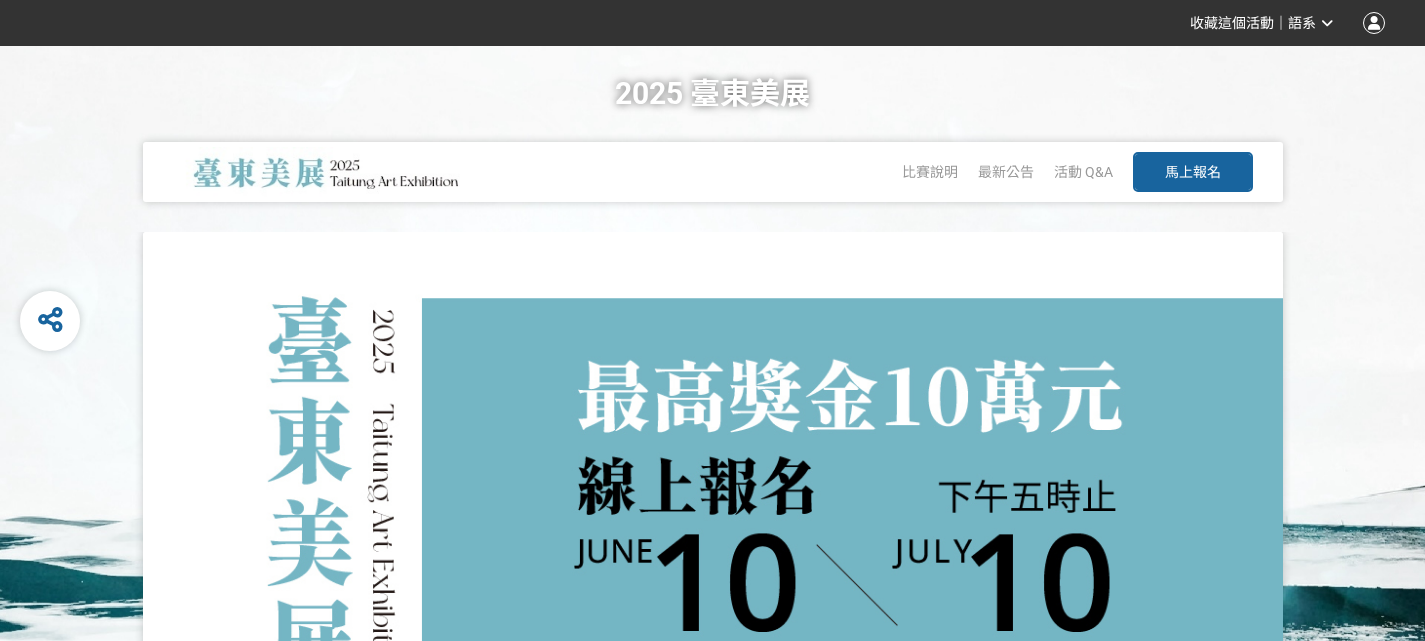 click on "馬上報名" at bounding box center [1193, 172] 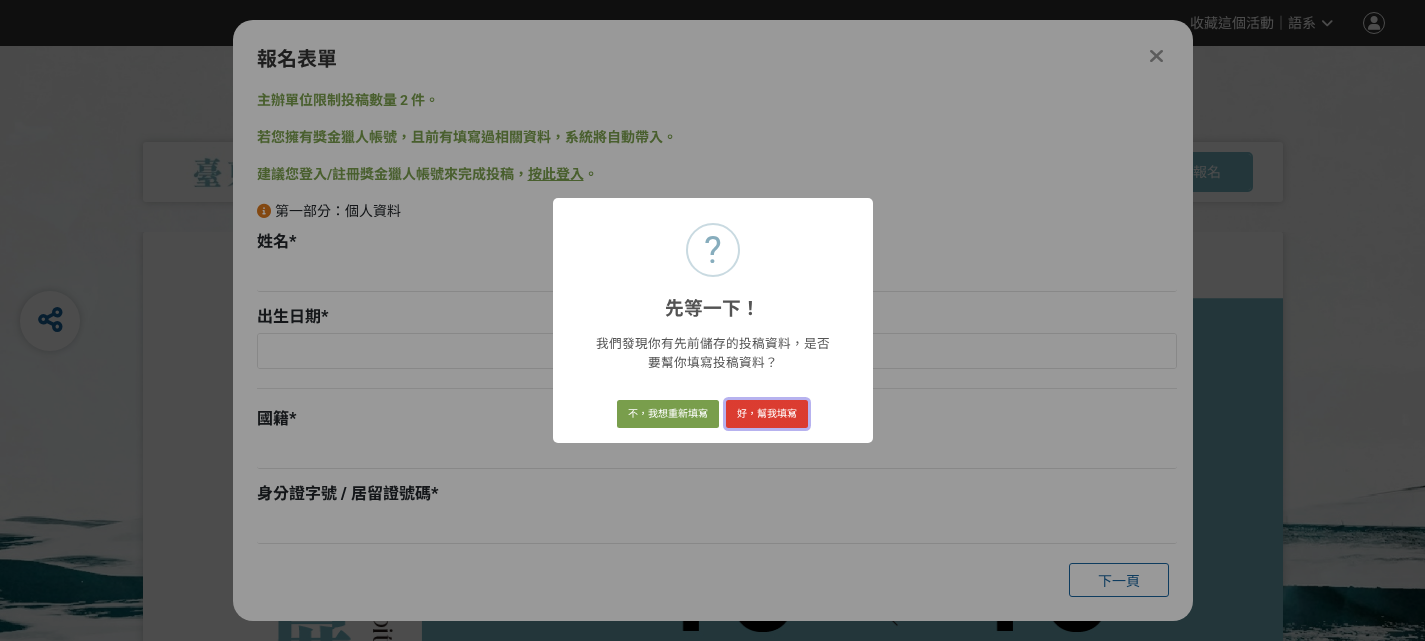 click on "好，幫我填寫" at bounding box center [767, 414] 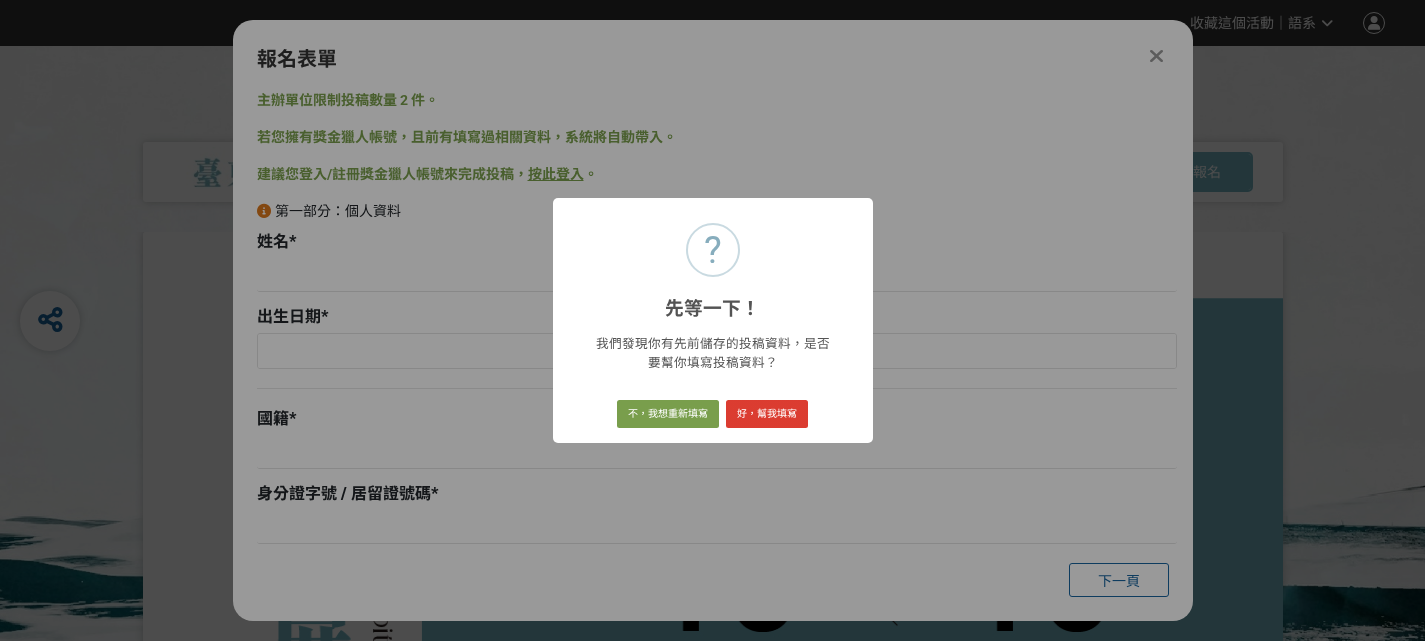 type on "[PERSON_NAME]" 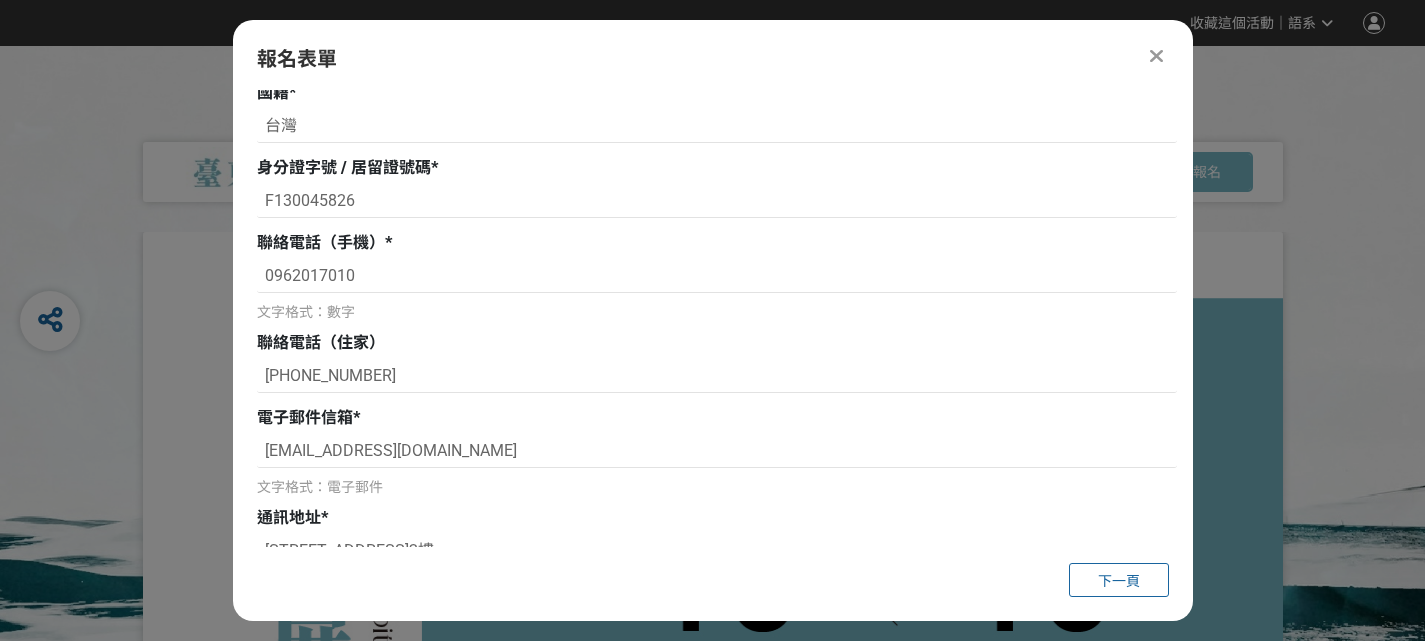 scroll, scrollTop: 775, scrollLeft: 0, axis: vertical 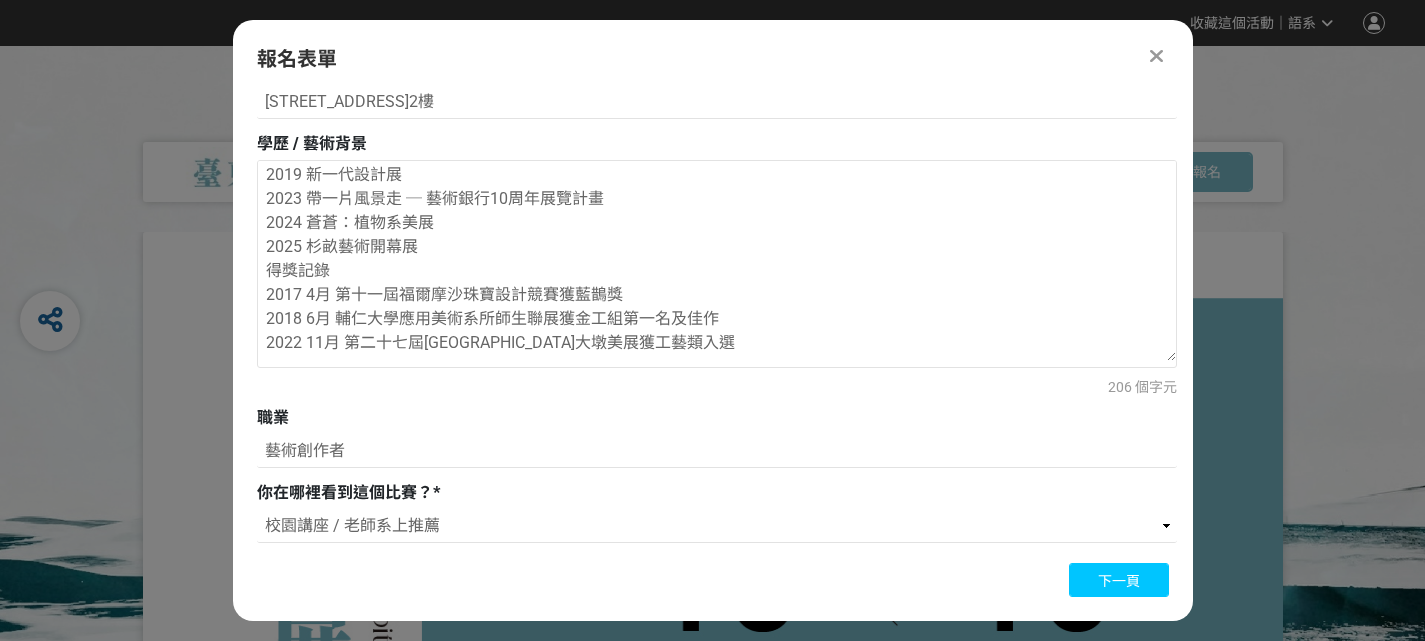 click on "下一頁" at bounding box center [1119, 580] 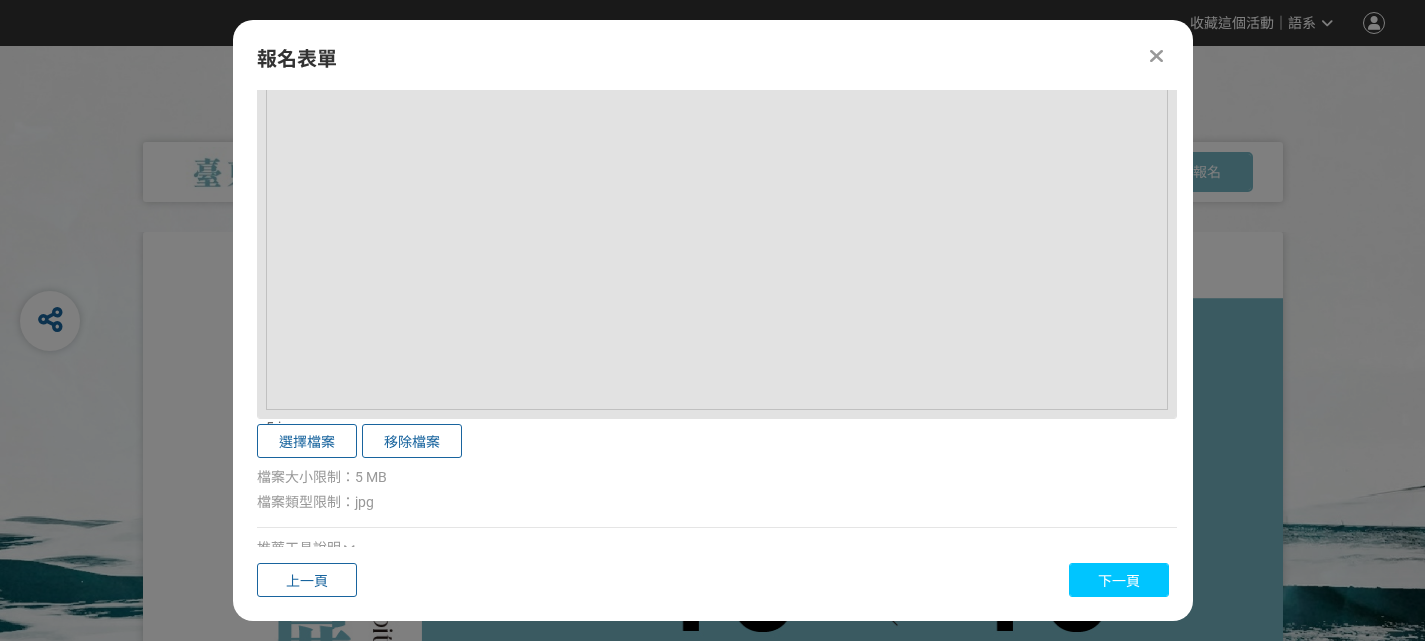 click on "下一頁" at bounding box center (1119, 580) 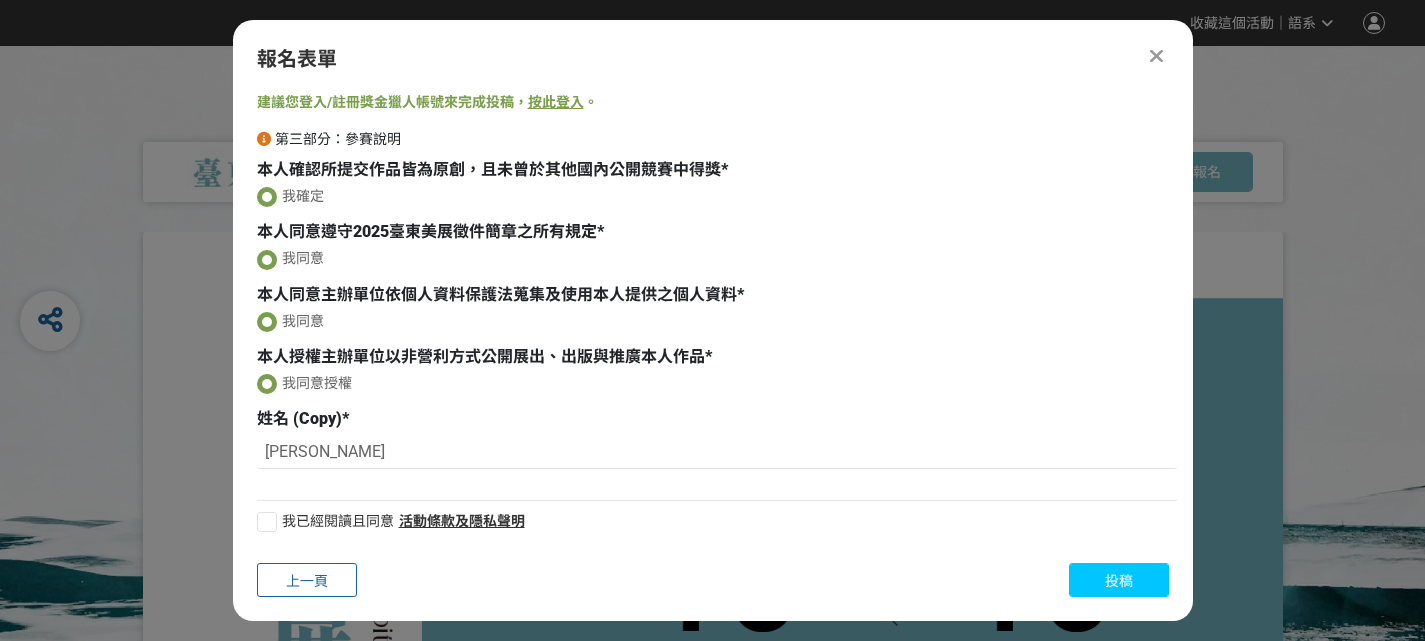 click on "投稿" at bounding box center [1119, 580] 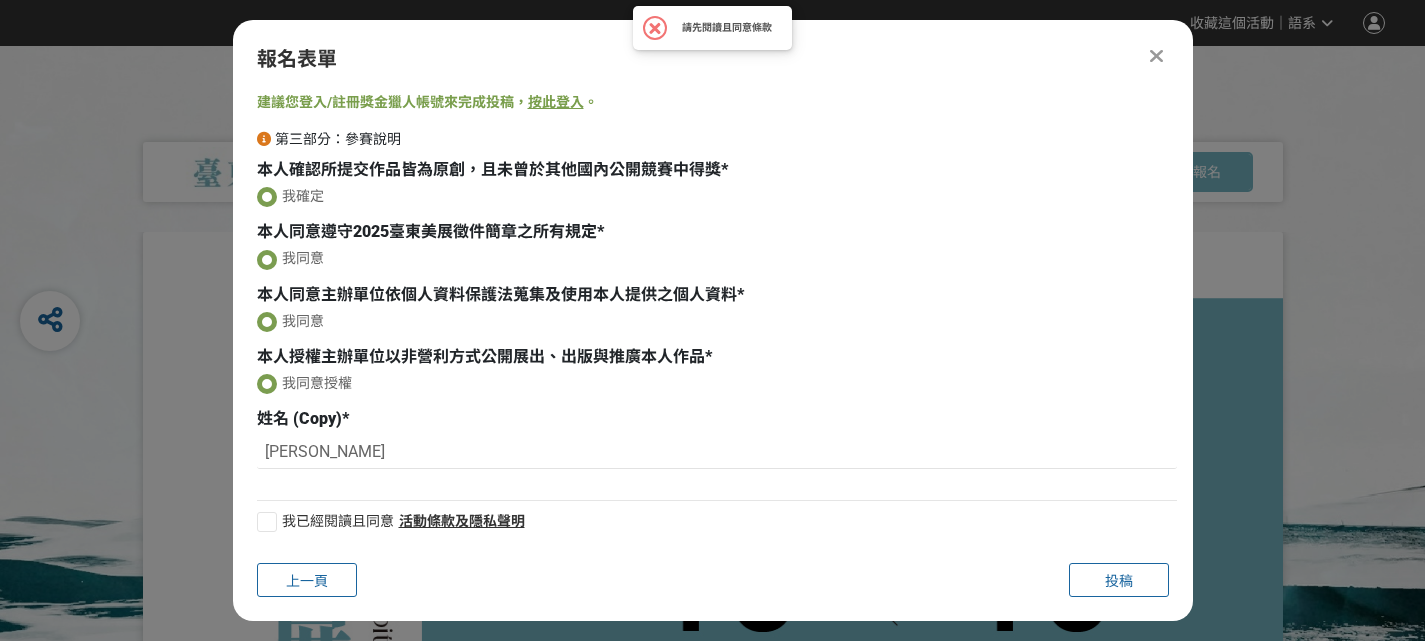 click at bounding box center [267, 522] 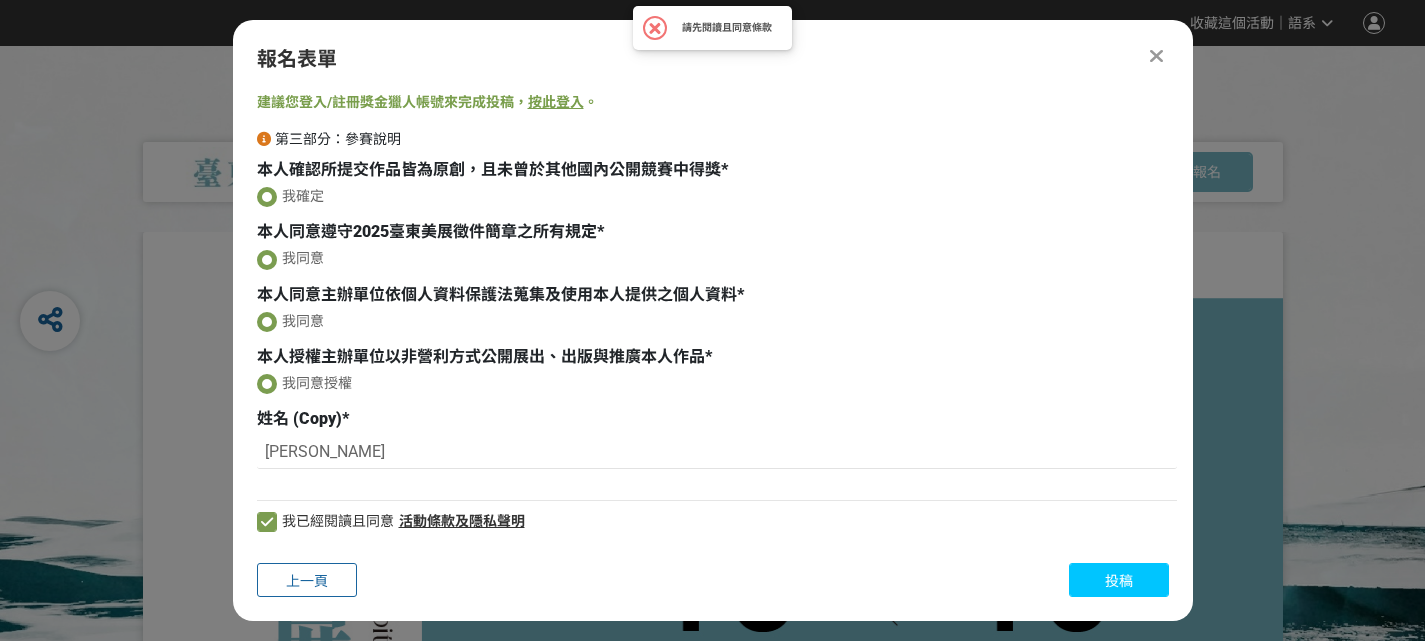 click on "投稿" at bounding box center [1119, 580] 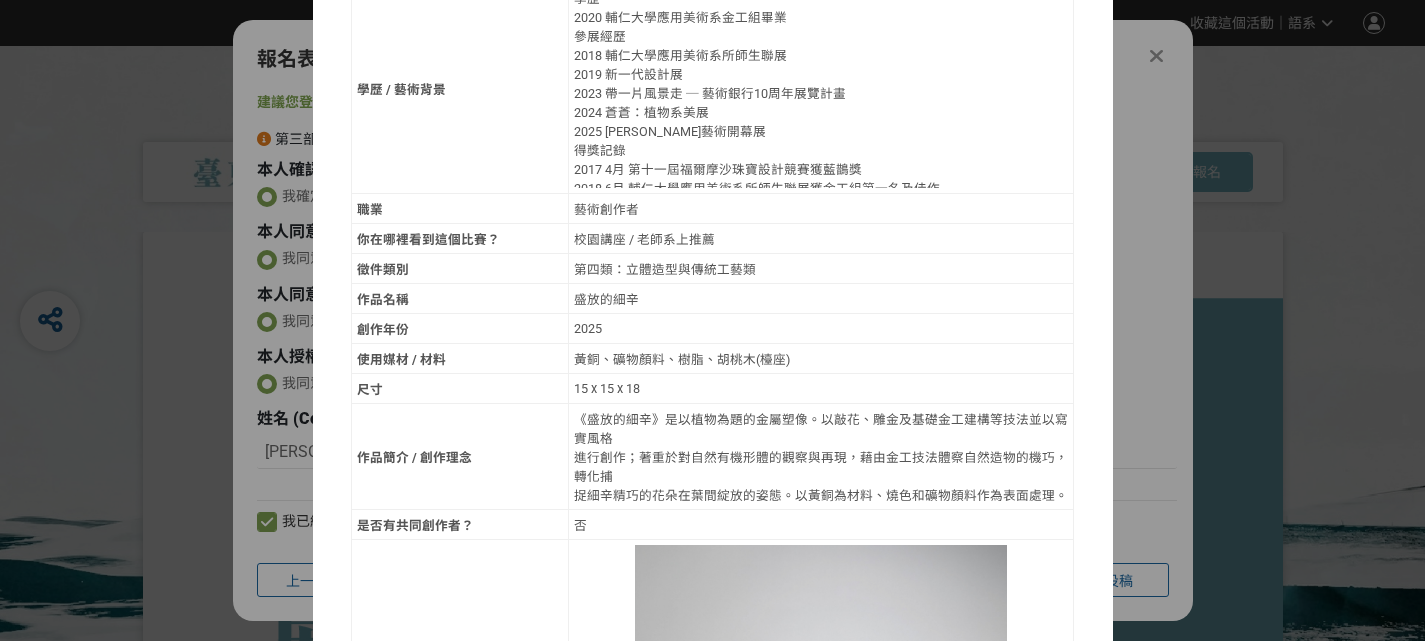 scroll, scrollTop: 327, scrollLeft: 0, axis: vertical 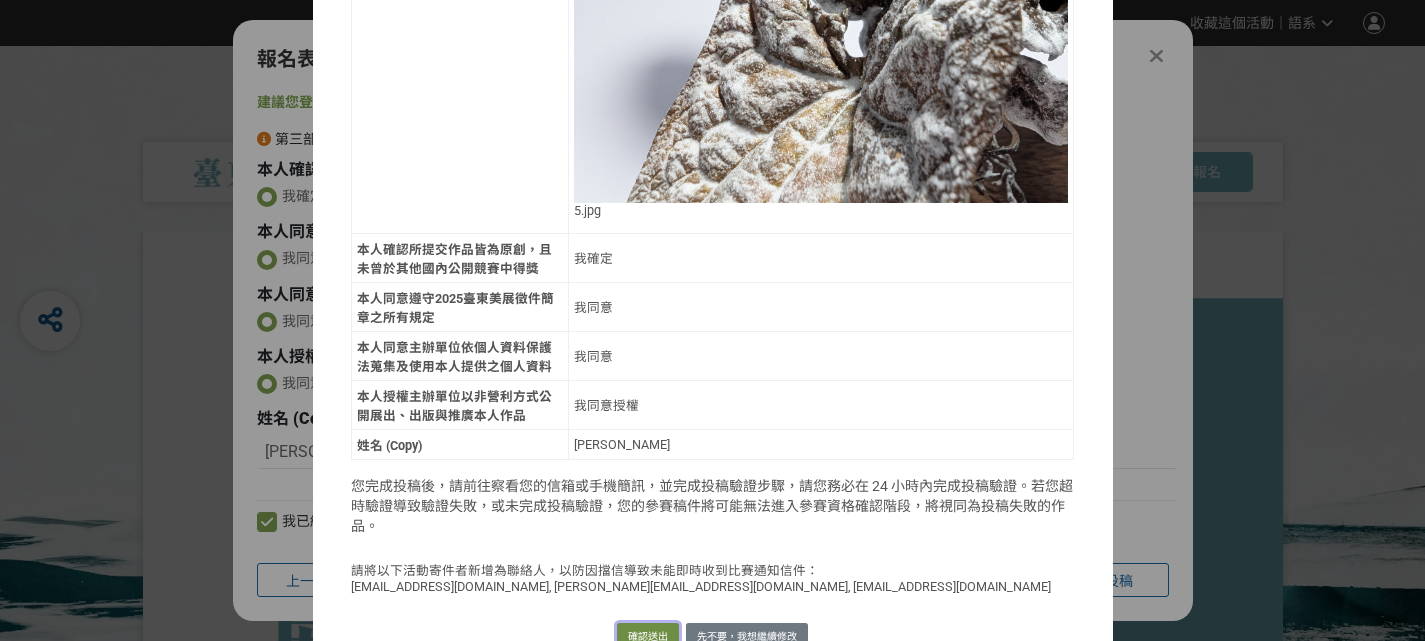 click on "確認送出" at bounding box center [648, 637] 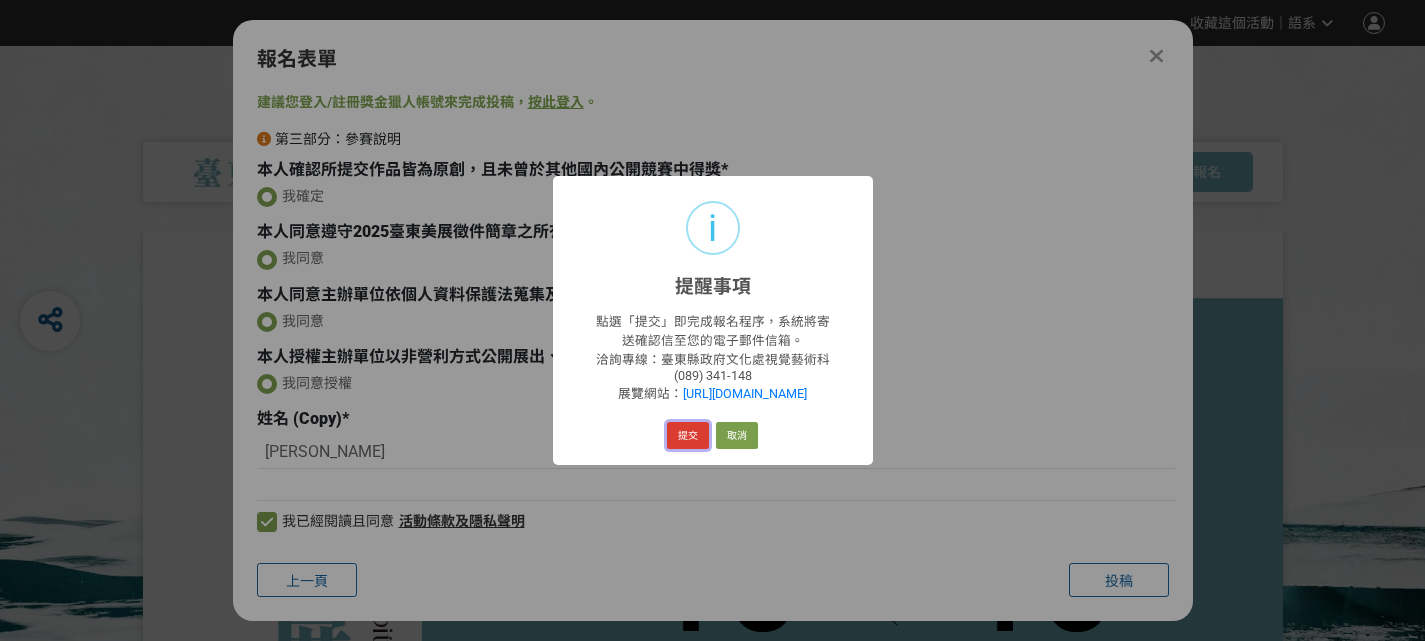 click on "提交" at bounding box center [688, 436] 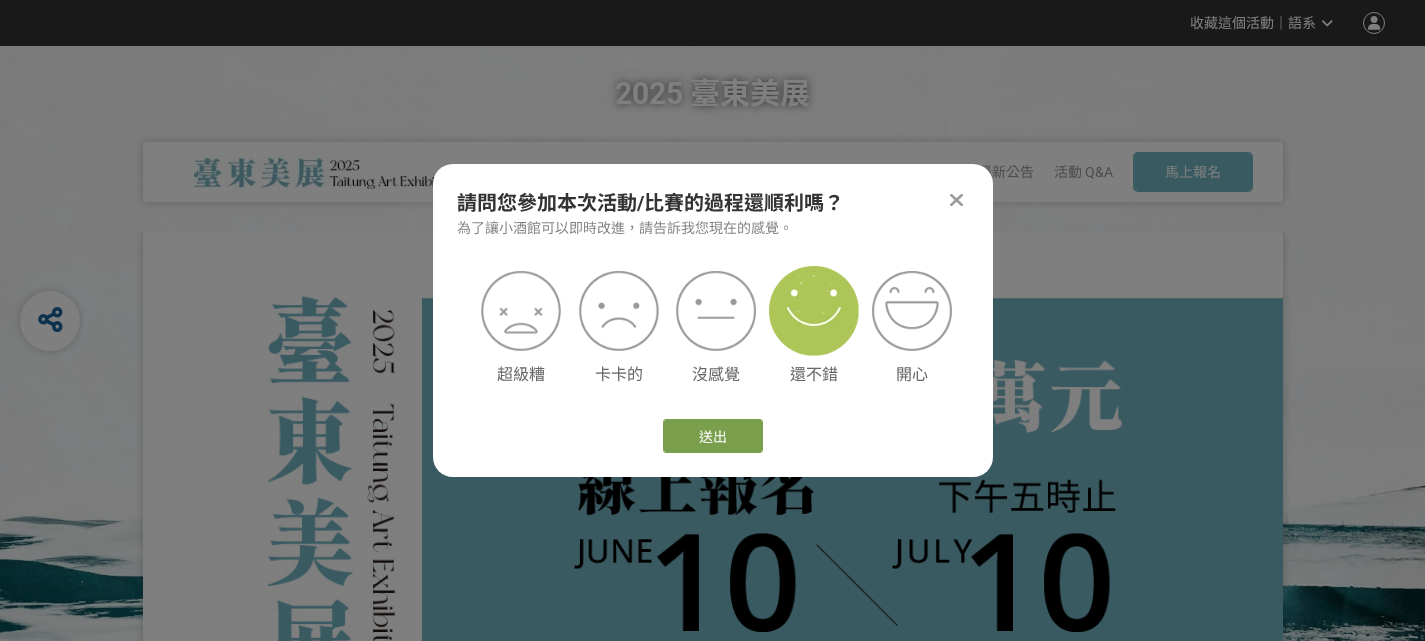 click at bounding box center (814, 311) 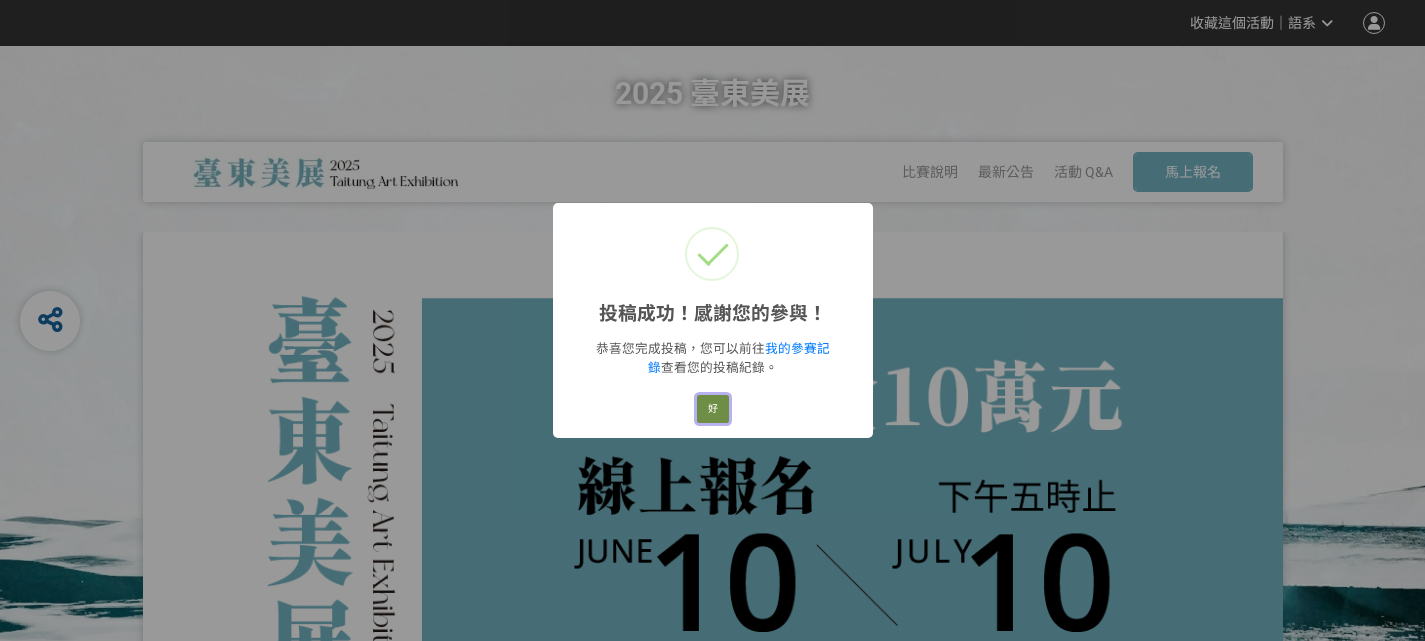 click on "好" at bounding box center [713, 409] 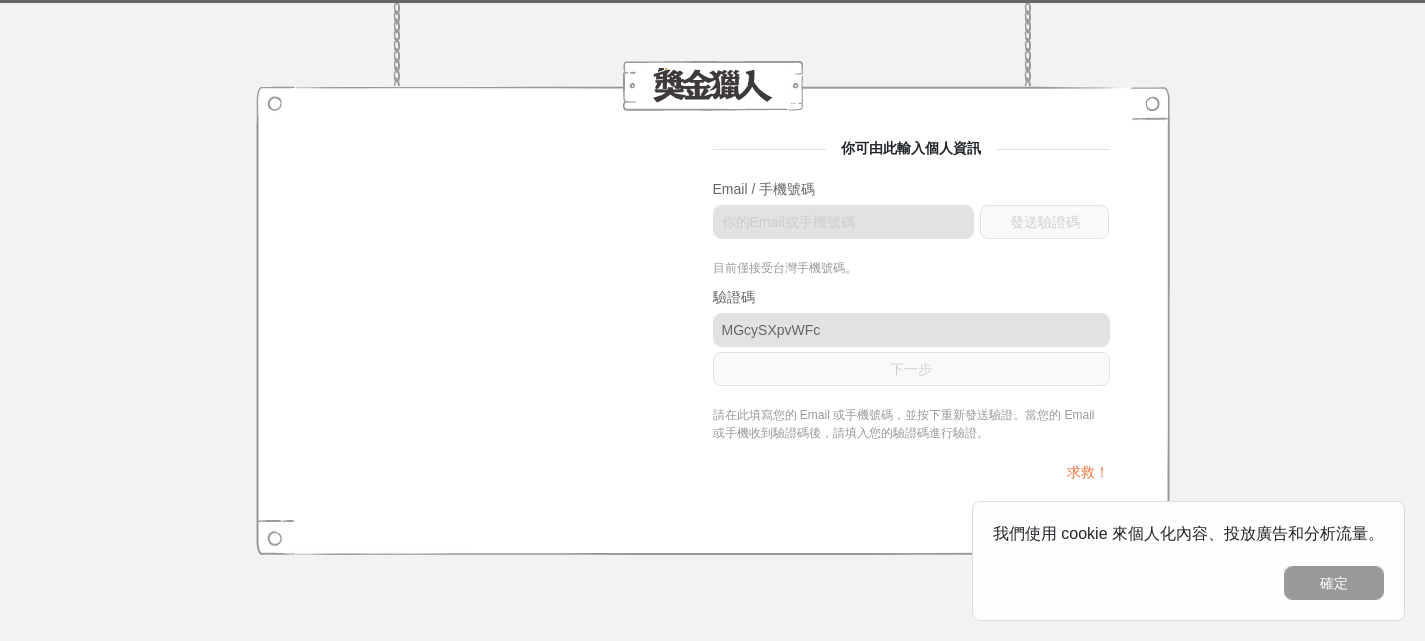 scroll, scrollTop: 0, scrollLeft: 0, axis: both 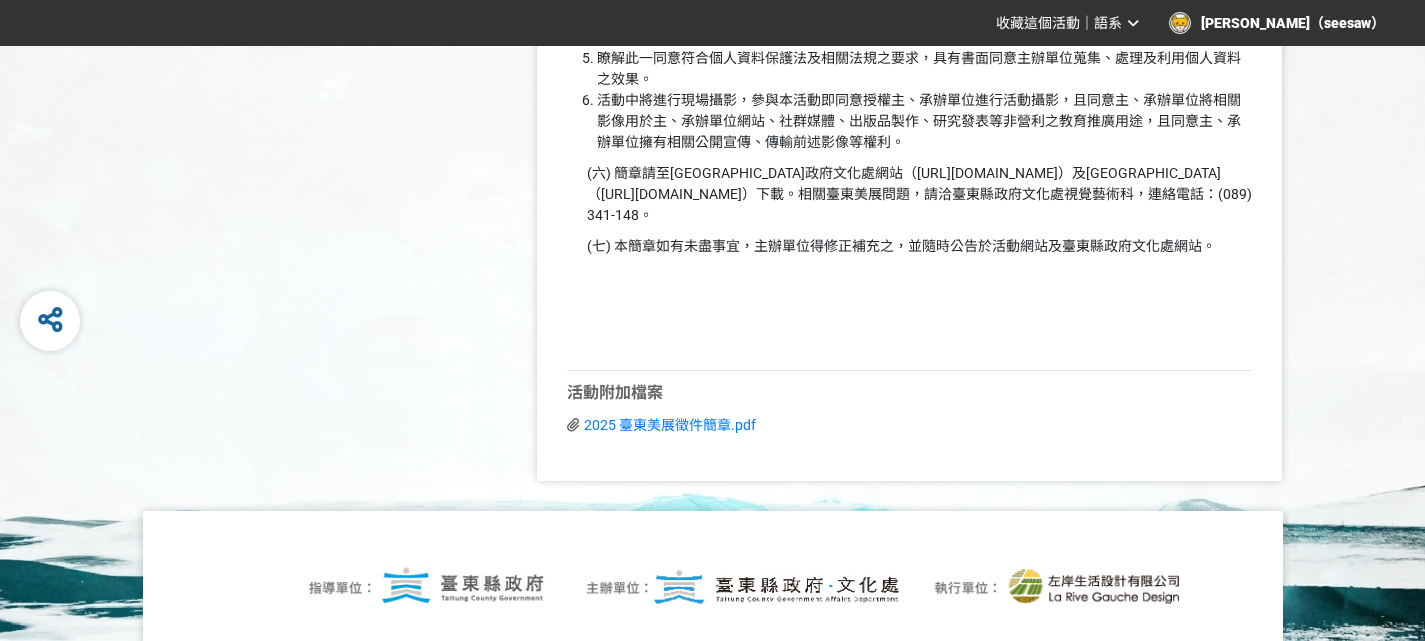 click on "[PERSON_NAME]（seesaw）" at bounding box center (1277, 23) 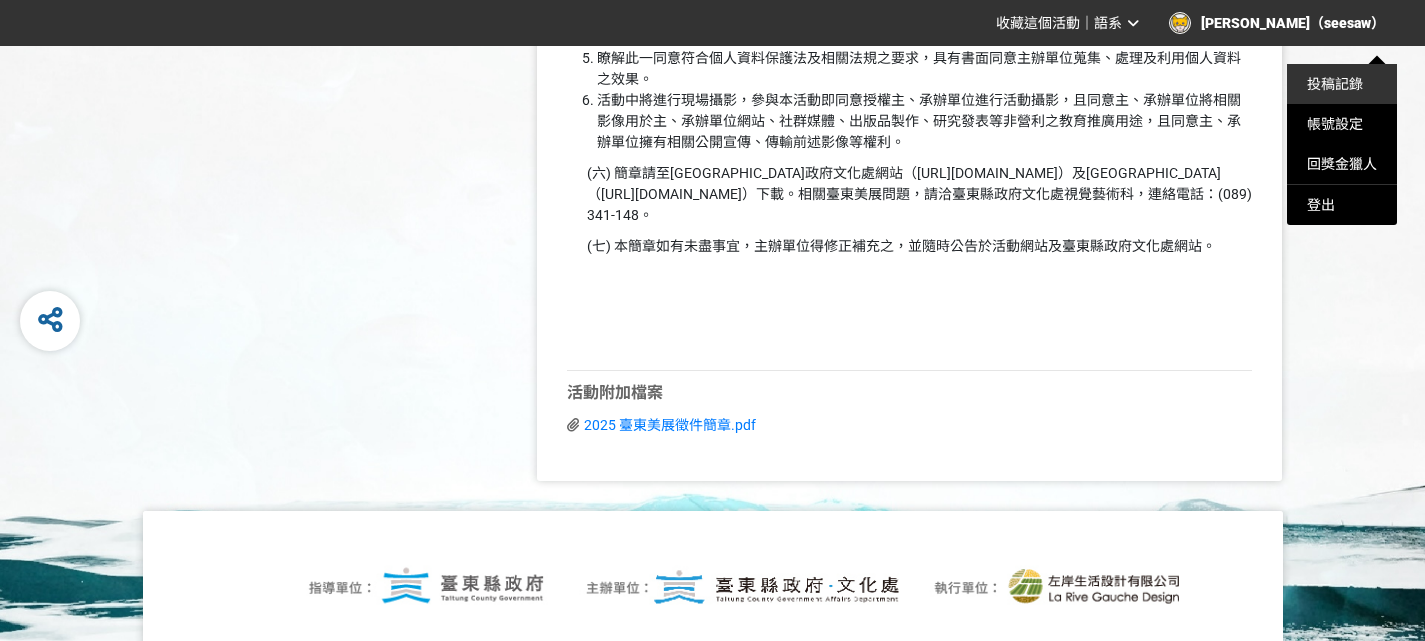 click on "投稿記錄" at bounding box center (1335, 84) 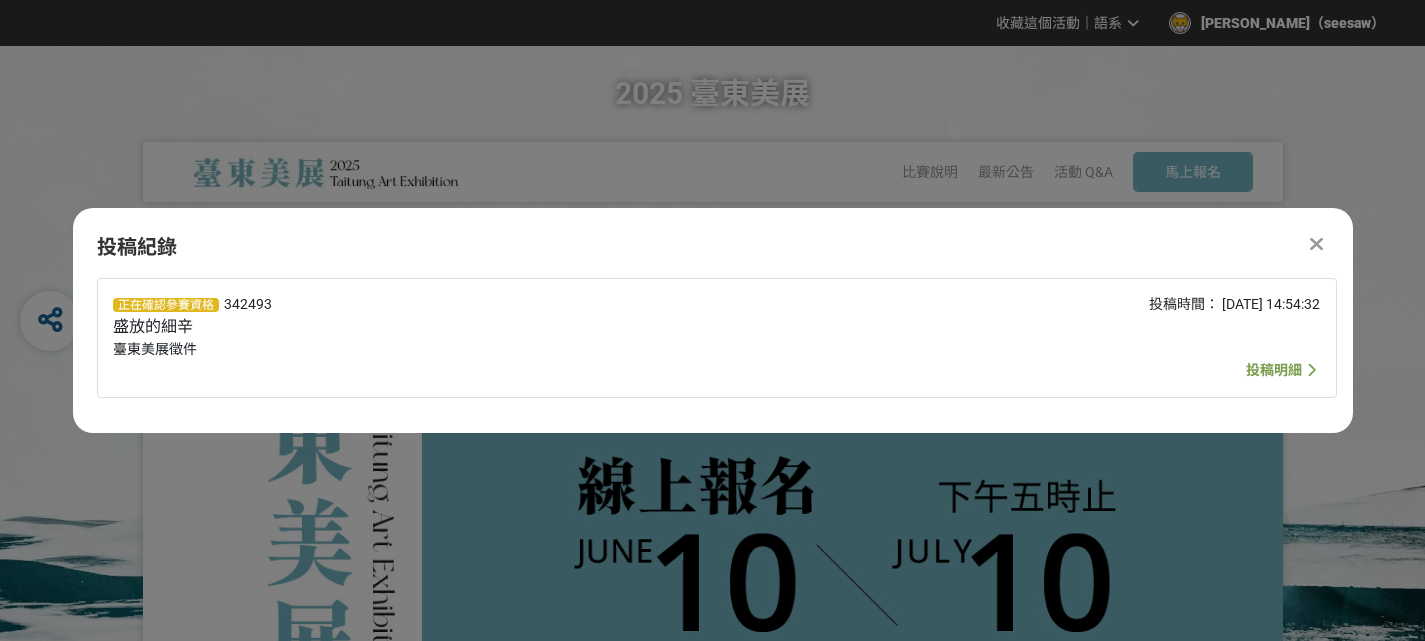 click on "投稿明細" at bounding box center [1274, 370] 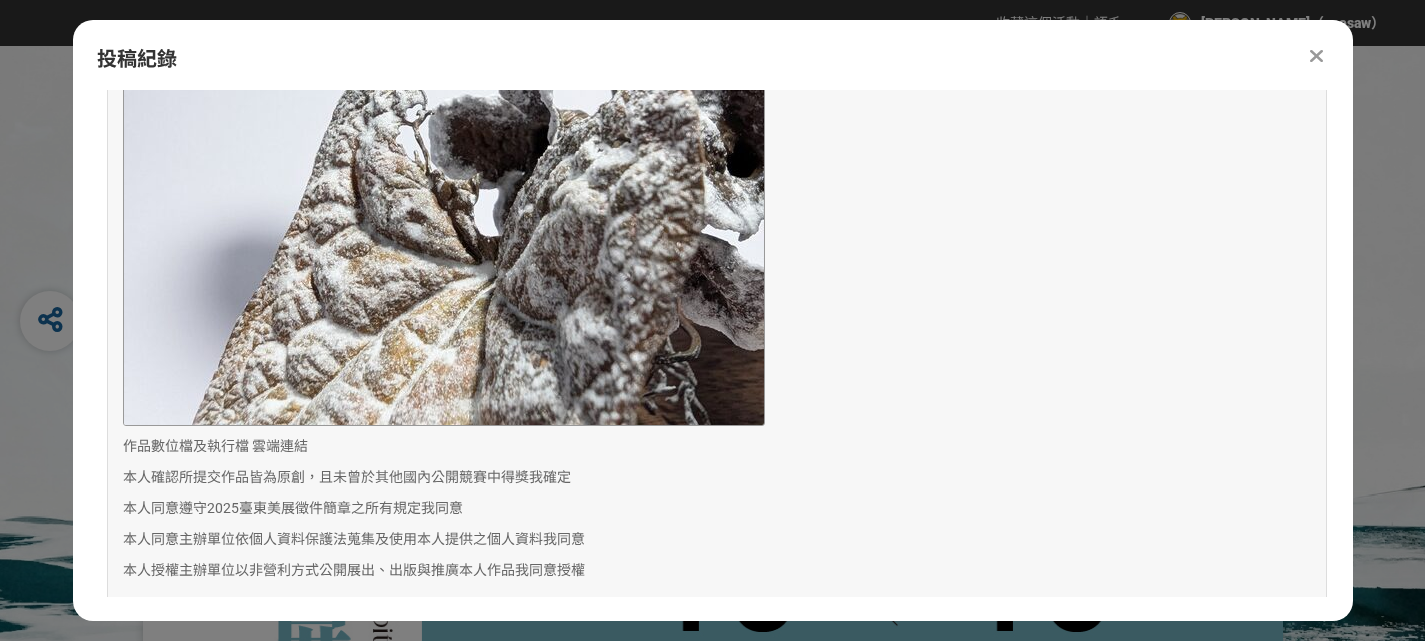scroll, scrollTop: 3161, scrollLeft: 0, axis: vertical 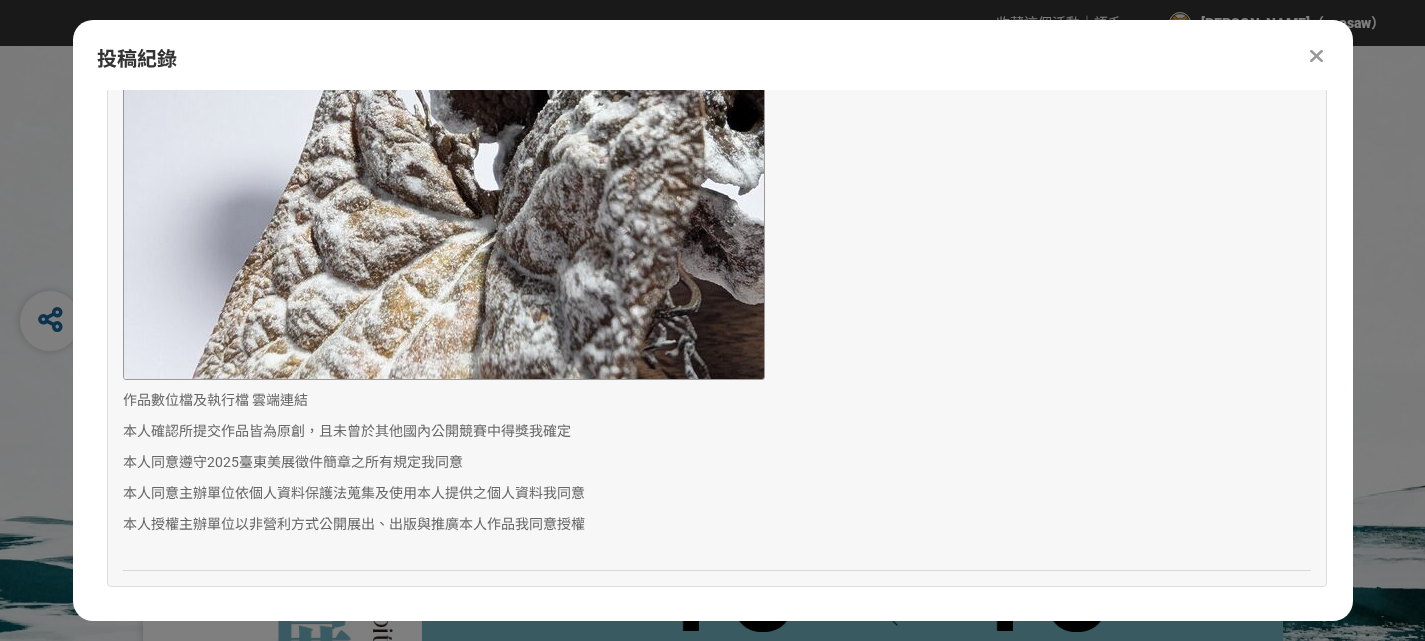 click on "投稿紀錄 正在確認參賽資格 342493 盛放的細辛 臺東美展徵件 投稿時間： [DATE] 14:54:32 投稿明細 投稿資訊 SID： 342493 組別名稱： 臺東美展 階段名稱： 徵件 投稿名稱： 盛放的細辛 投稿狀態： 正在確認參賽資格 投稿日期： [DATE] 14:54:32 共用欄位 姓名  [PERSON_NAME] 電子郵件信箱  [EMAIL_ADDRESS][DOMAIN_NAME] 聯絡電話（手機）  [PHONE_NUMBER] 你在哪裡看到這個比賽？  校園講座 / 老師系上推薦 出生日期  [DEMOGRAPHIC_DATA] 國籍  台灣 身分證字號 / 居留證號碼  F130045826 聯絡電話（住家）  [PHONE_NUMBER] 通訊地址  [STREET_ADDRESS] 學歷 / 藝術背景  學歷
2020 輔仁大學應用美術系金工組畢業
參展經歷
2018 輔仁大學應用美術系所師生聯展
2019 新一代設計展
2023 帶一片風景走 ─ 藝術銀行10周年展覽計畫
2024 蒼蒼：植物系美展
2025 [PERSON_NAME]藝術開幕展
得獎記錄 職業  藝術創作者 [PERSON_NAME]" at bounding box center [713, 320] 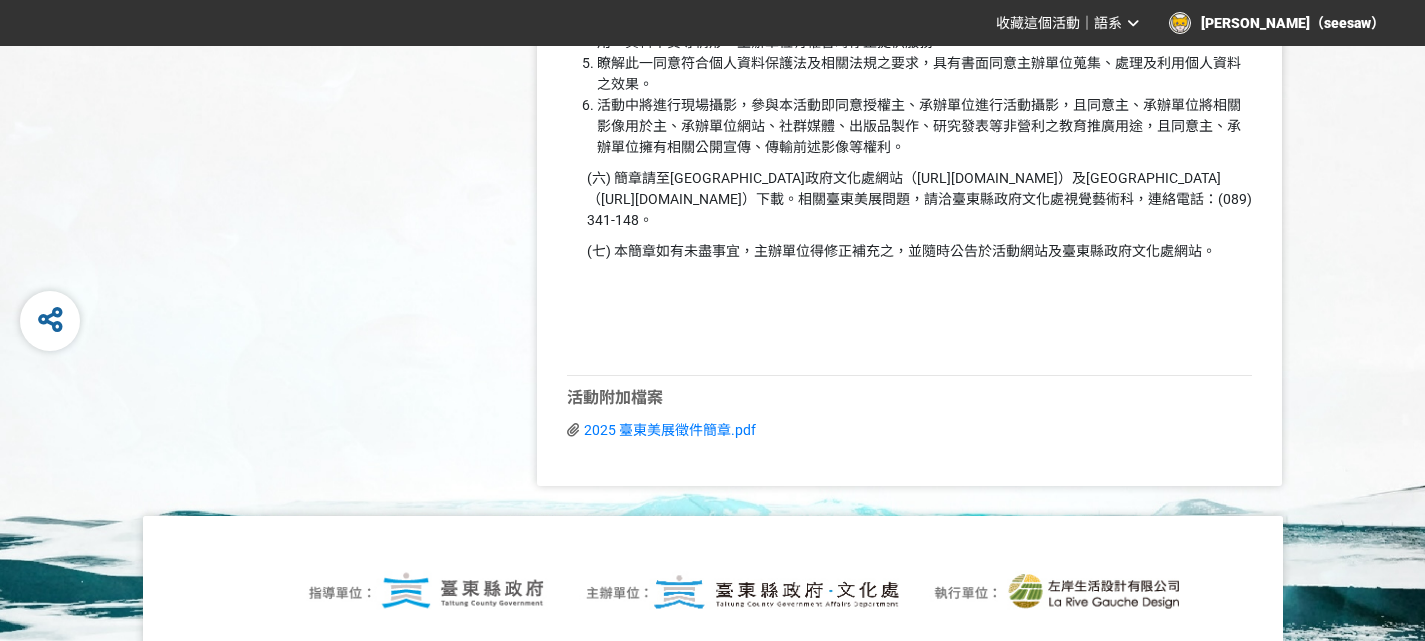 scroll, scrollTop: 5203, scrollLeft: 0, axis: vertical 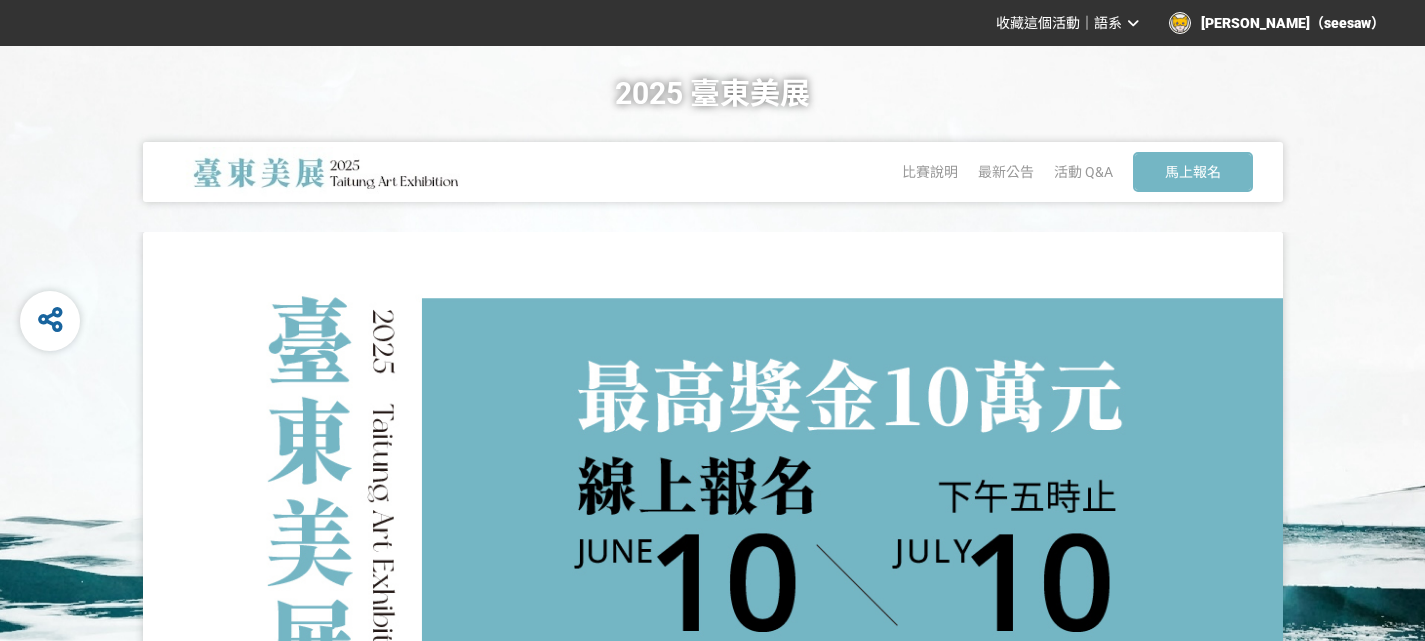 click on "收藏這個活動 ｜ 語系 [PERSON_NAME]（seesaw）" at bounding box center (712, 23) 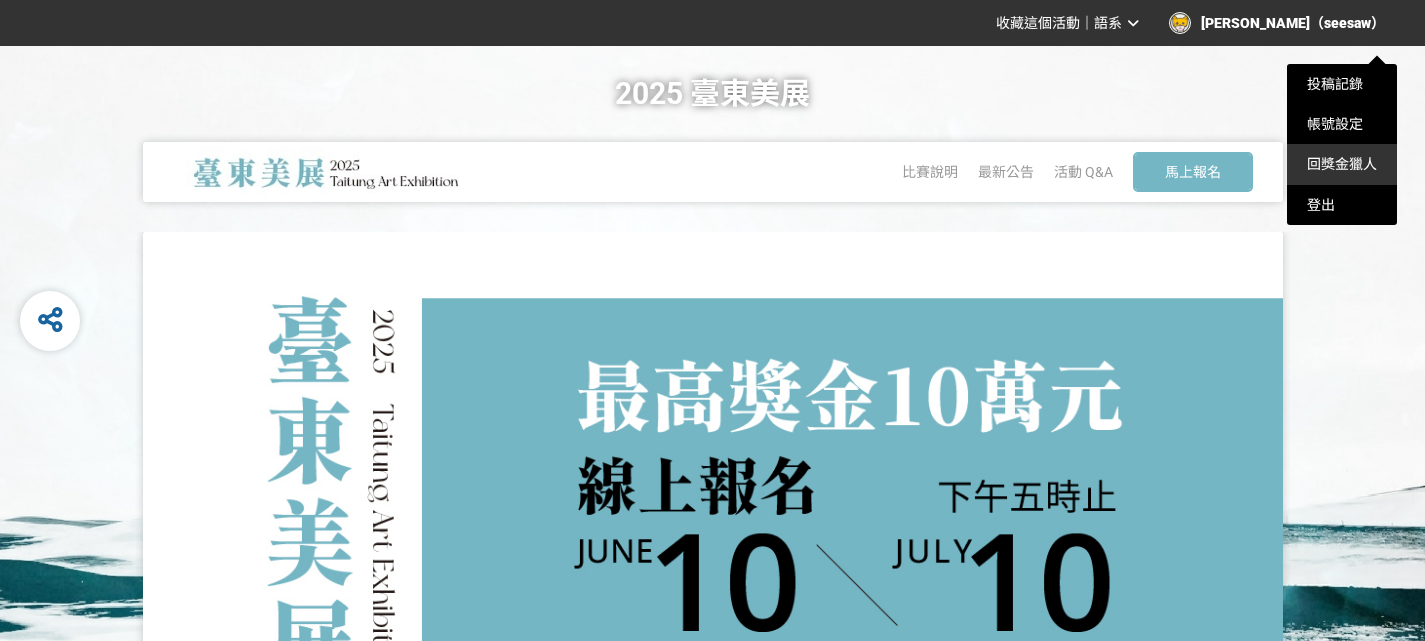 click on "回獎金獵人" at bounding box center [1342, 164] 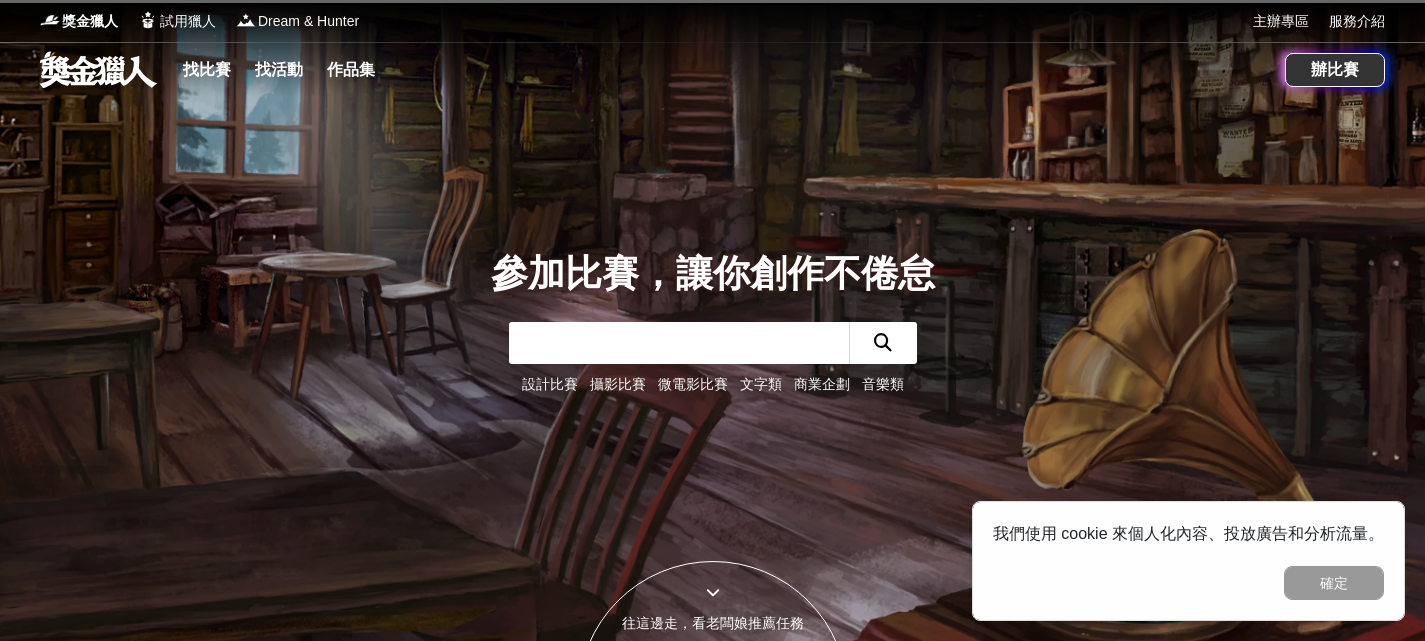 scroll, scrollTop: 0, scrollLeft: 0, axis: both 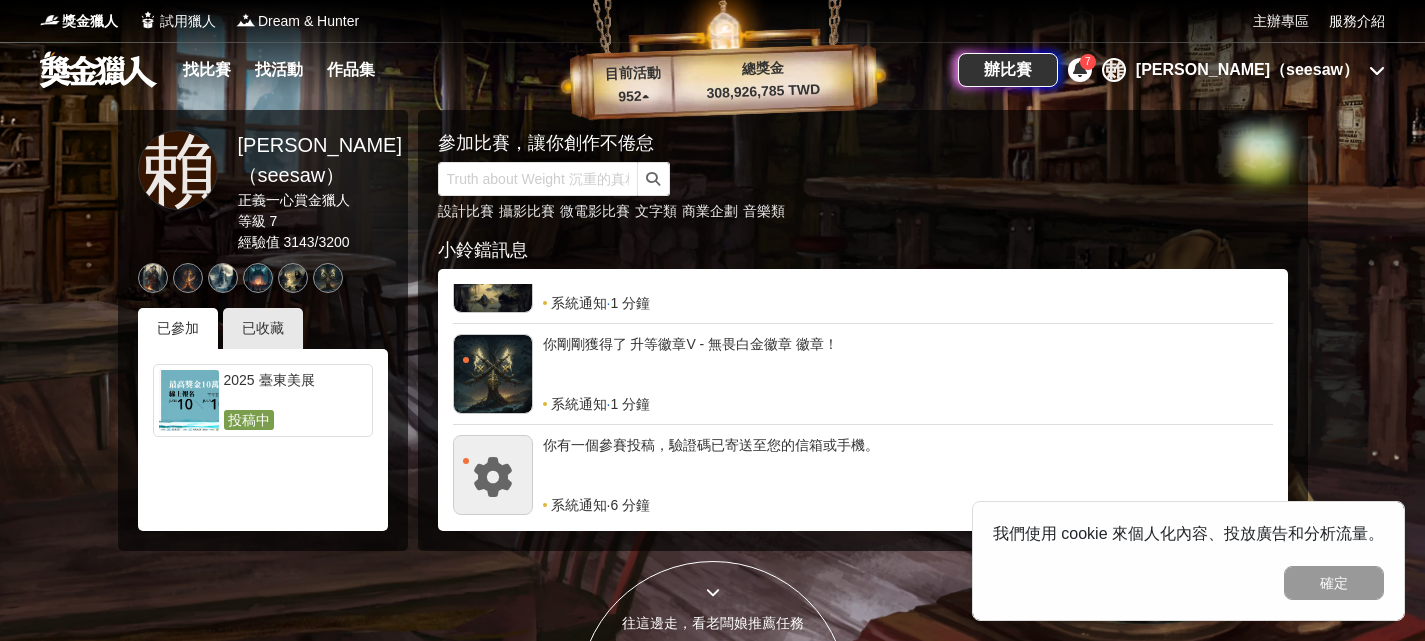 click on "你剛剛獲得了 升等徽章V - 無畏白金徽章 徽章！" at bounding box center (908, 364) 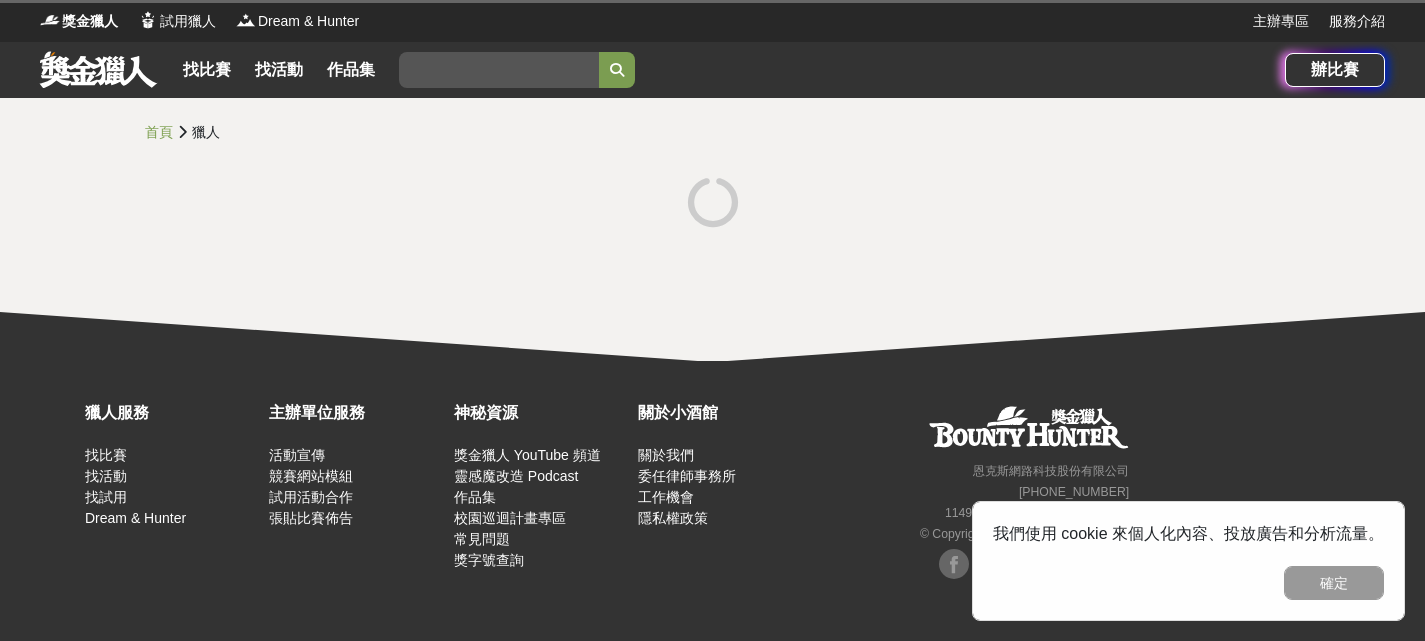 scroll, scrollTop: 0, scrollLeft: 0, axis: both 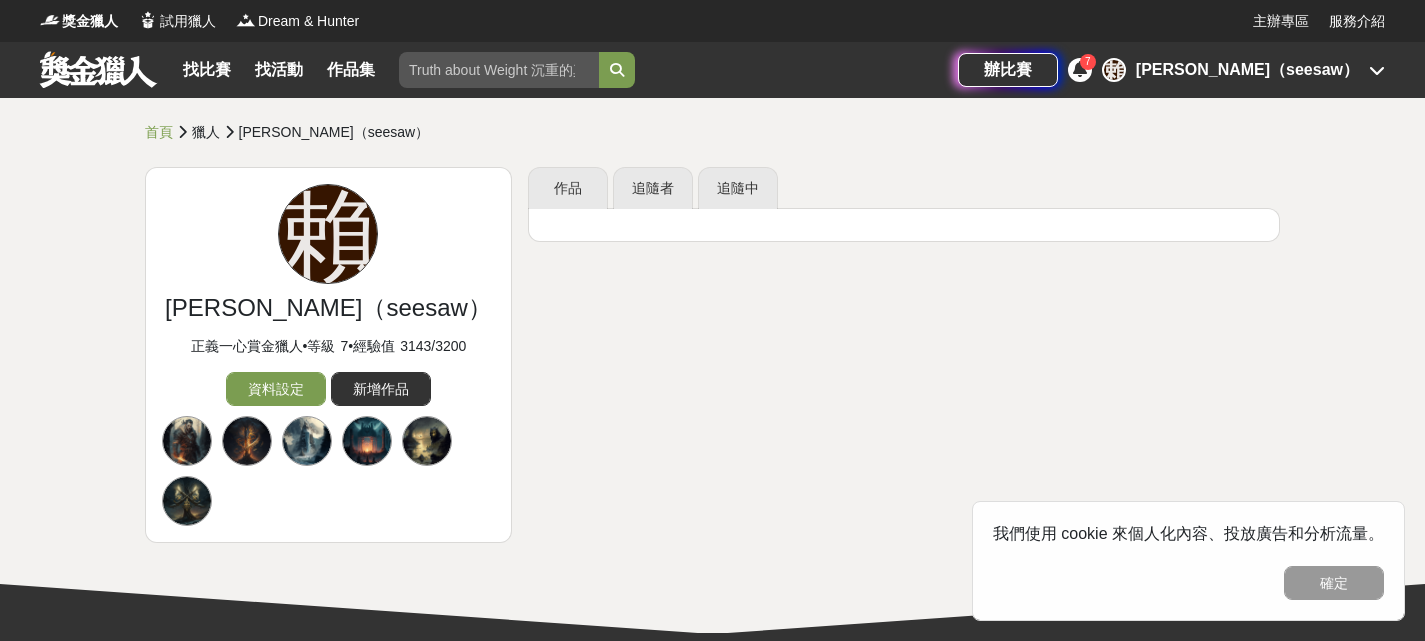 click at bounding box center [187, 501] 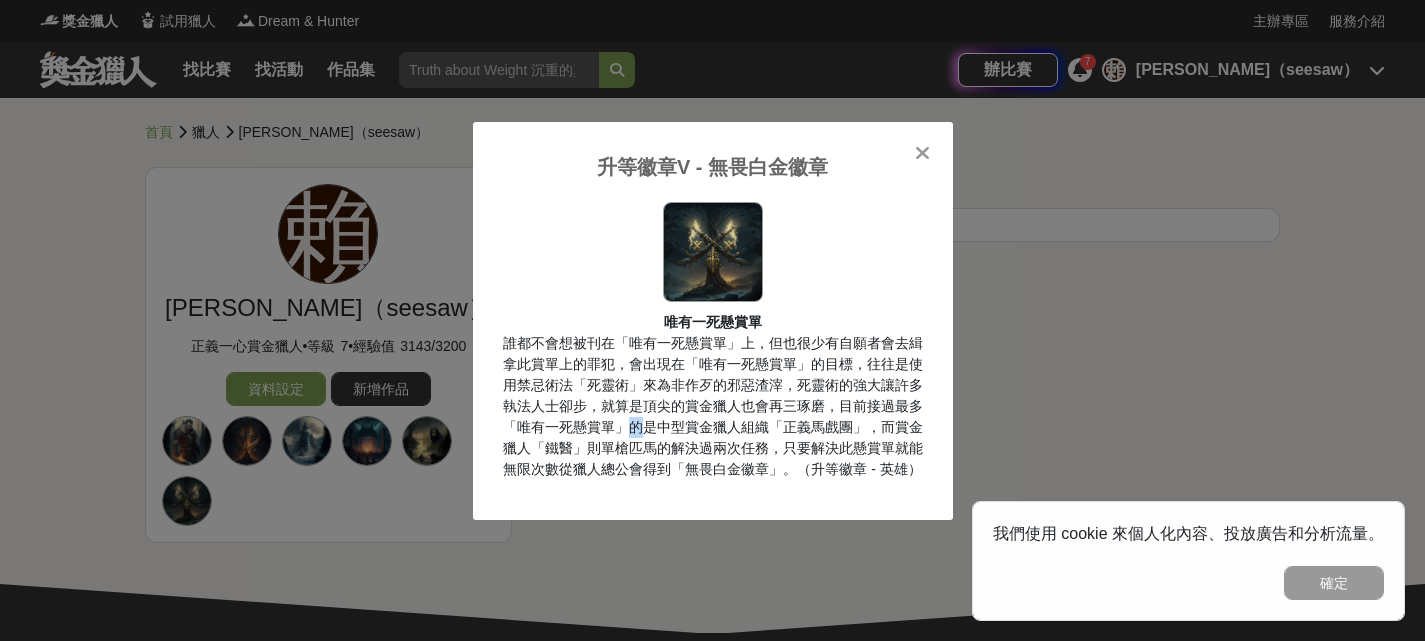 drag, startPoint x: 616, startPoint y: 423, endPoint x: 654, endPoint y: 442, distance: 42.48529 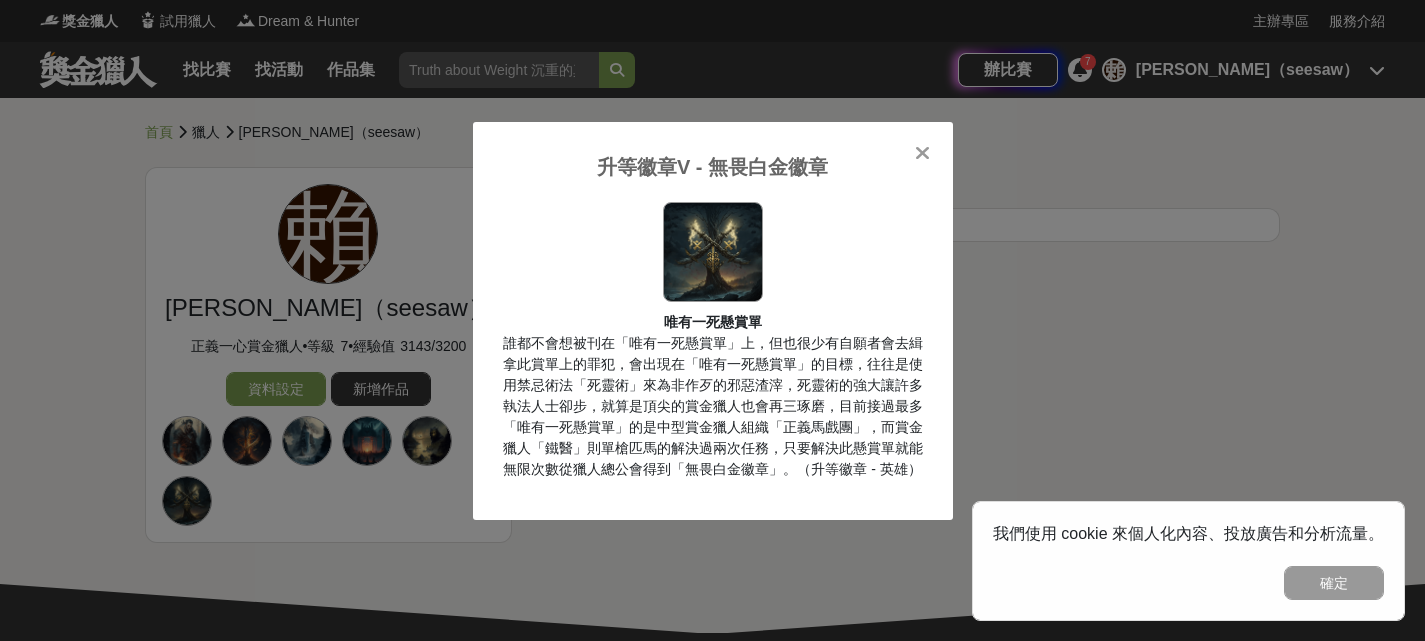 click on "升等徽章V - 無畏白金徽章 唯有一死懸賞單
誰都不會想被刊在「唯有一死懸賞單」上，但也很少有自願者會去緝拿此賞單上的罪犯，會出現在「唯有一死懸賞單」的目標，往往是使用禁忌術法「死靈術」來為非作歹的邪惡渣滓，死靈術的強大讓許多執法人士卻步，就算是頂尖的賞金獵人也會再三琢磨，目前接過最多「唯有一死懸賞單」的是中型賞金獵人組織「正義馬戲團」，而賞金獵人「鐵醫」則單槍匹馬的解決過兩次任務，只要解決此懸賞單就能無限次數從獵人總公會得到「無畏白金徽章」。（升等徽章 - 英雄）" at bounding box center [713, 321] 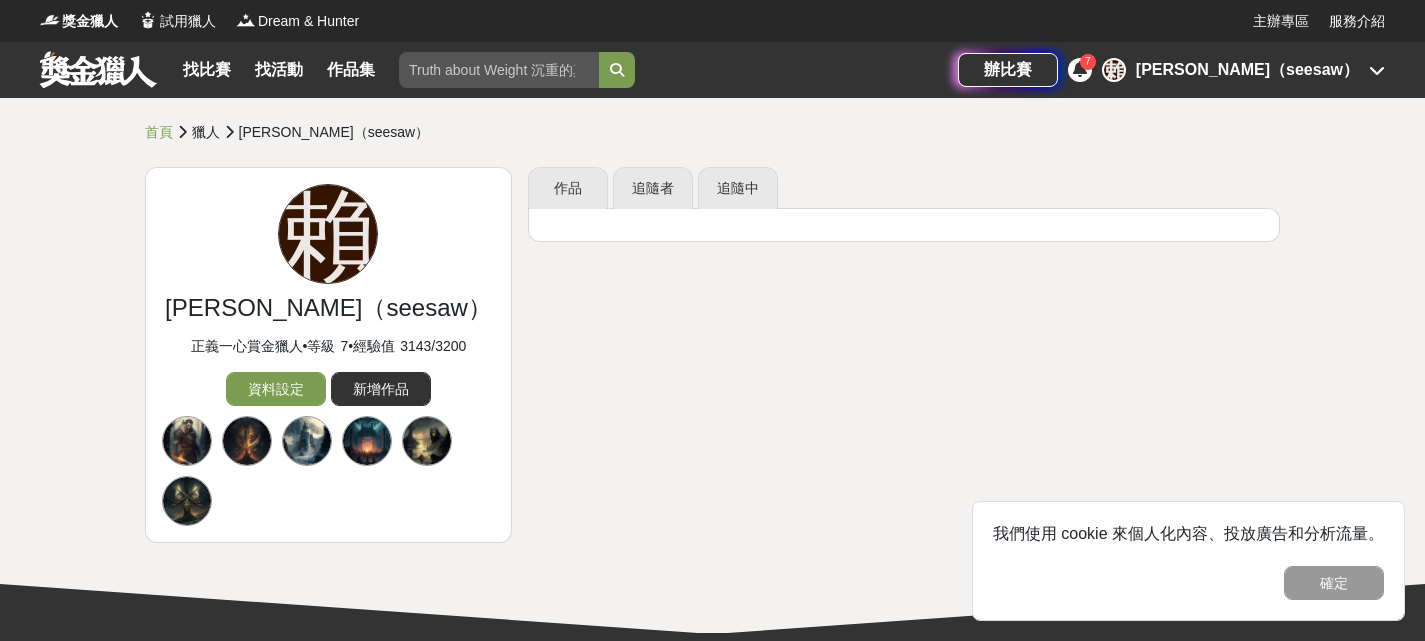 click at bounding box center [187, 441] 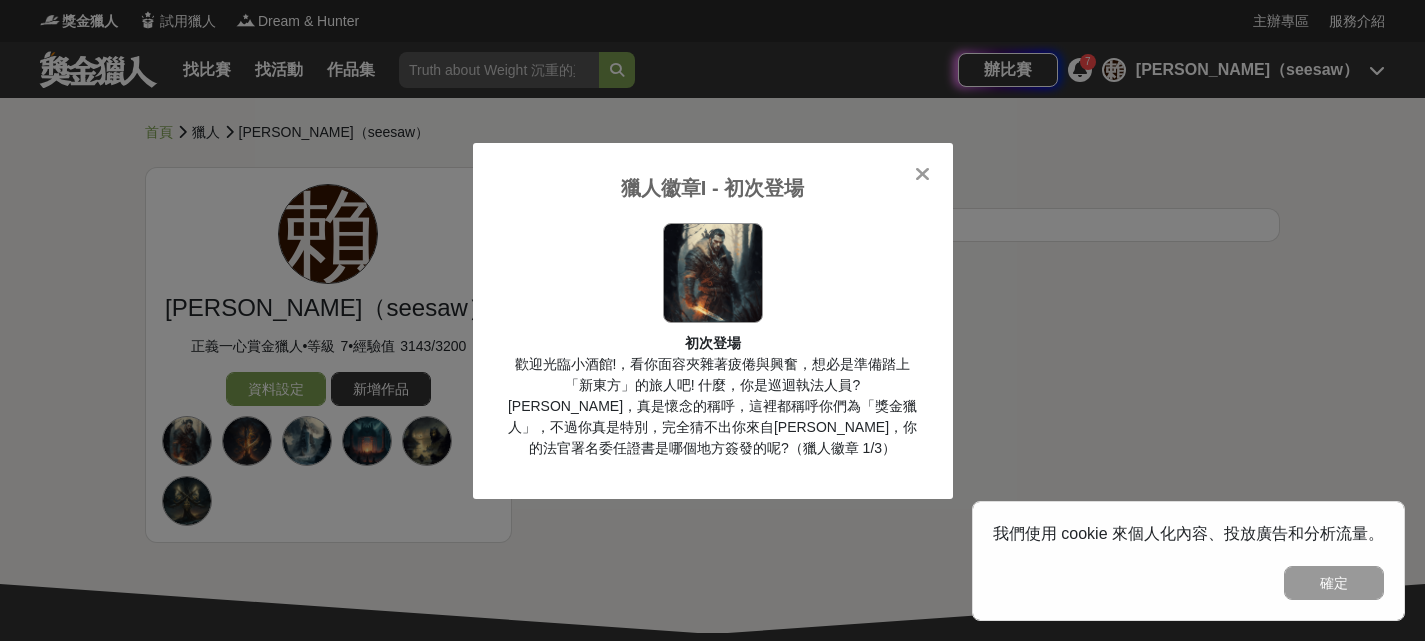 click on "獵人徽章I  - 初次登場 初次登場  歡迎光臨小酒館!，看你面容夾雜著疲倦與興奮，想必是準備踏上「新東方」的旅人吧! 什麼，你是巡迴執法人員? [PERSON_NAME]，真是懷念的稱呼，這裡都稱呼你們為「獎金獵人」，不過你真是特別，完全猜不出你來自[PERSON_NAME]，你的法官署名委任證書是哪個地方簽發的呢?（獵人徽章 1/3）" at bounding box center [712, 320] 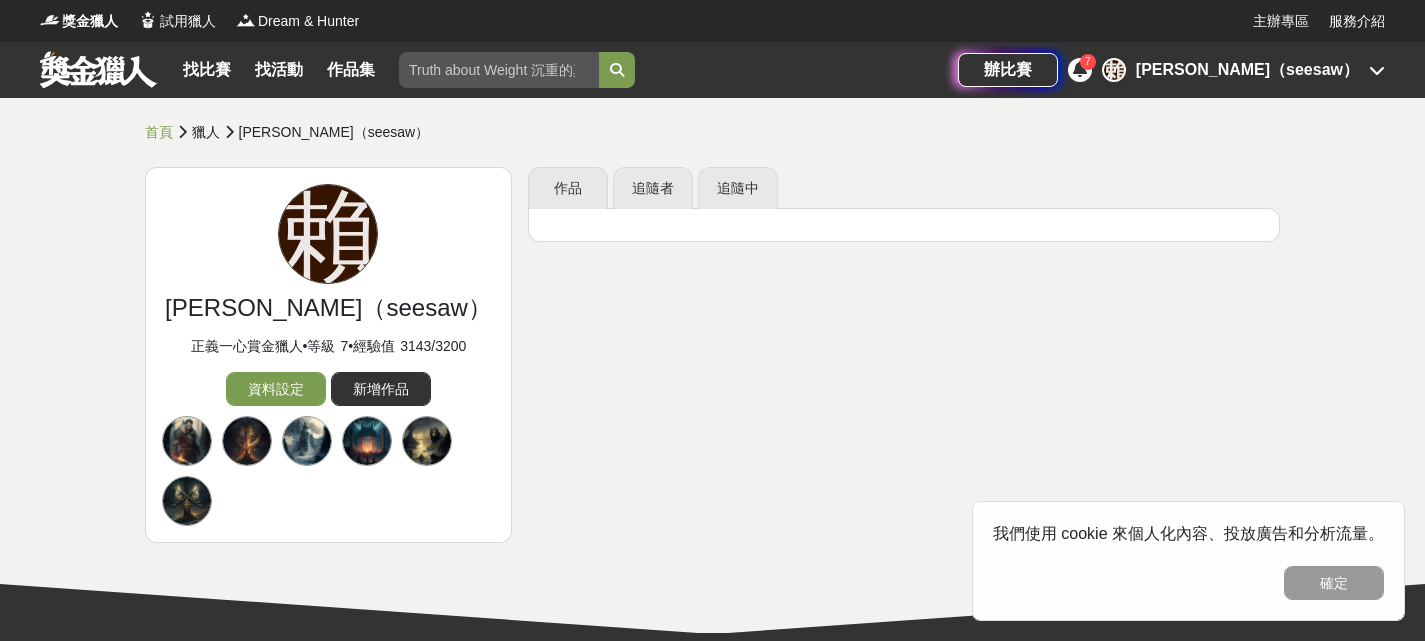 click at bounding box center [247, 441] 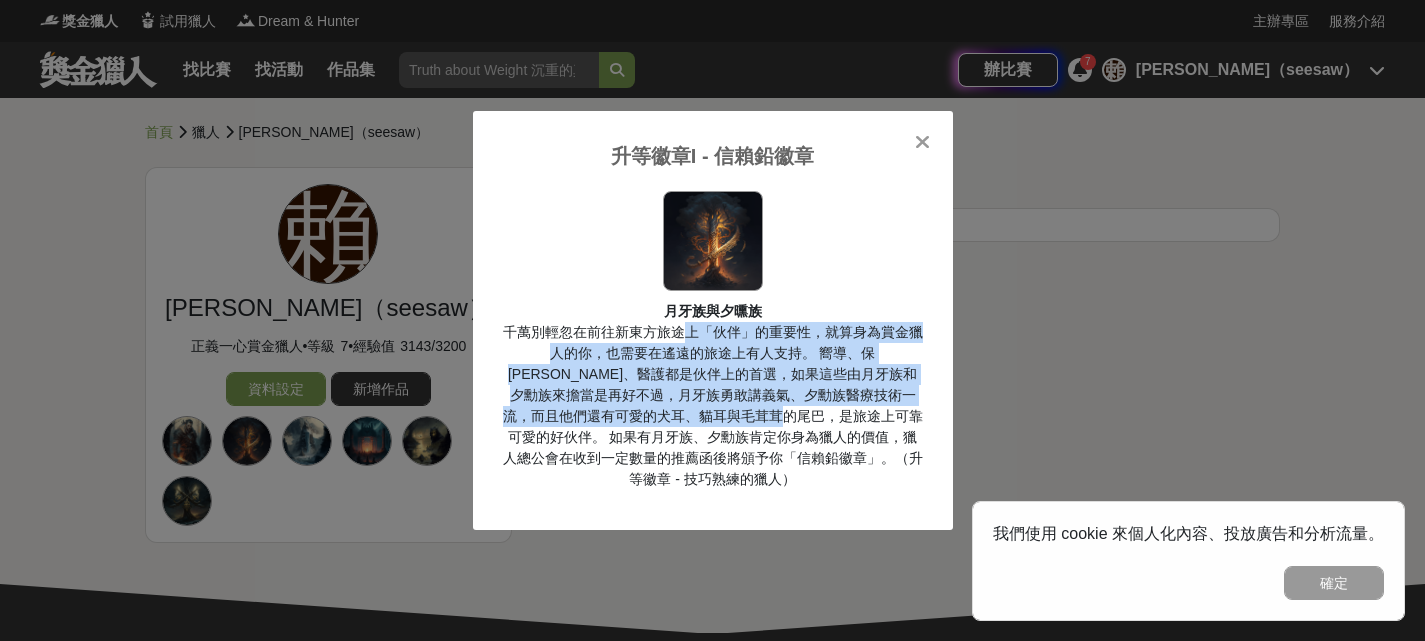 drag, startPoint x: 671, startPoint y: 337, endPoint x: 738, endPoint y: 417, distance: 104.35037 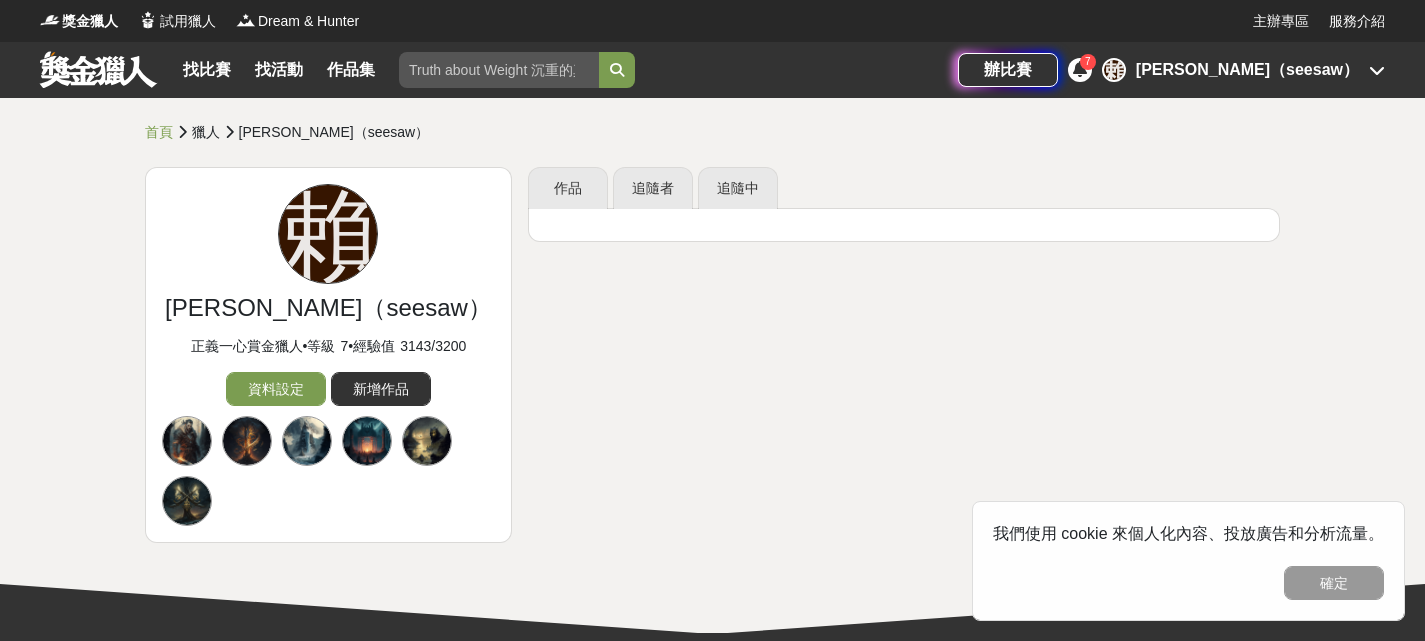 click at bounding box center (307, 441) 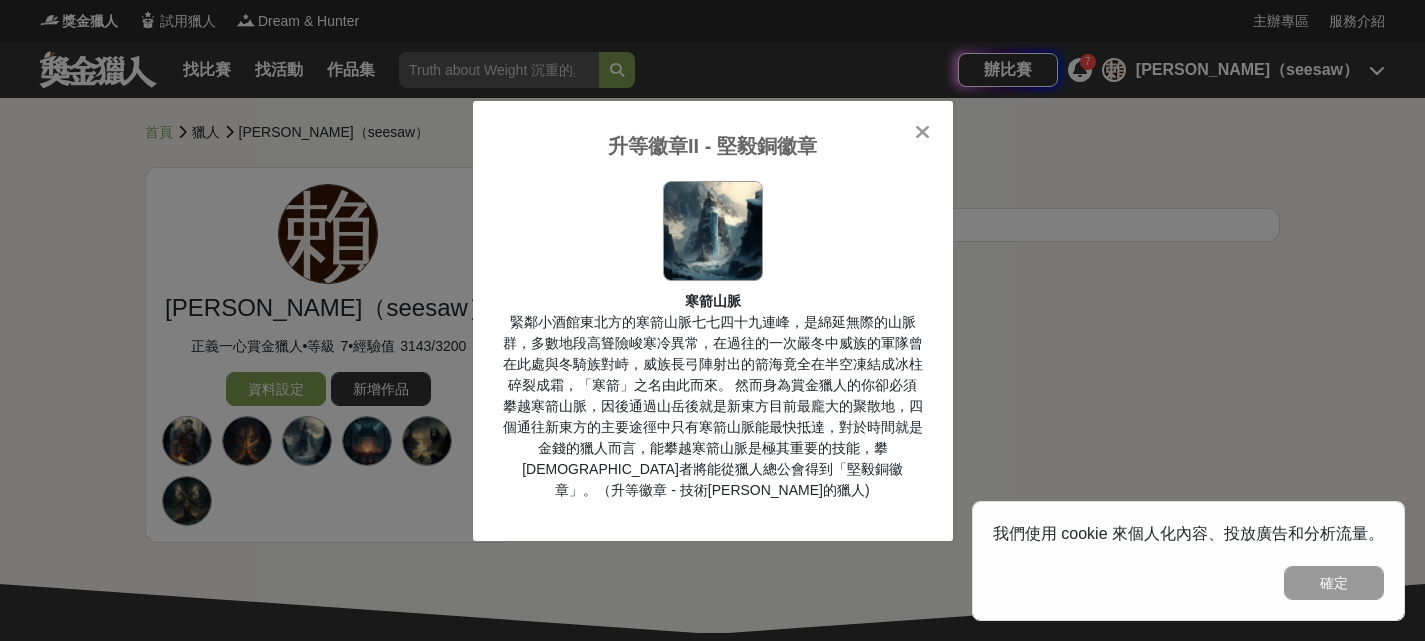 click on "升等徽章II - 堅毅銅徽章 寒箭山脈
緊鄰小酒館東北方的寒箭山脈七七四十九連峰，是綿延無際的山脈群，多數地段高聳險峻寒冷異常，在過往的一次嚴冬中威族的軍隊曾在此處與冬騎族對峙，威族長弓陣射出的箭海竟全在半空凍結成冰柱碎裂成霜，「寒箭」之名由此而來。 然而身為賞金獵人的你卻必須攀越寒箭山脈，因後通過山岳後就是新東方目前最龐大的聚散地，四個通往新東方的主要途徑中只有寒箭山脈能最快抵達，對於時間就是金錢的獵人而言，能攀越寒箭山脈是極其重要的技能，攀[DEMOGRAPHIC_DATA]者將能從獵人總公會得到「堅毅銅徽章」。（升等徽章 - 技術[PERSON_NAME]的獵人)" at bounding box center (712, 320) 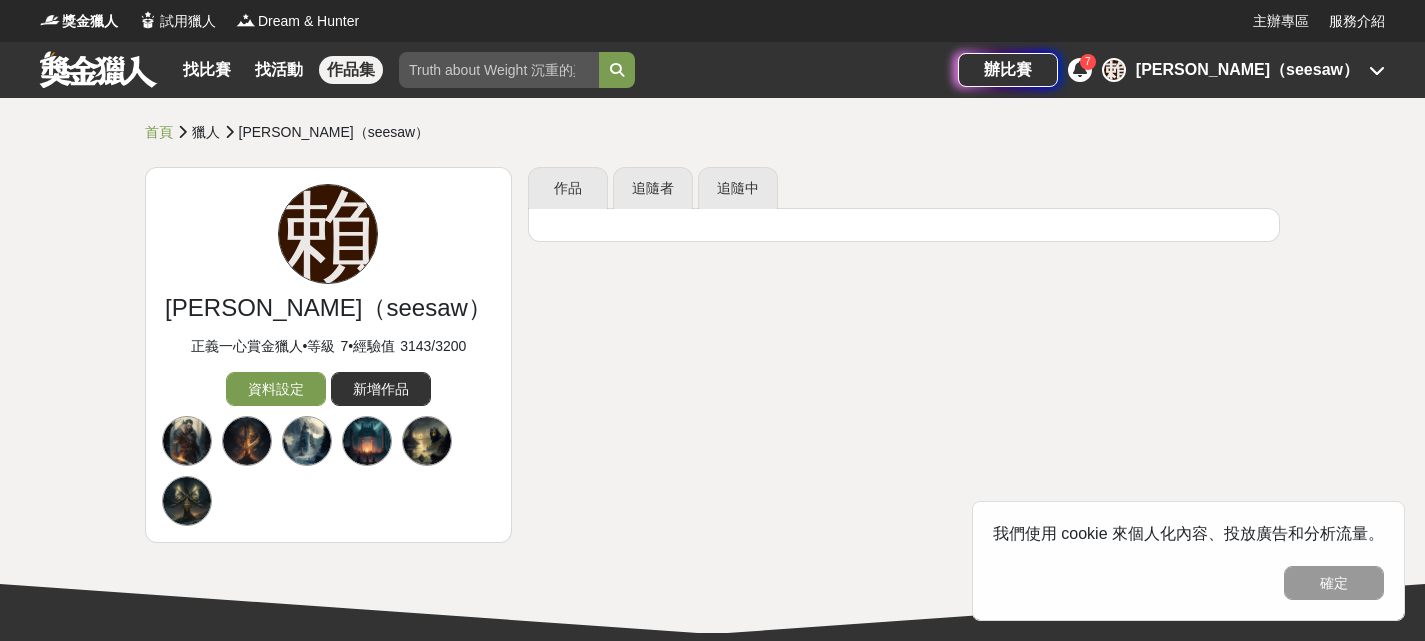 click on "作品集" at bounding box center [351, 70] 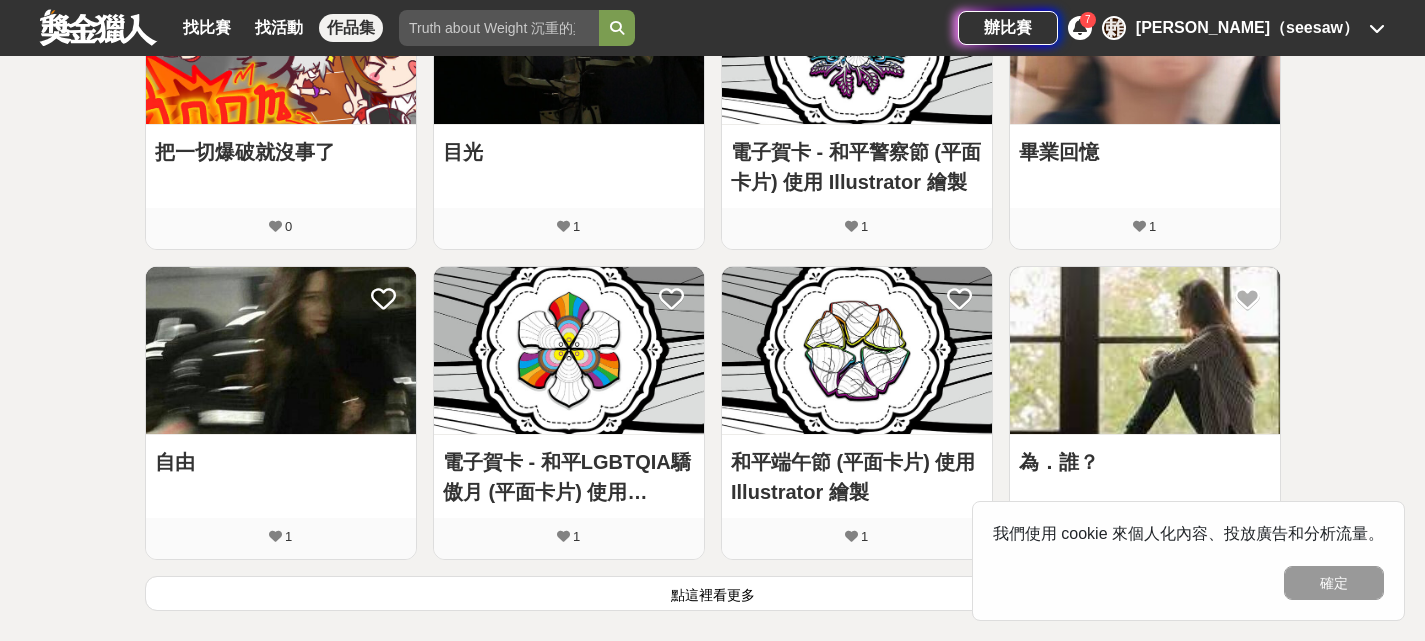 scroll, scrollTop: 1000, scrollLeft: 0, axis: vertical 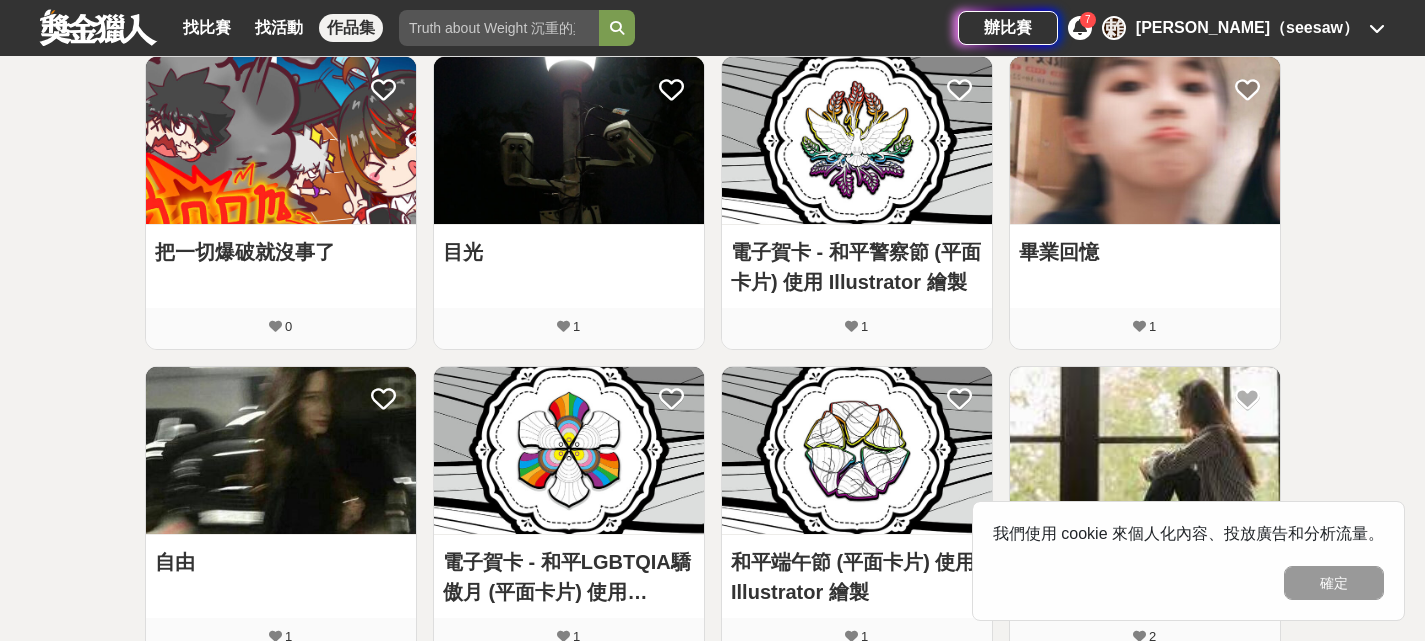 click at bounding box center [281, 140] 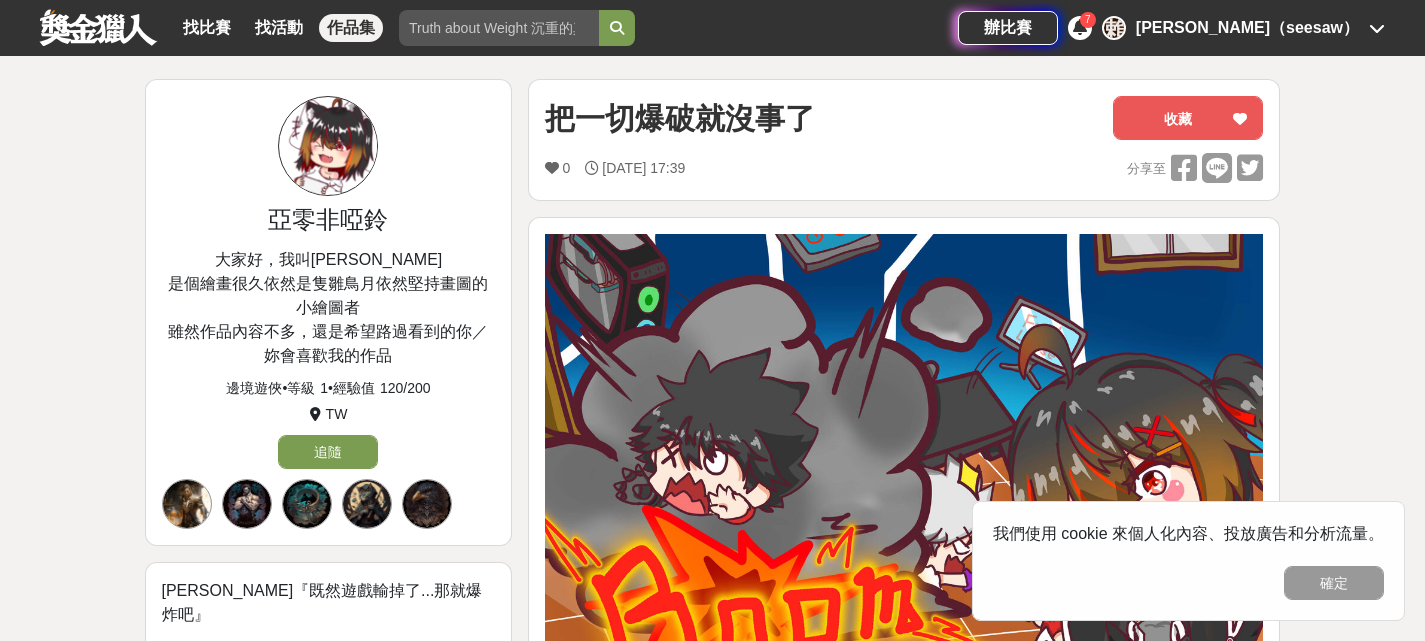 scroll, scrollTop: 0, scrollLeft: 0, axis: both 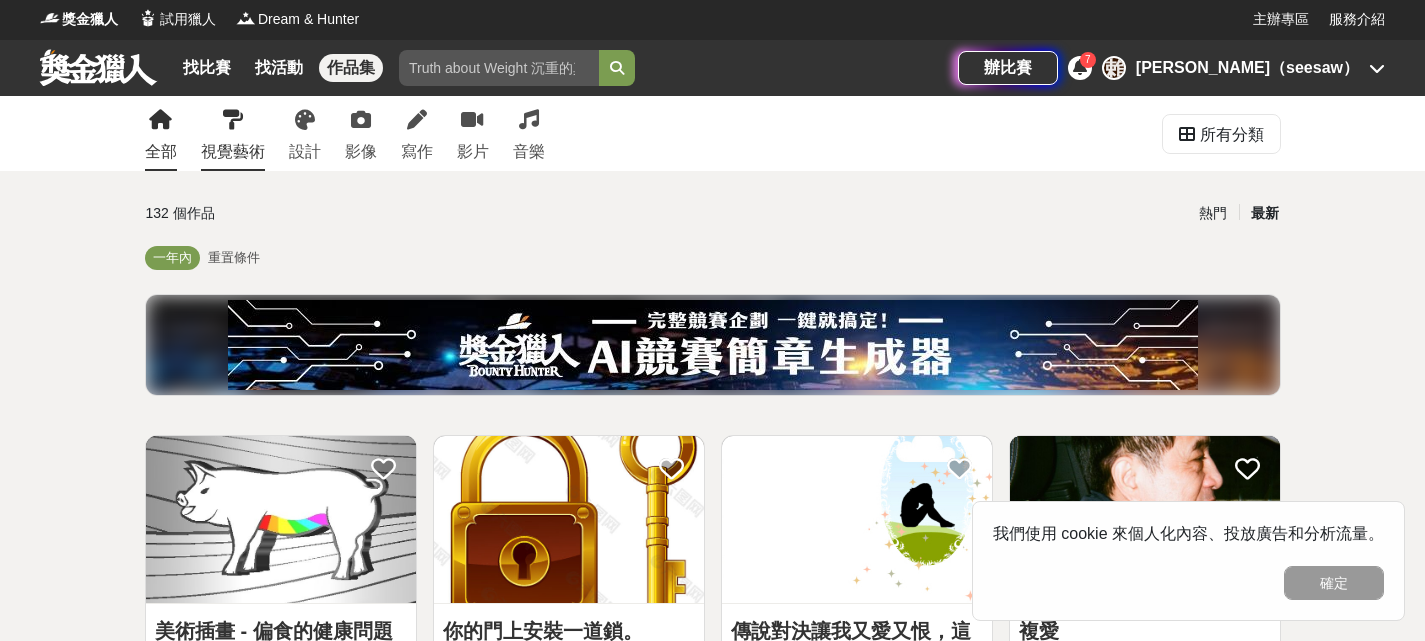 click on "視覺藝術" at bounding box center (233, 133) 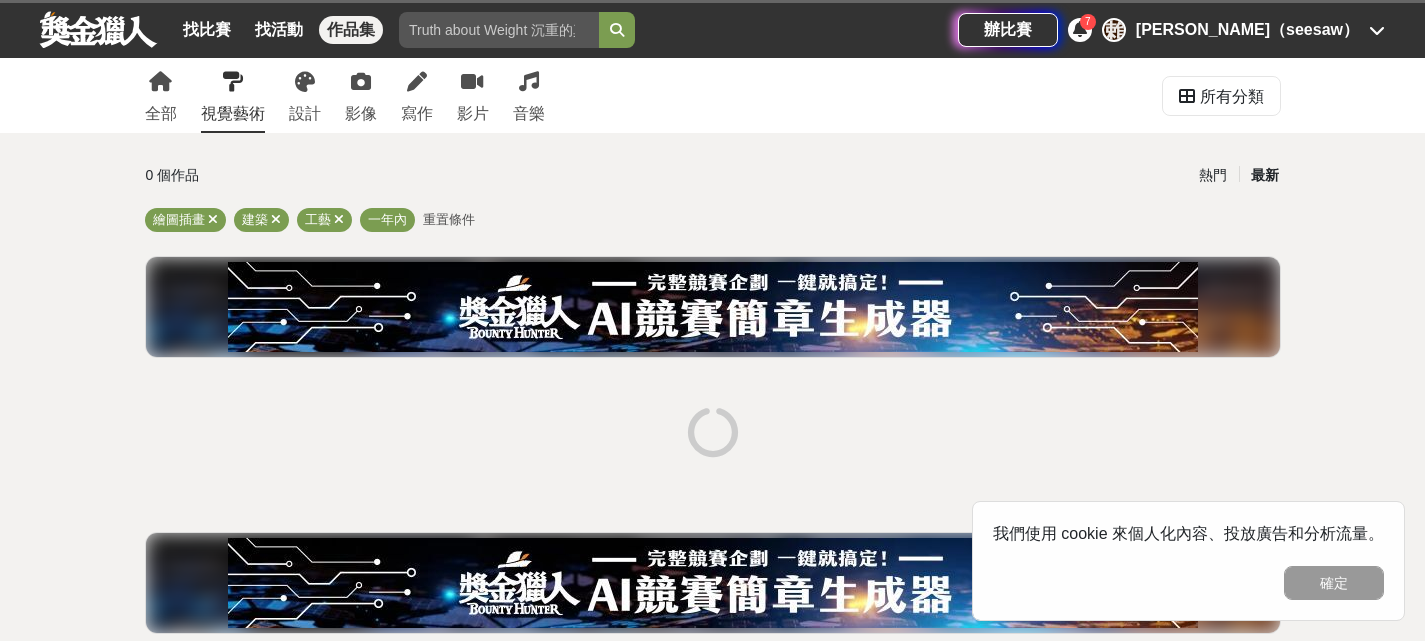scroll, scrollTop: 2, scrollLeft: 0, axis: vertical 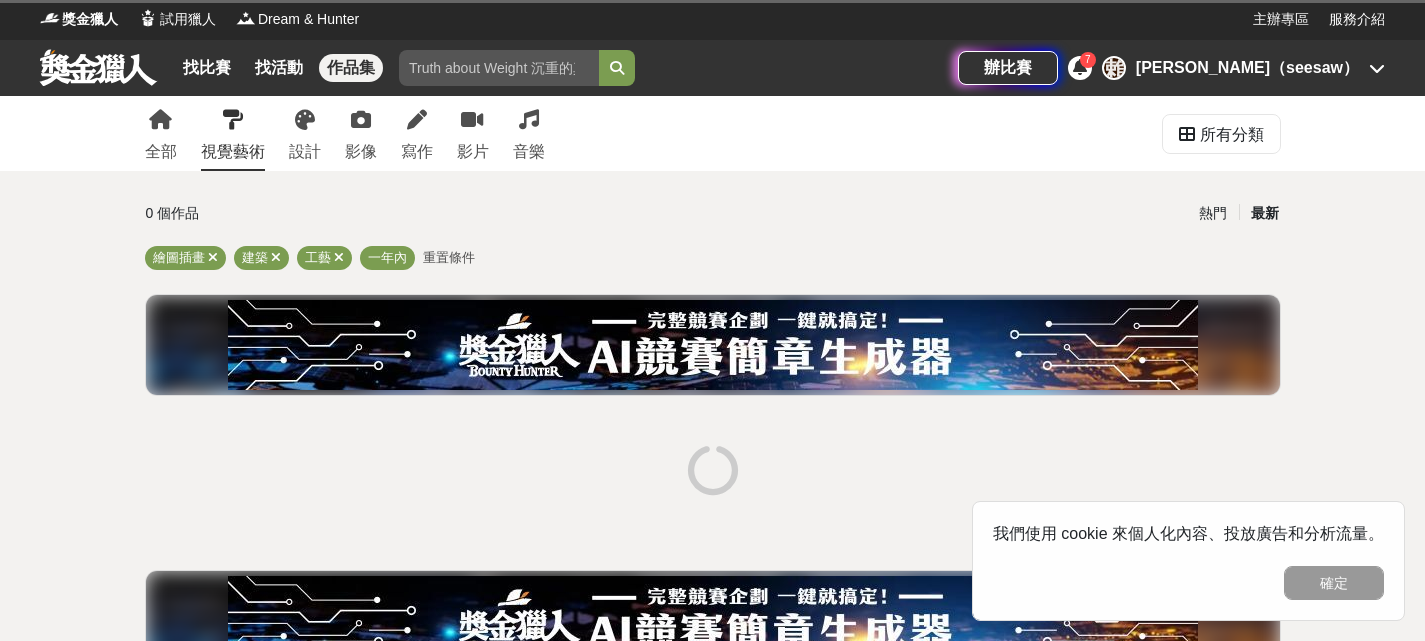 click at bounding box center [1080, 67] 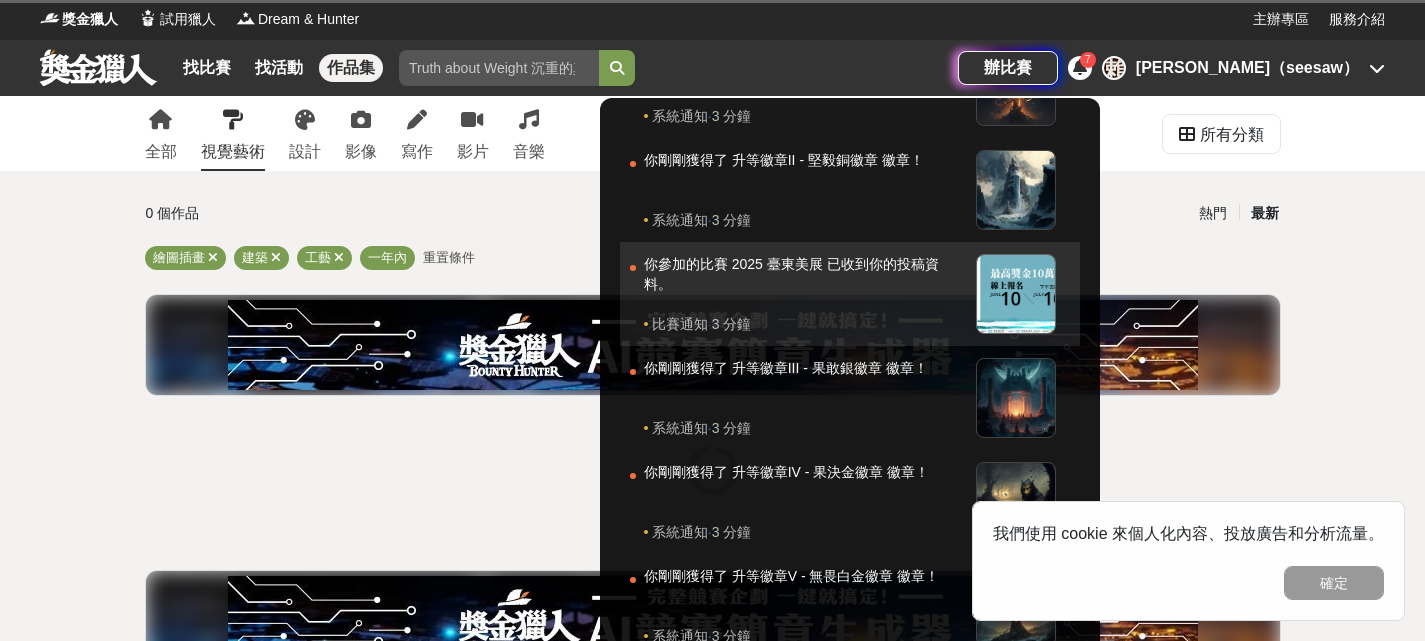 scroll, scrollTop: 168, scrollLeft: 0, axis: vertical 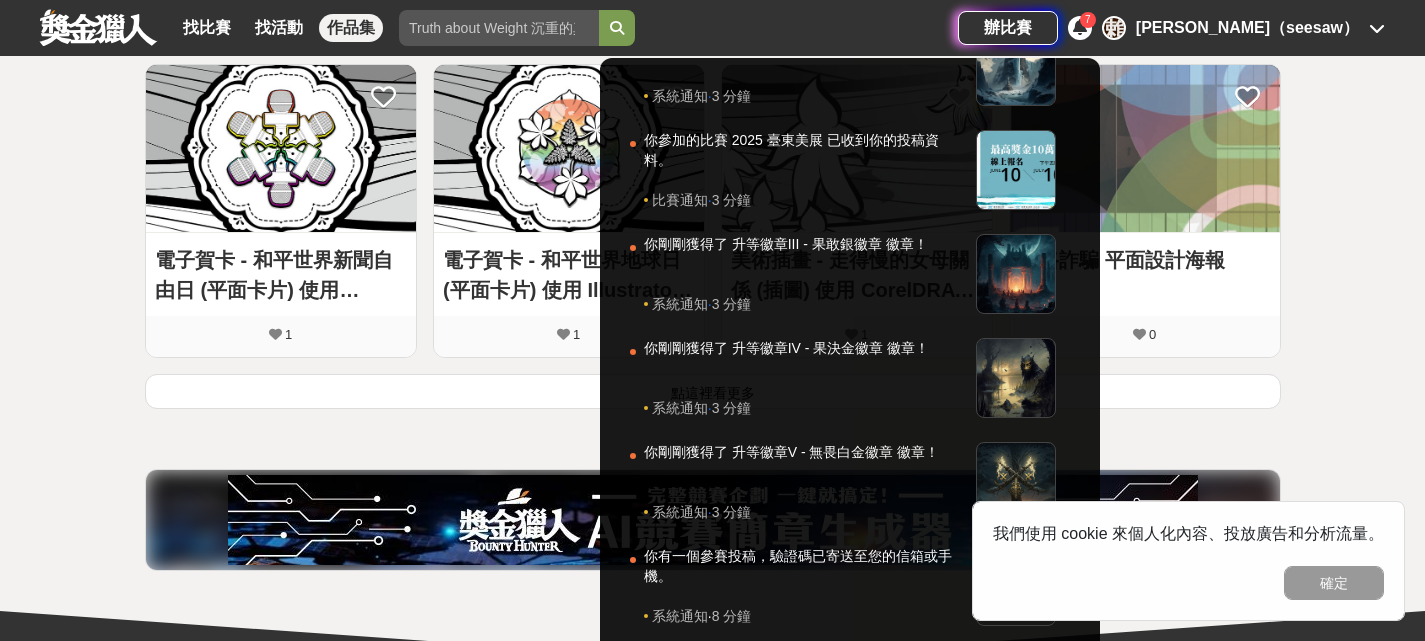click at bounding box center (712, 320) 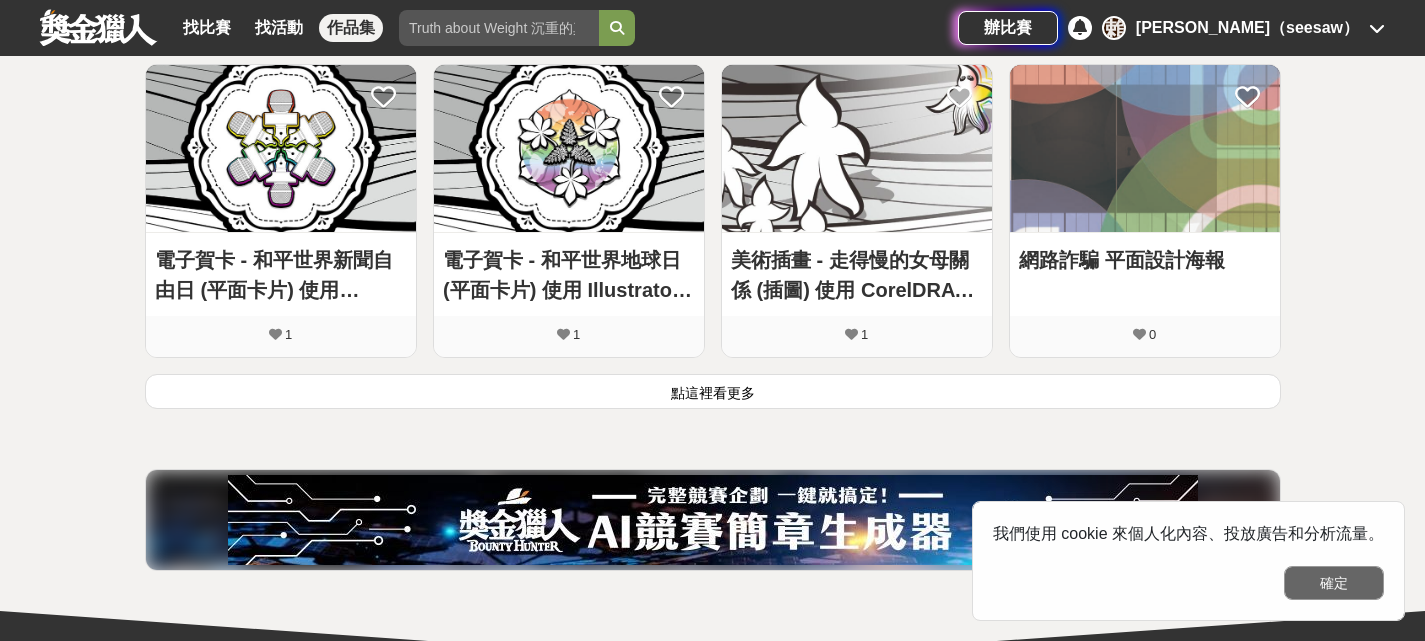 click on "確定" at bounding box center (1334, 583) 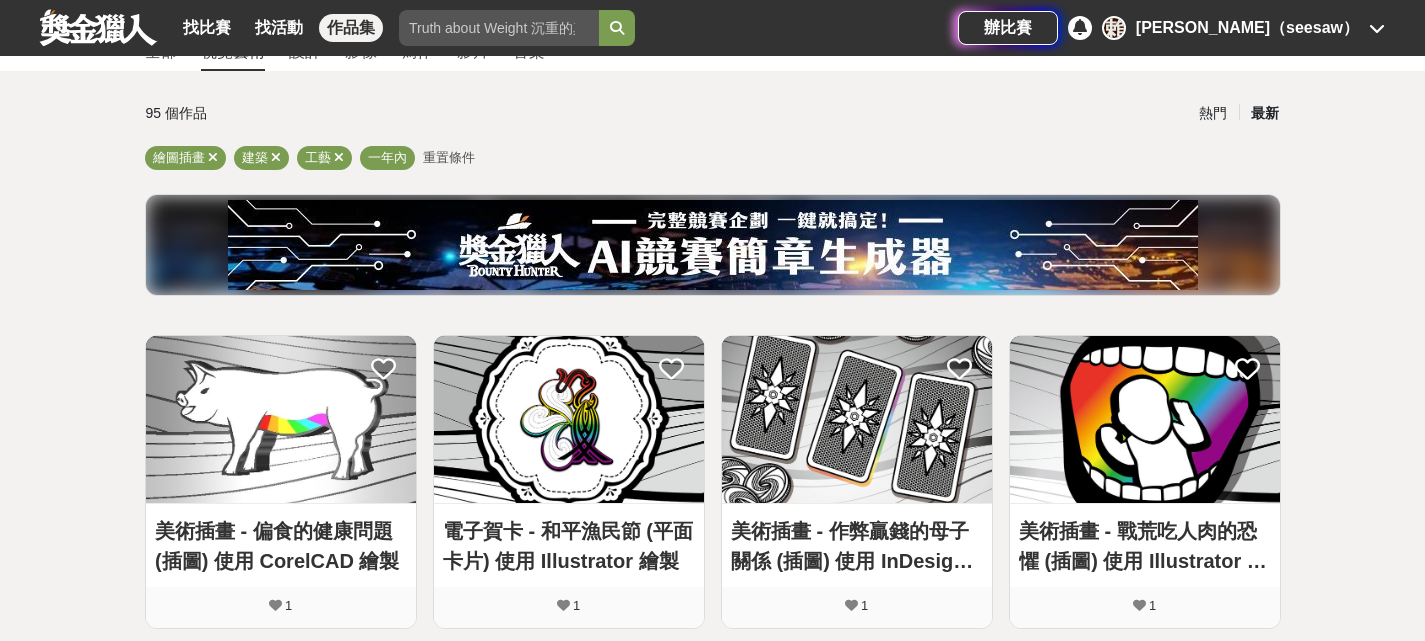scroll, scrollTop: 2, scrollLeft: 0, axis: vertical 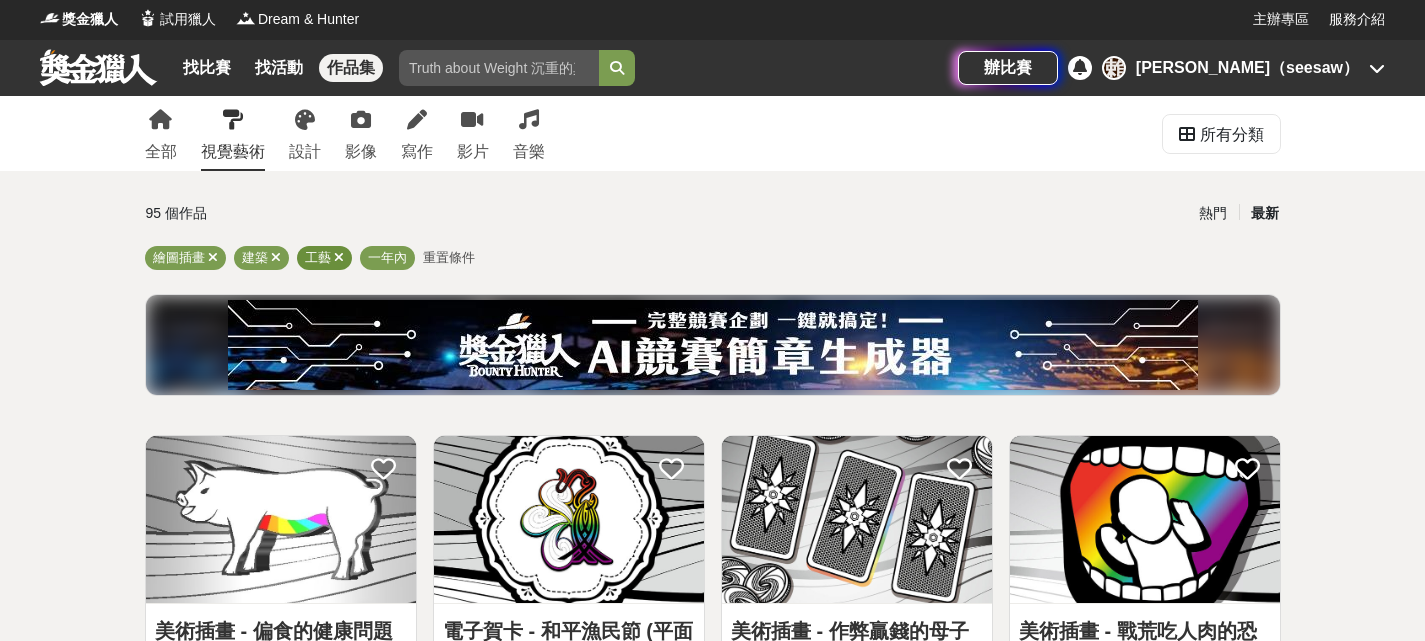 click on "工藝" at bounding box center (318, 257) 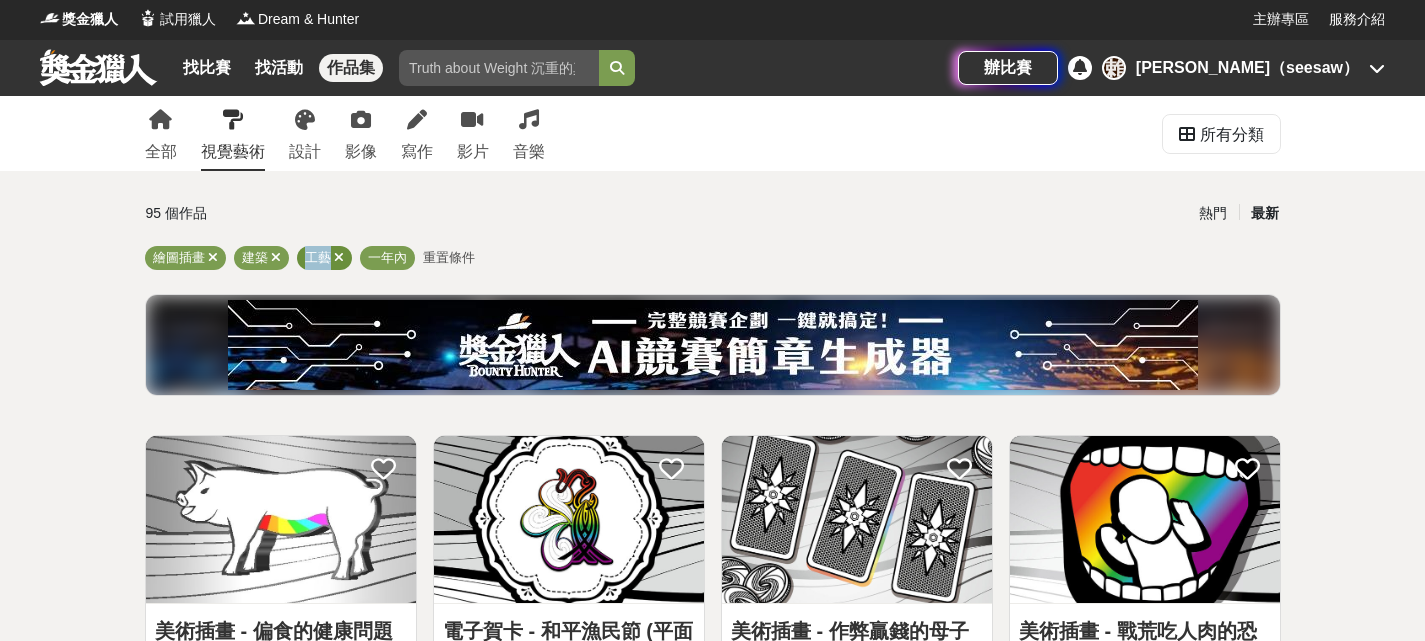 click on "工藝" at bounding box center [318, 257] 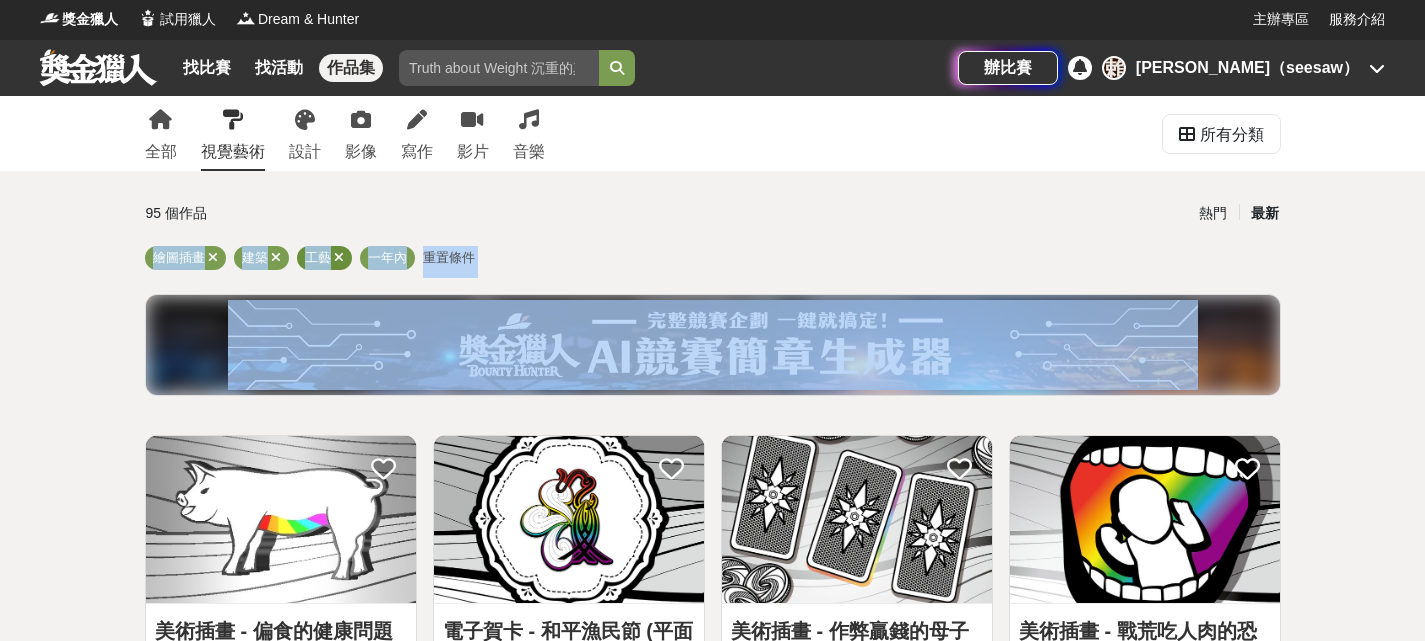 click on "工藝" at bounding box center [318, 257] 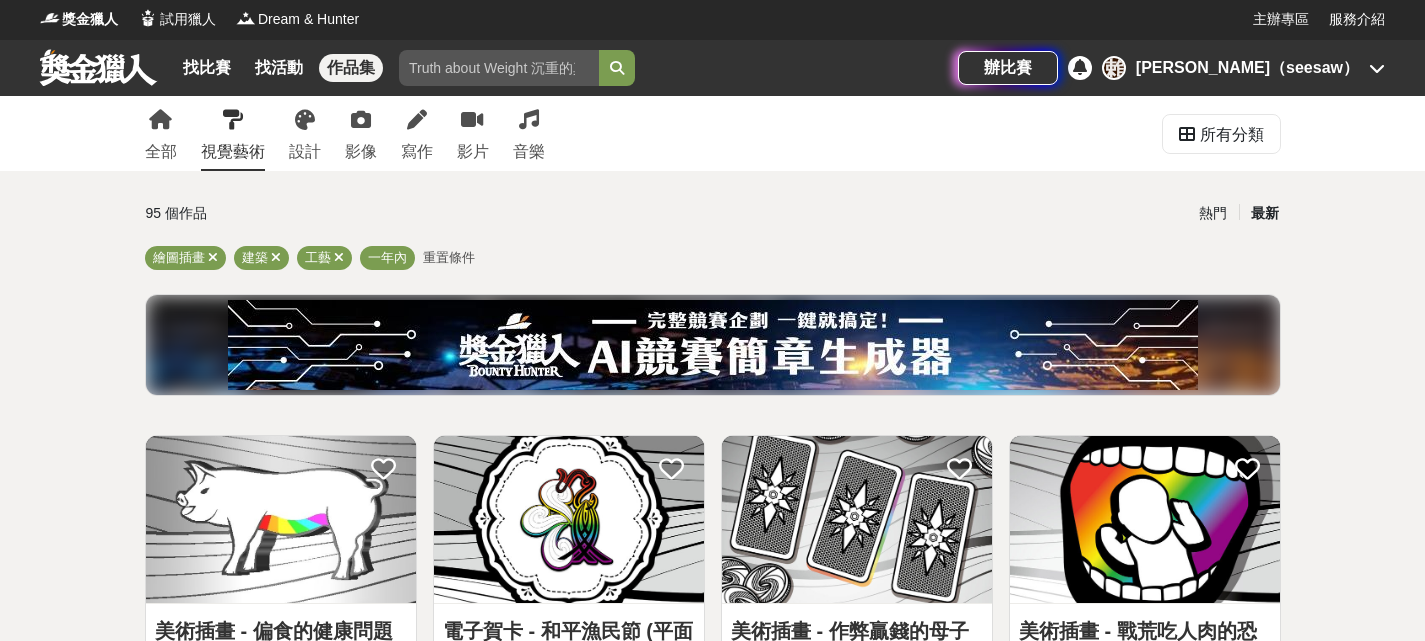 click on "95   個作品" at bounding box center [334, 213] 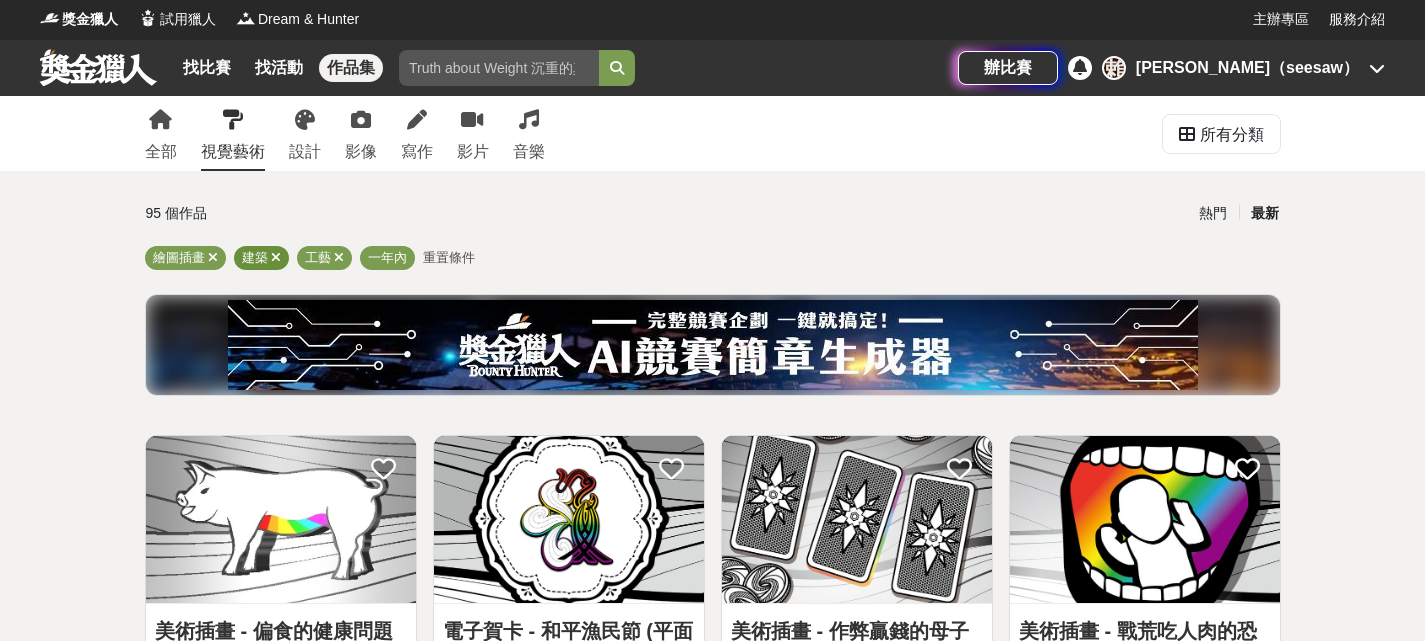 click at bounding box center (276, 257) 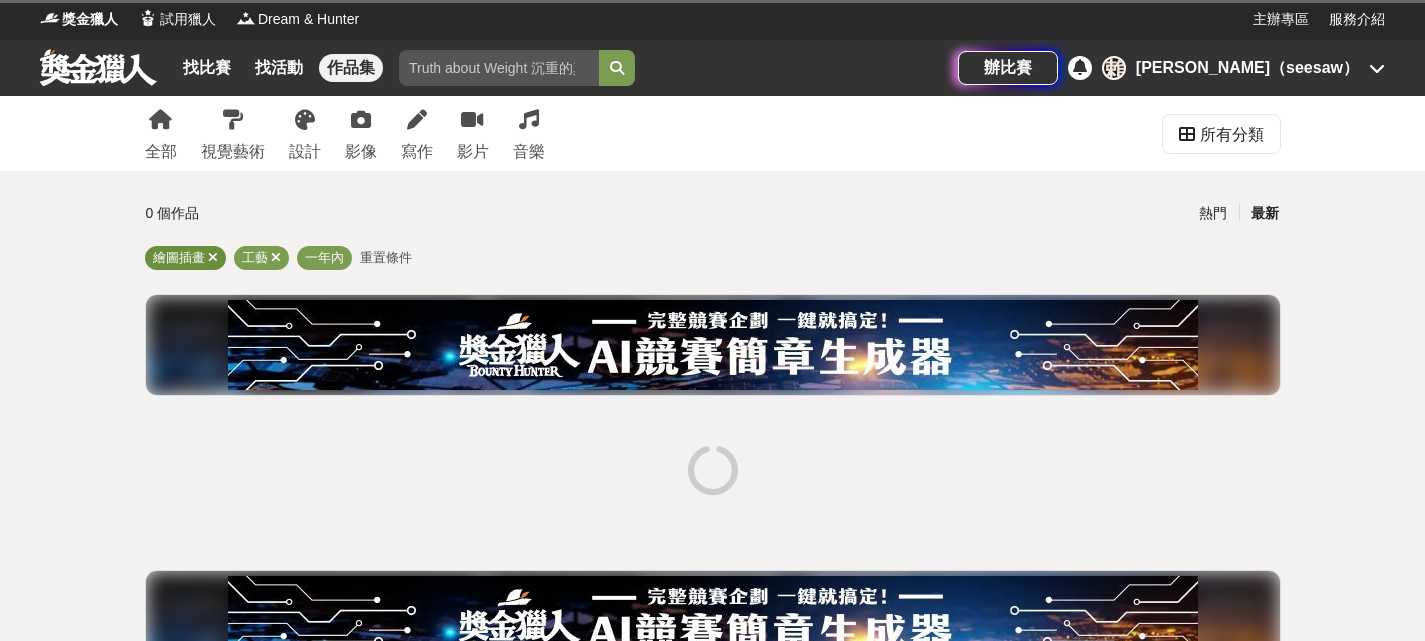 click at bounding box center [213, 257] 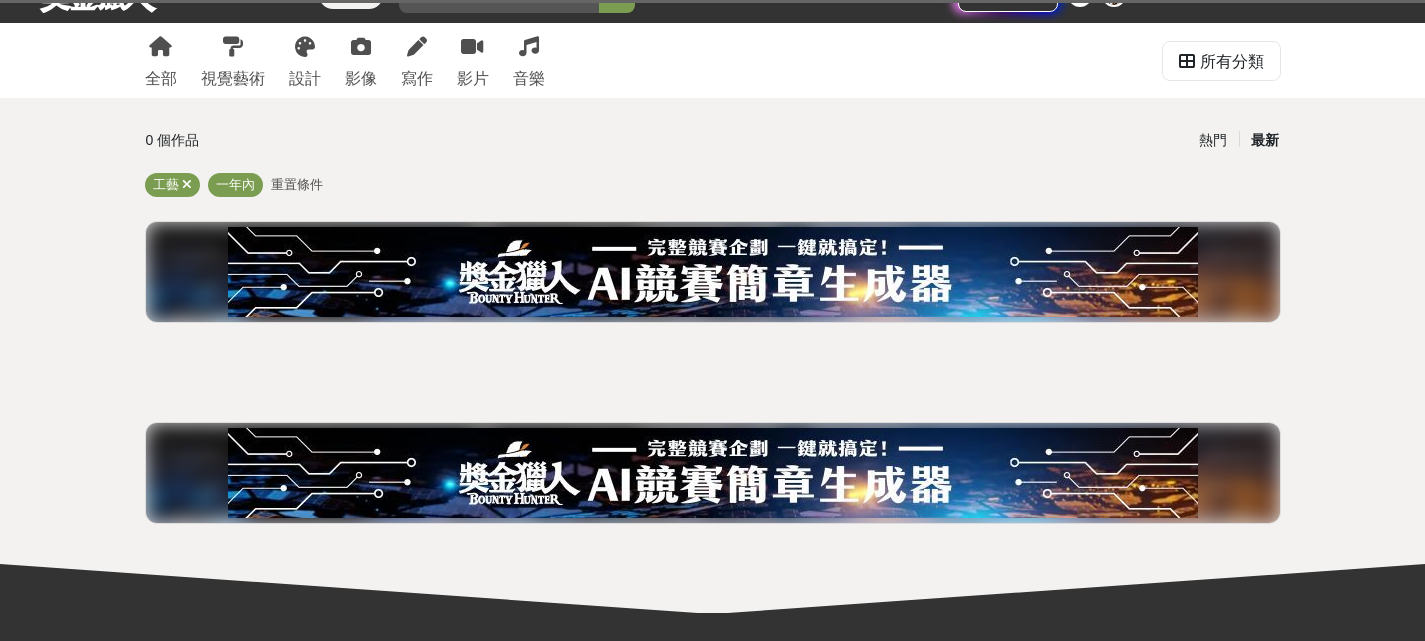 scroll, scrollTop: 27, scrollLeft: 0, axis: vertical 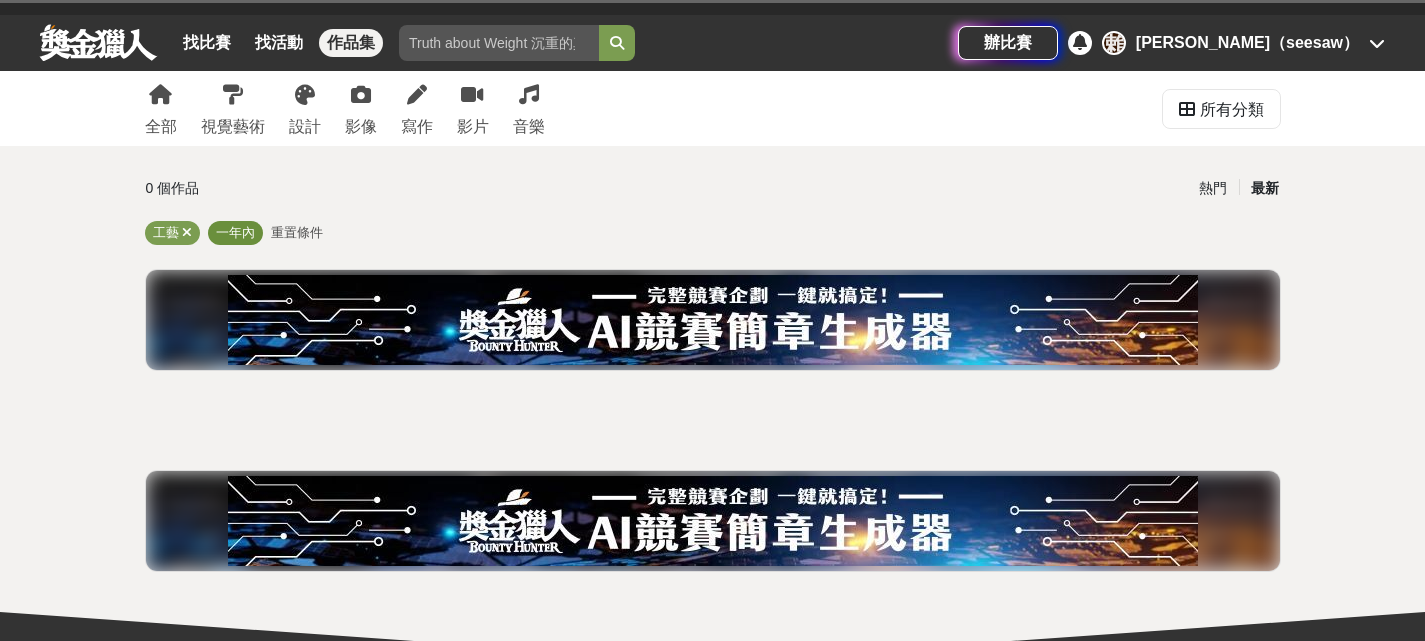 click on "一年內" at bounding box center (235, 232) 